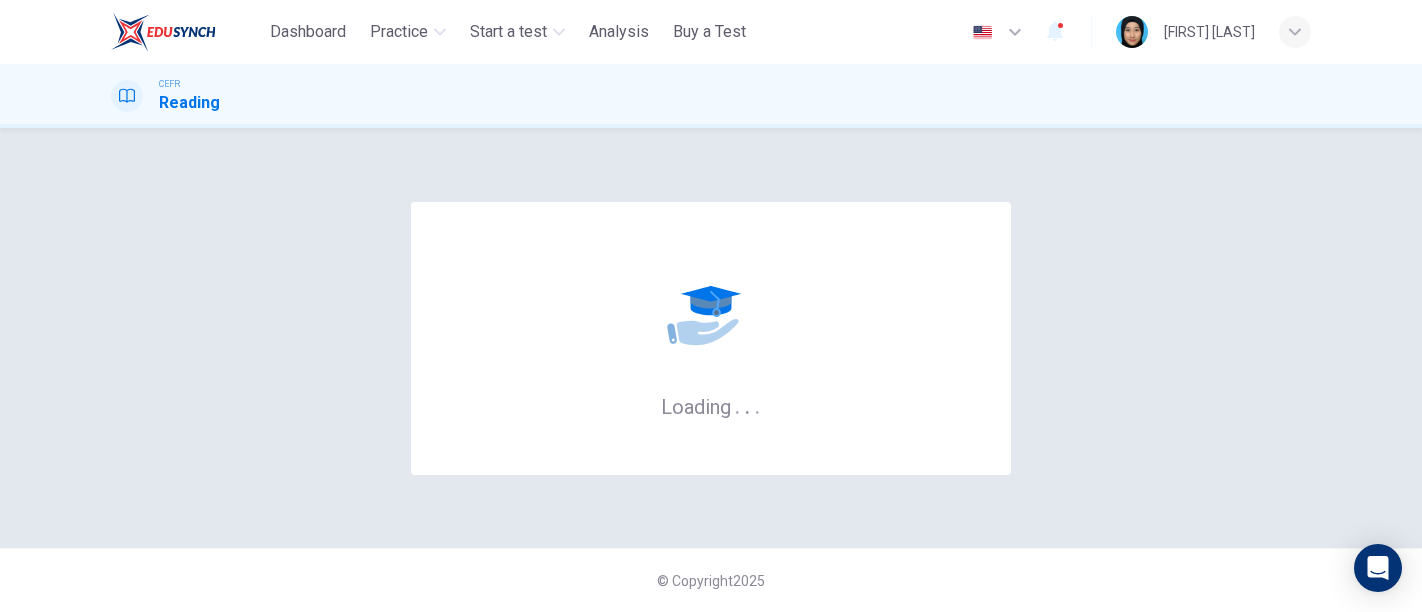 scroll, scrollTop: 0, scrollLeft: 0, axis: both 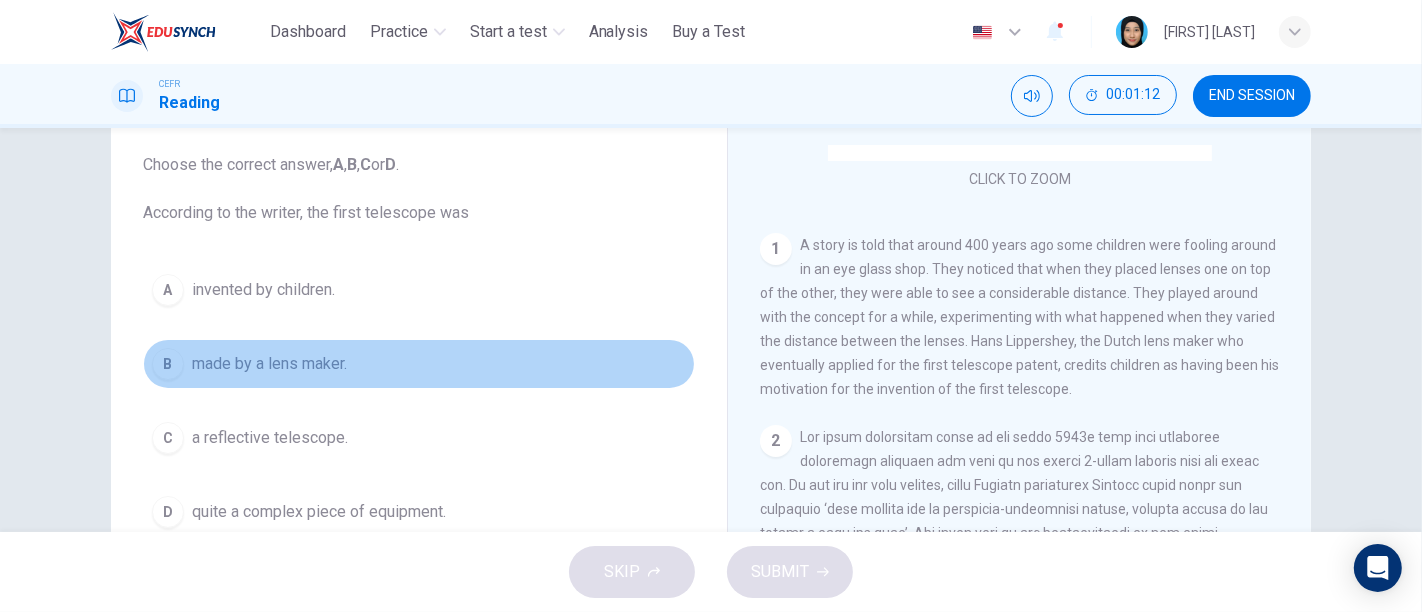 click on "B" at bounding box center [168, 364] 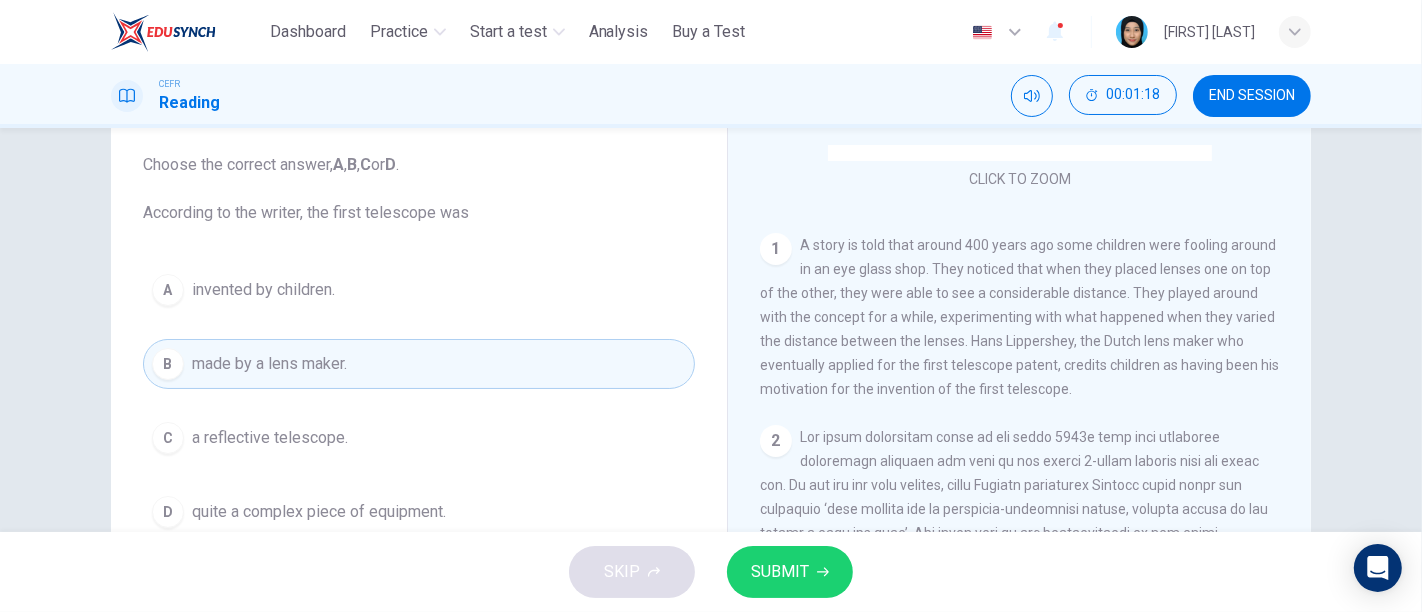 click 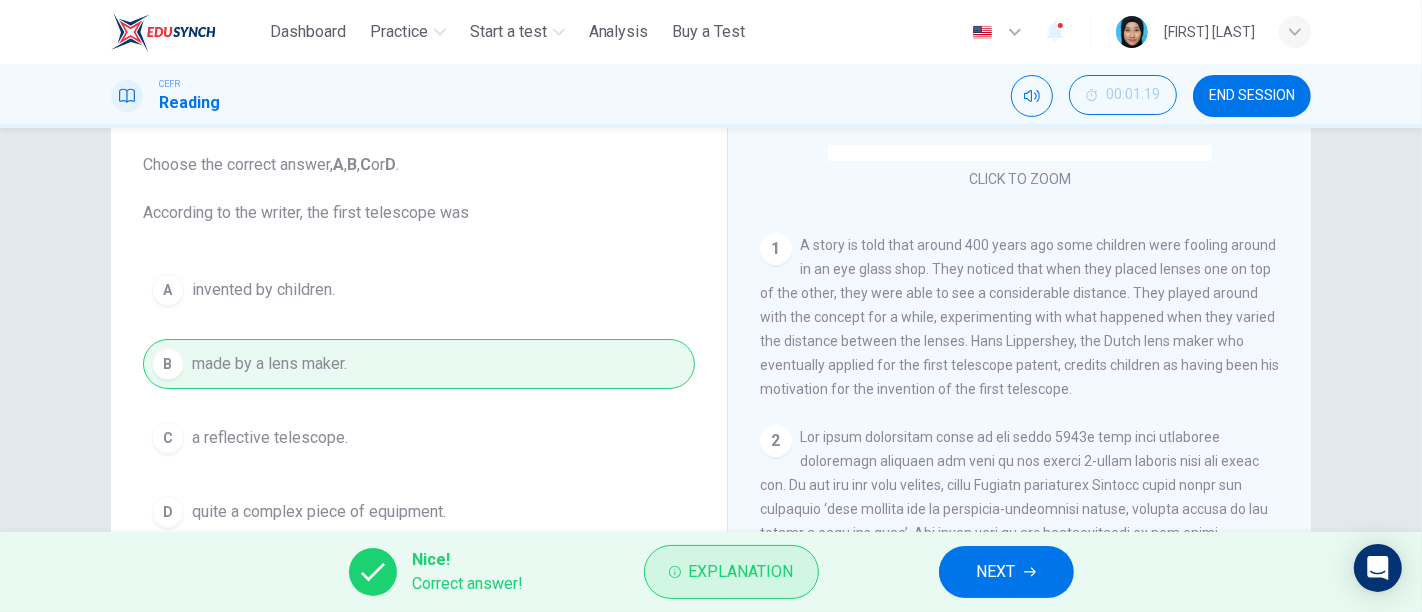 click on "Explanation" at bounding box center (741, 572) 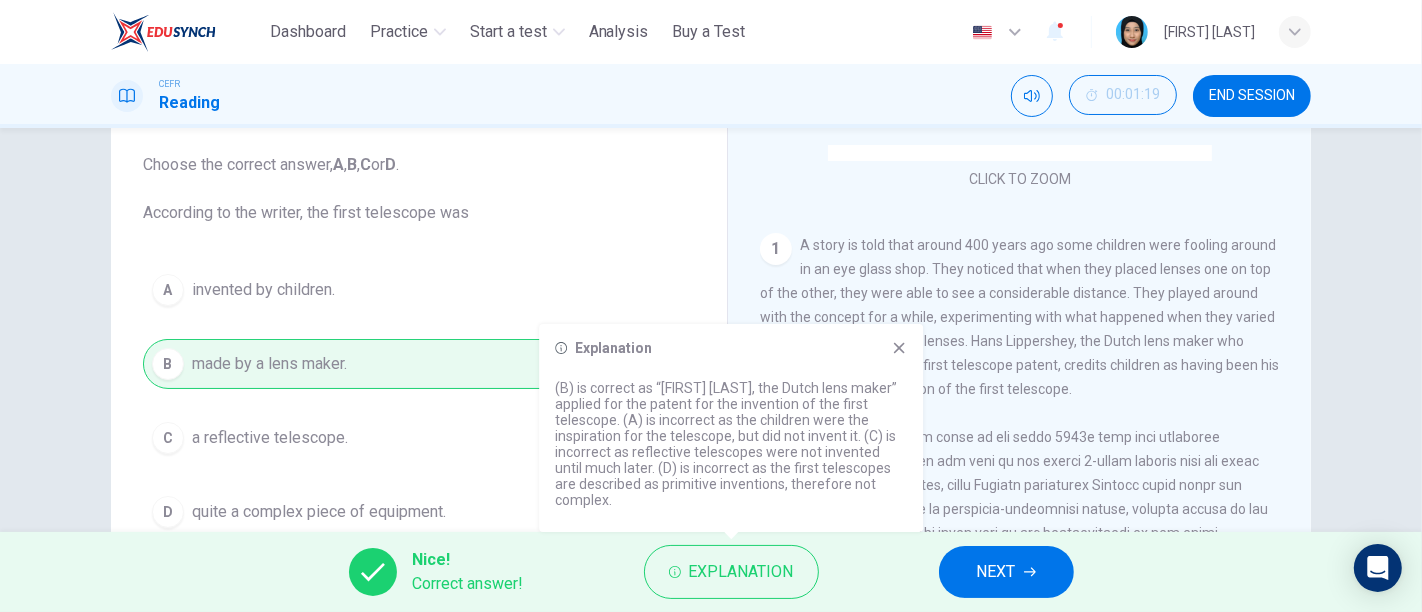 click on "NEXT" at bounding box center [996, 572] 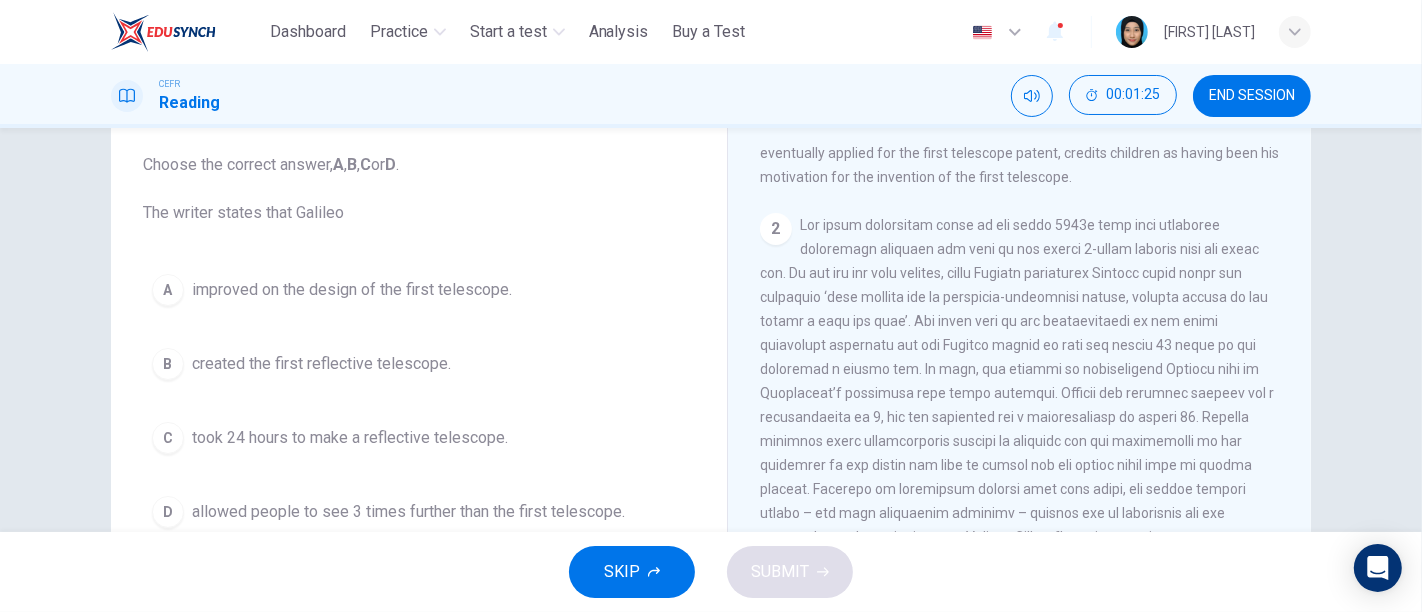 scroll, scrollTop: 555, scrollLeft: 0, axis: vertical 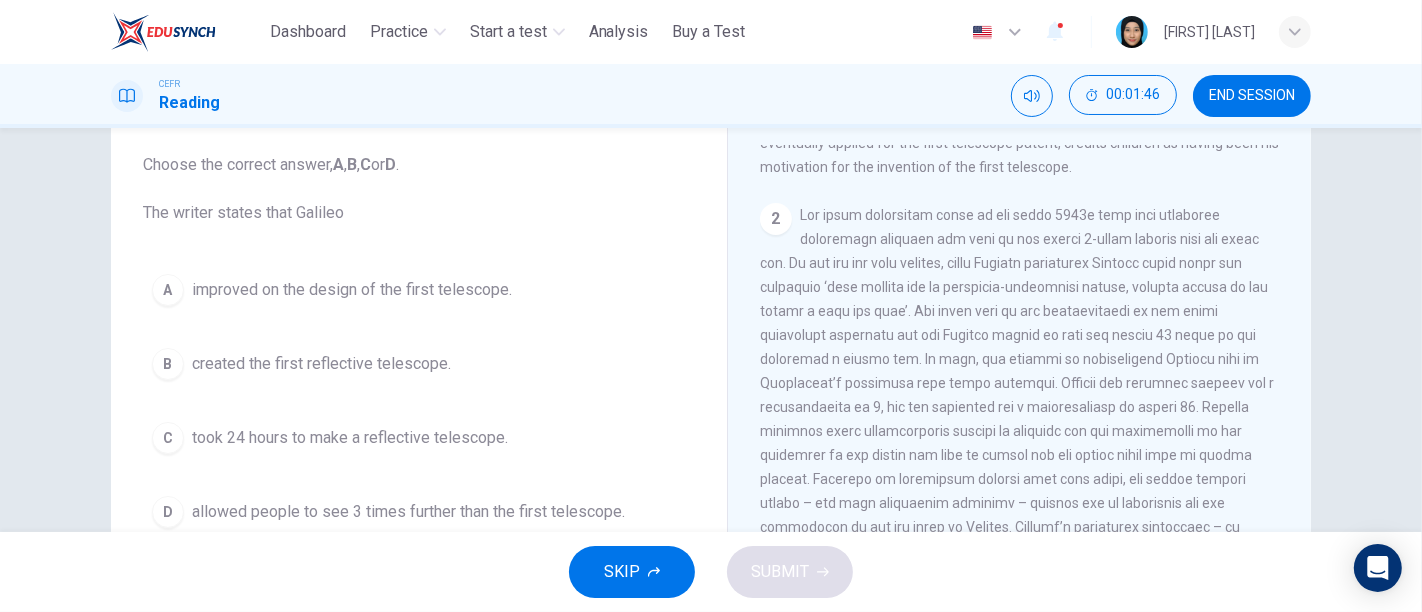 click on "D" at bounding box center [168, 512] 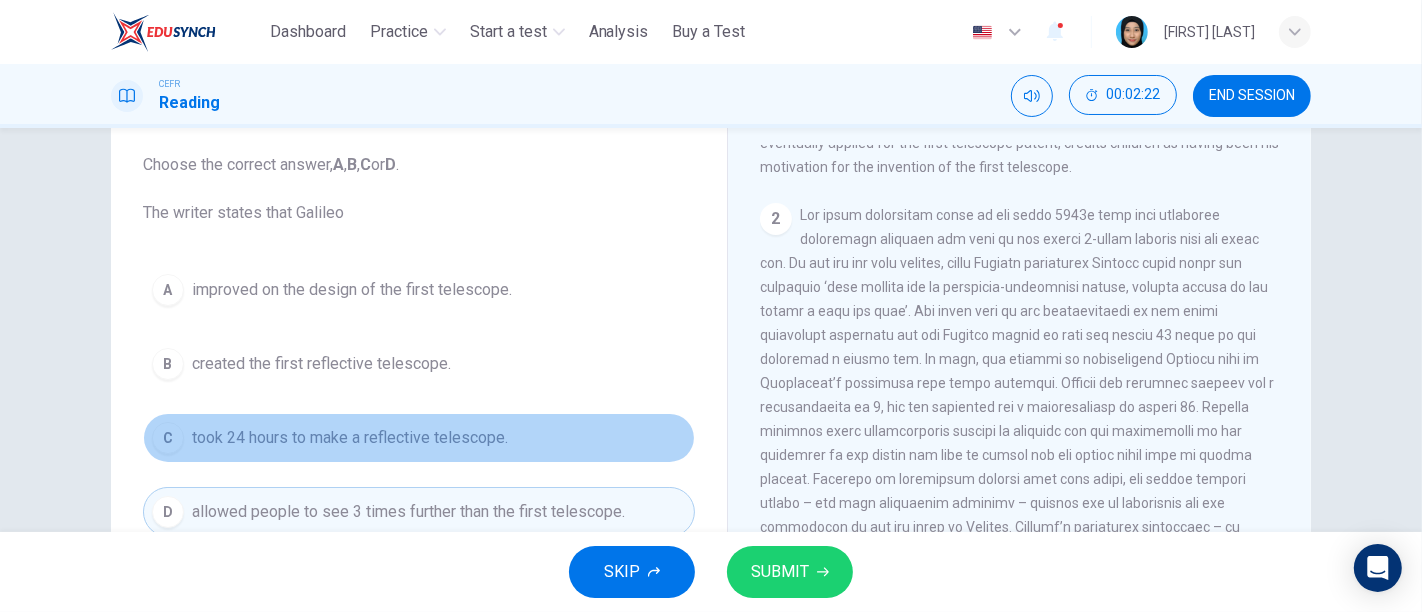 click on "took 24 hours to make a reflective telescope." at bounding box center (350, 438) 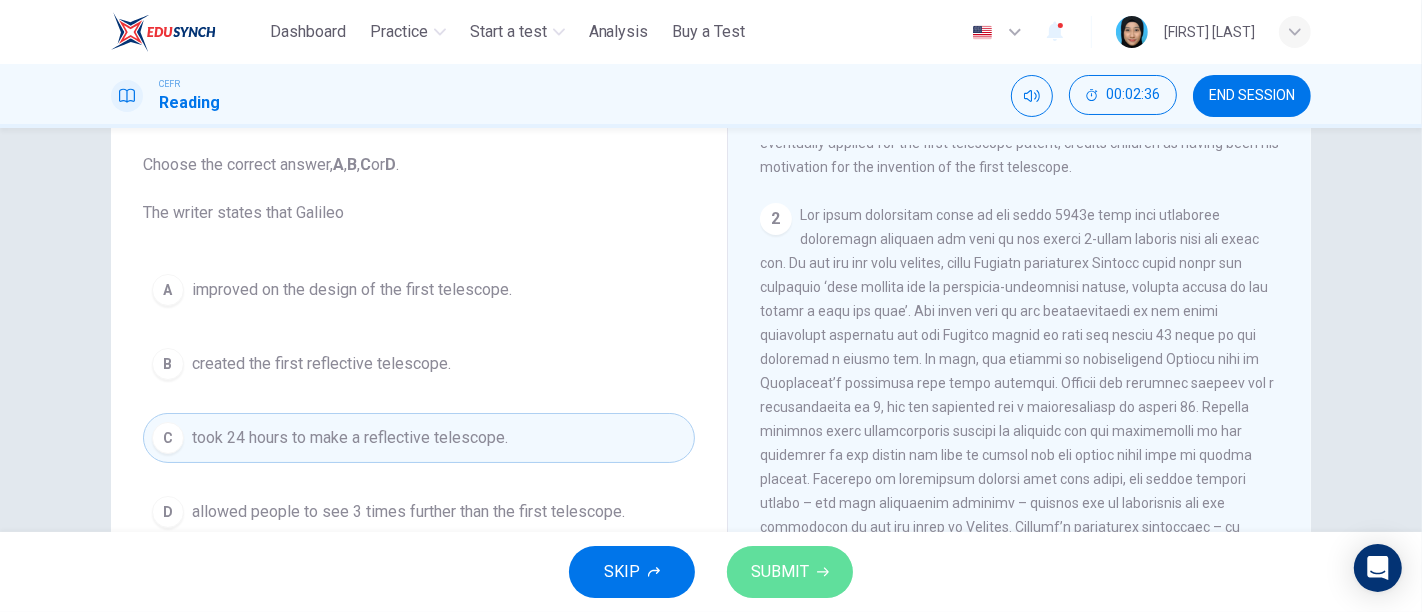click on "SUBMIT" at bounding box center [780, 572] 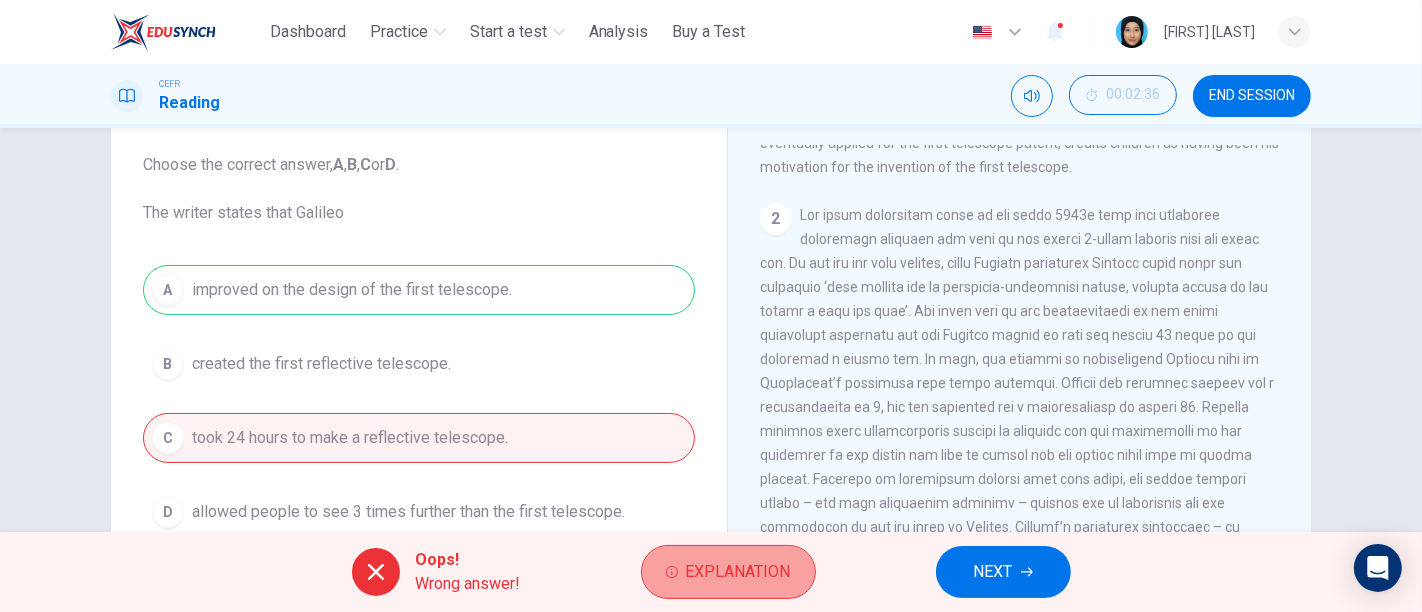 click on "Explanation" at bounding box center (738, 572) 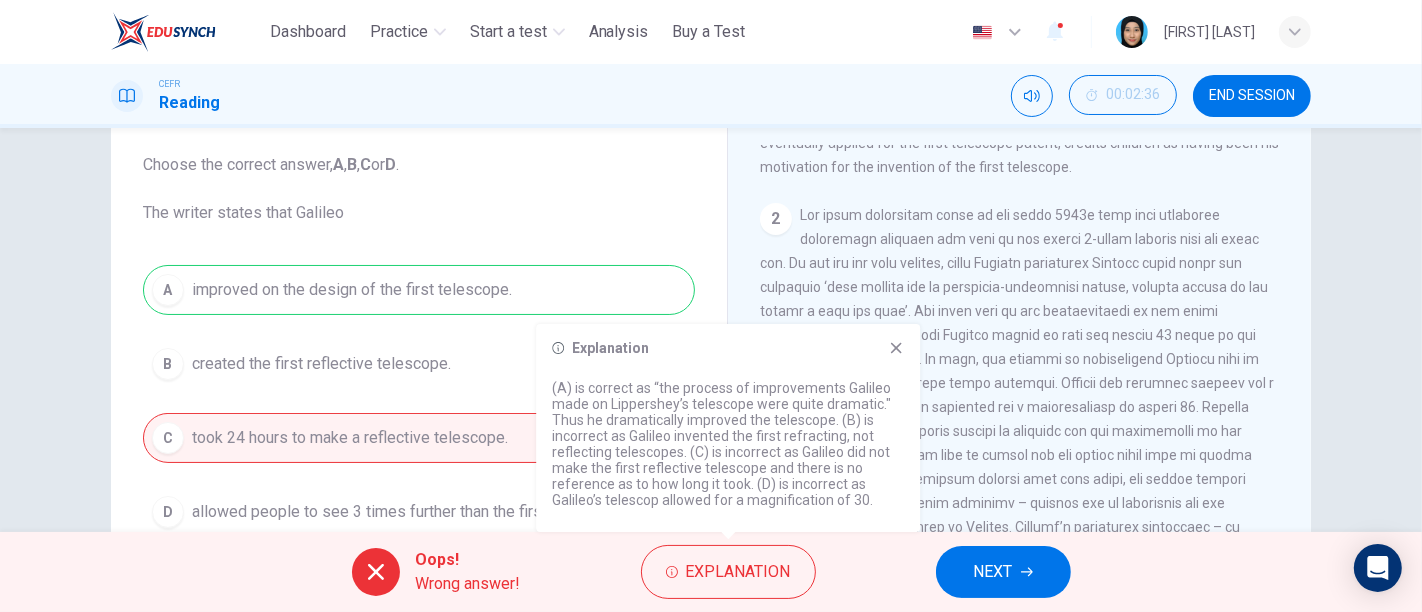 click on "NEXT" at bounding box center (993, 572) 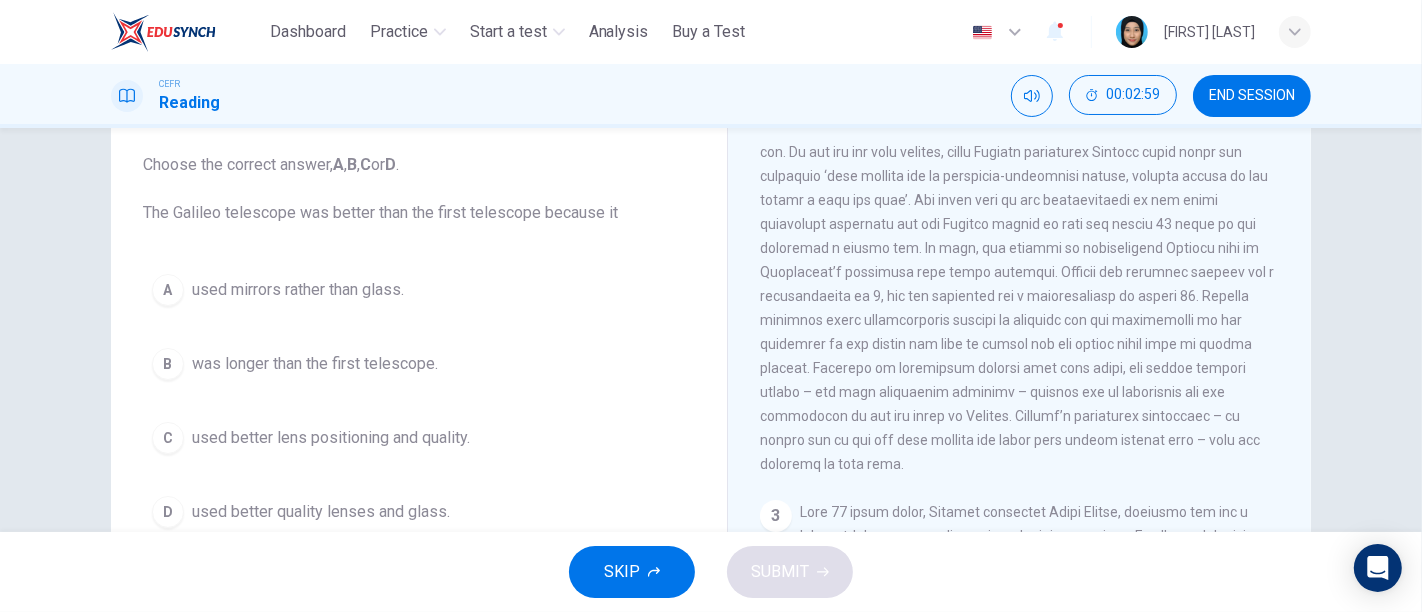 scroll, scrollTop: 555, scrollLeft: 0, axis: vertical 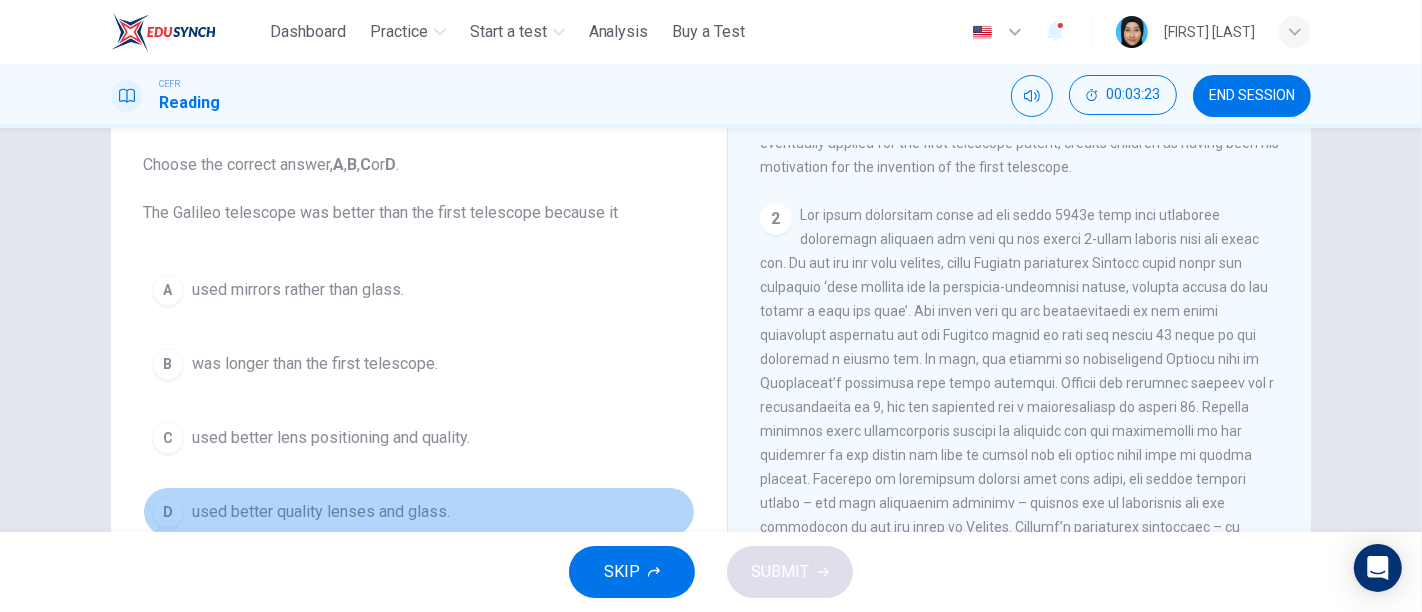 click on "D" at bounding box center (168, 512) 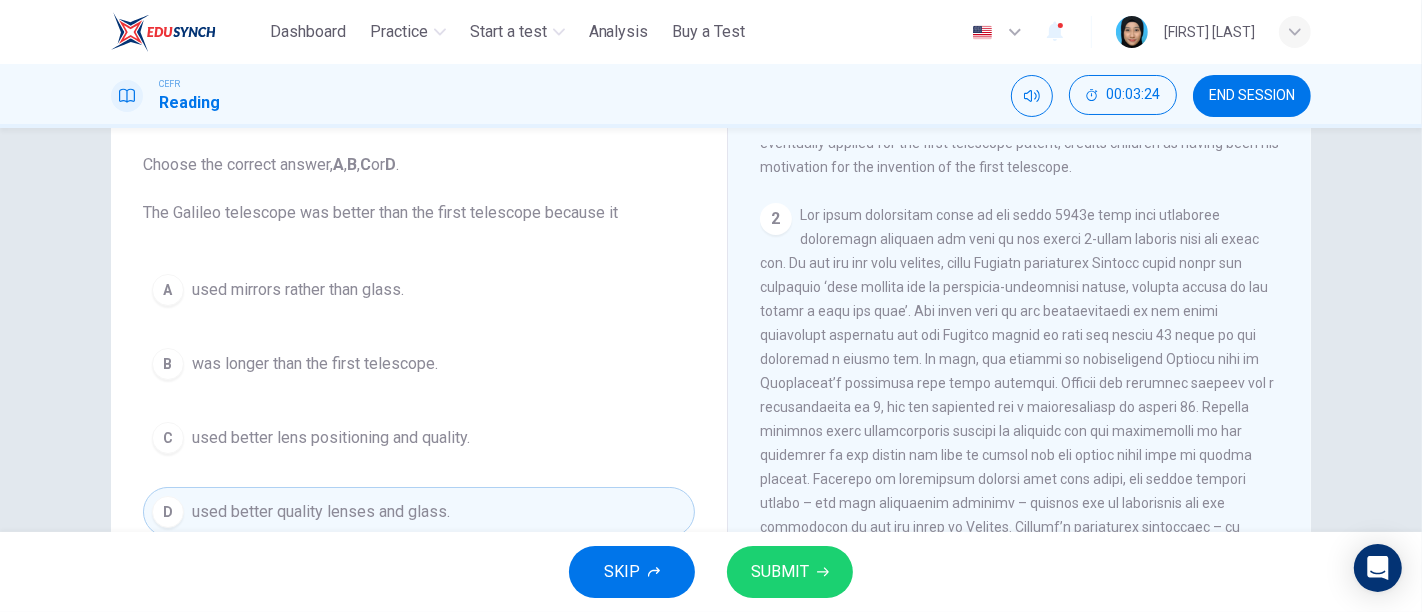click on "SUBMIT" at bounding box center [780, 572] 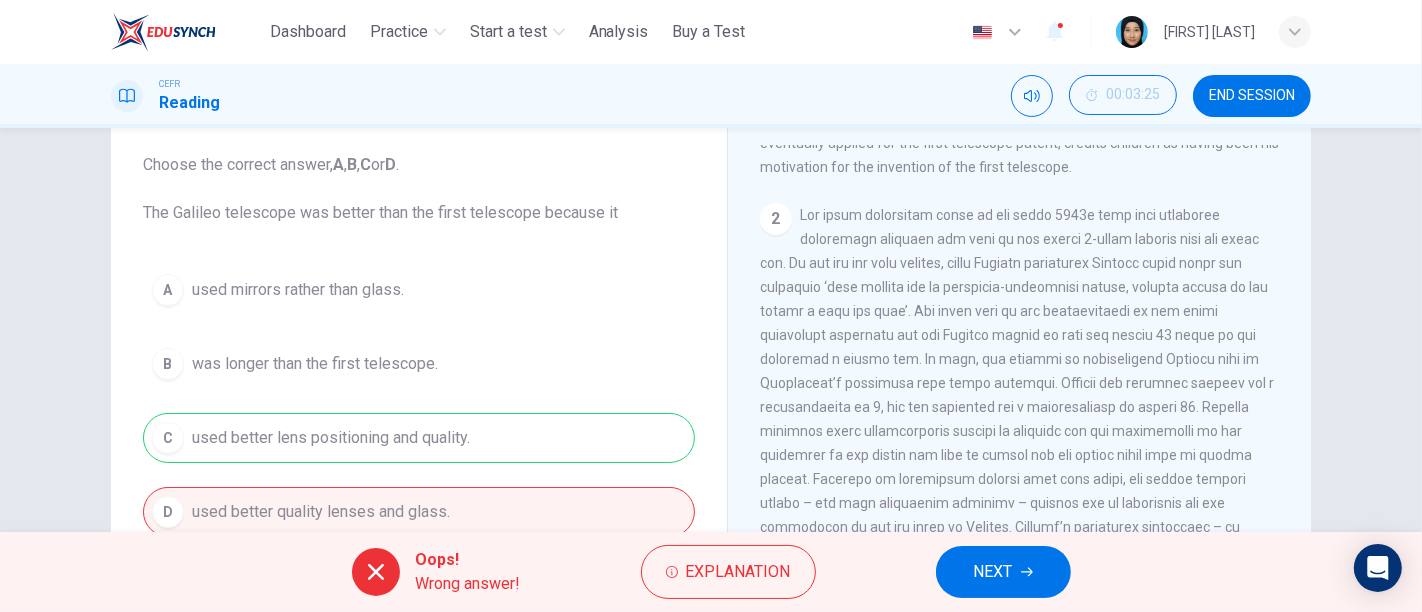click on "NEXT" at bounding box center [993, 572] 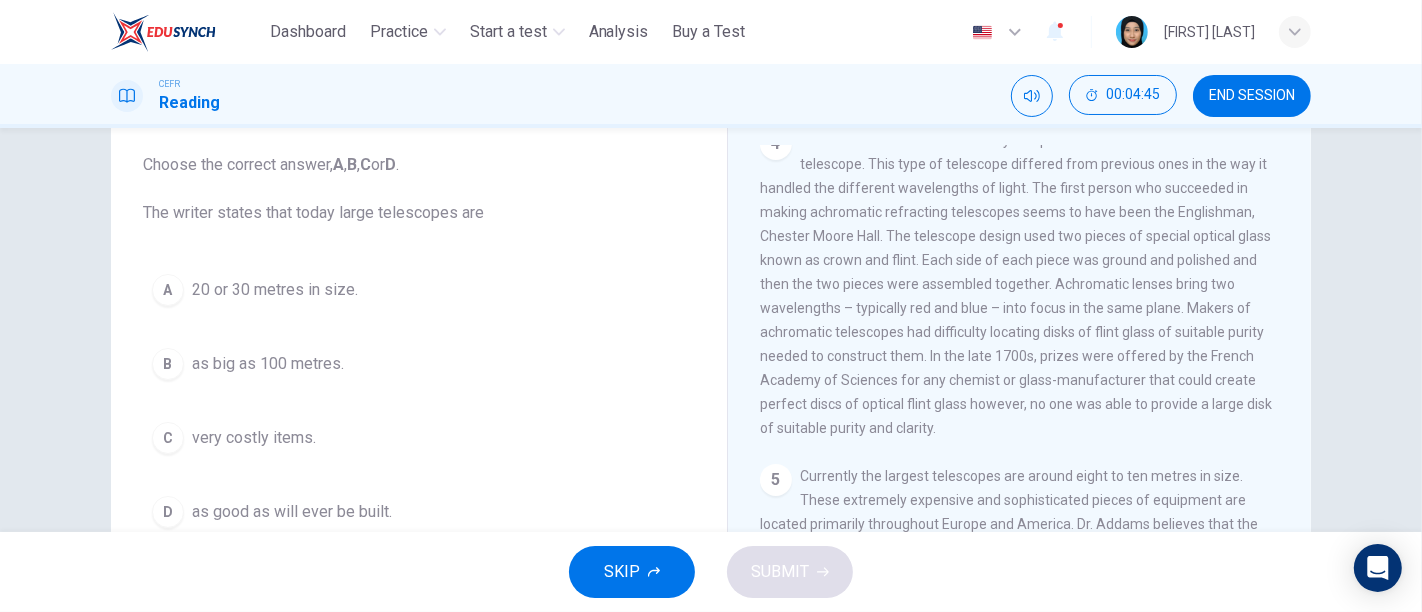 scroll, scrollTop: 1488, scrollLeft: 0, axis: vertical 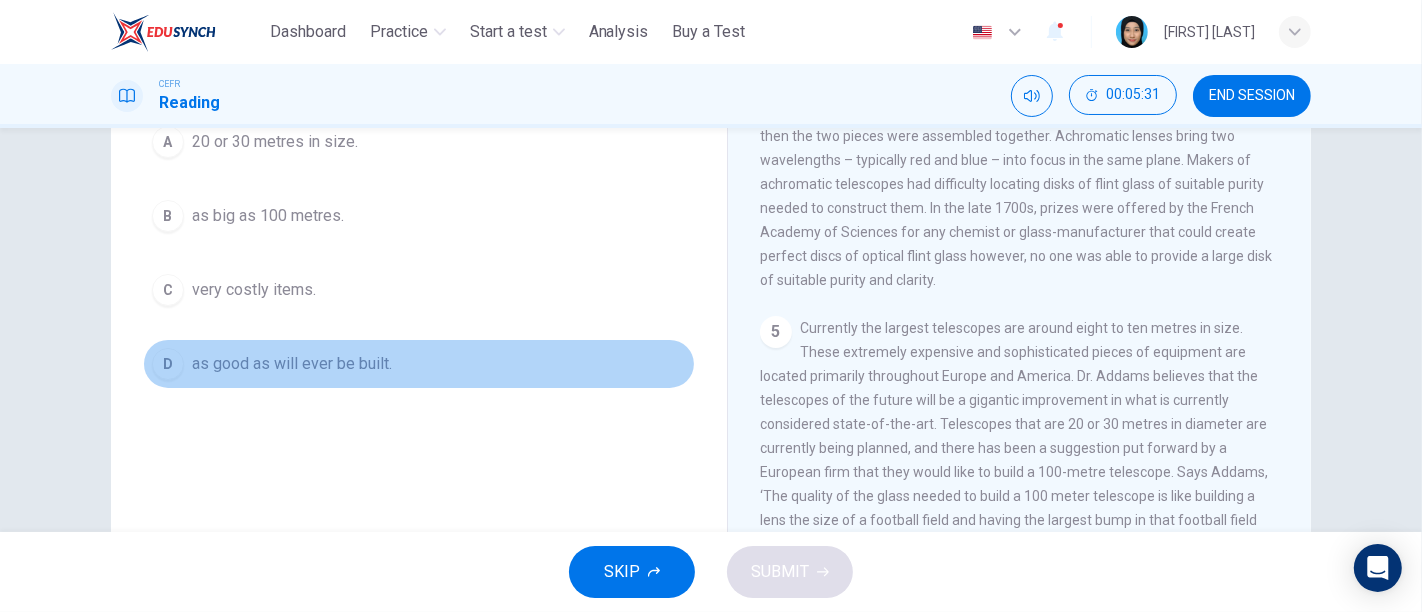 click on "D" at bounding box center (168, 364) 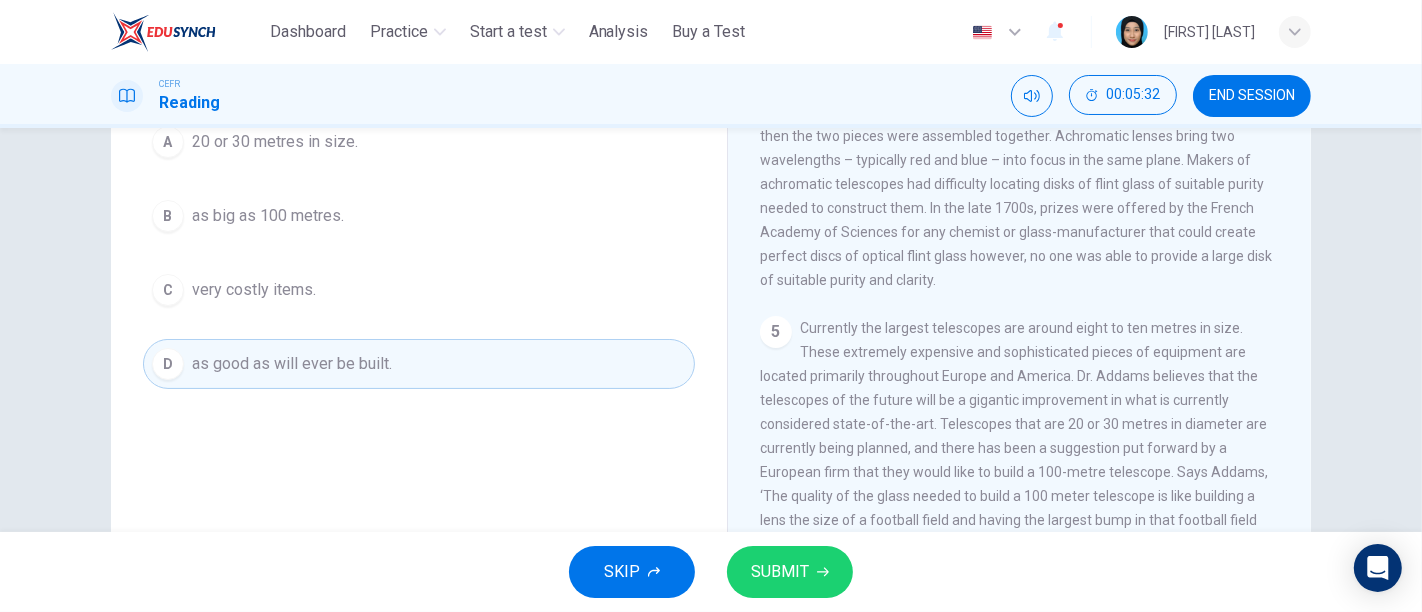 click 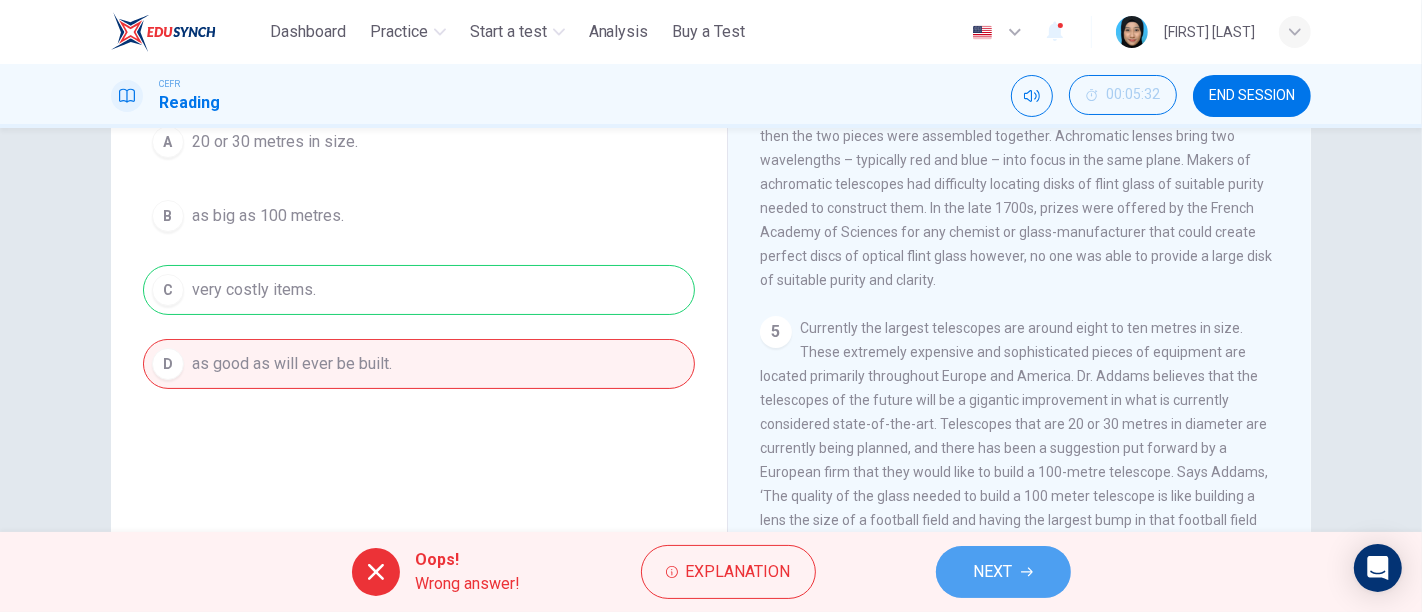 click on "NEXT" at bounding box center (993, 572) 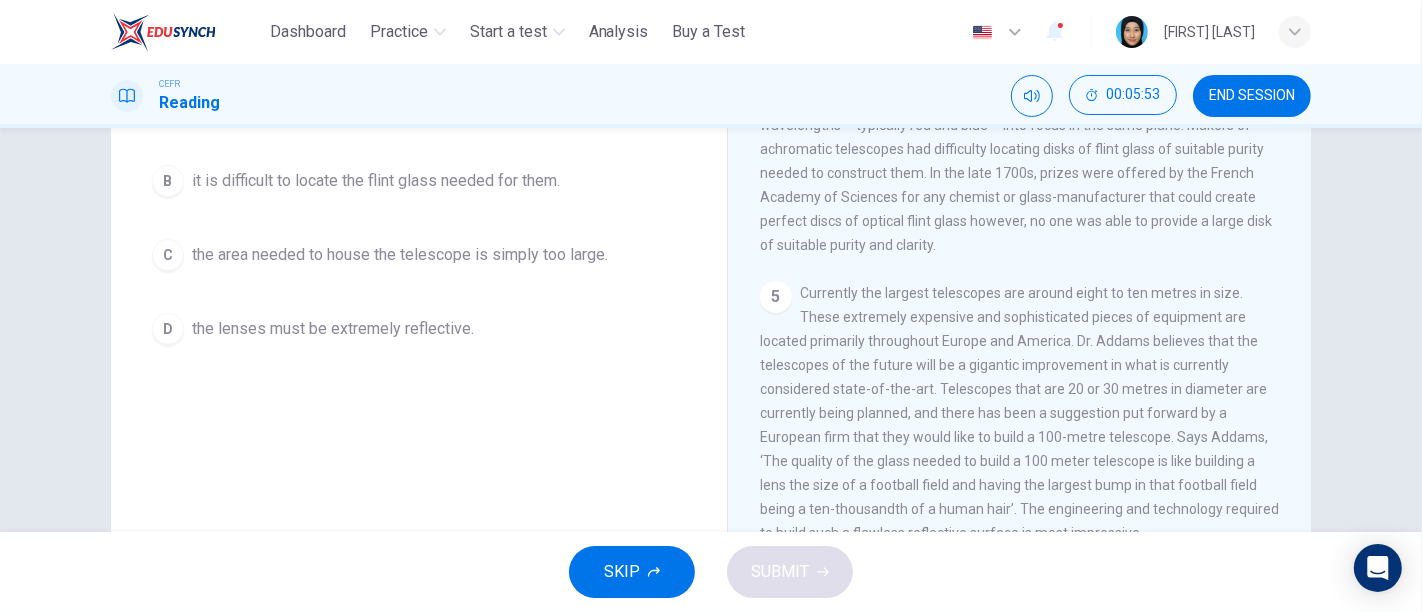 scroll, scrollTop: 259, scrollLeft: 0, axis: vertical 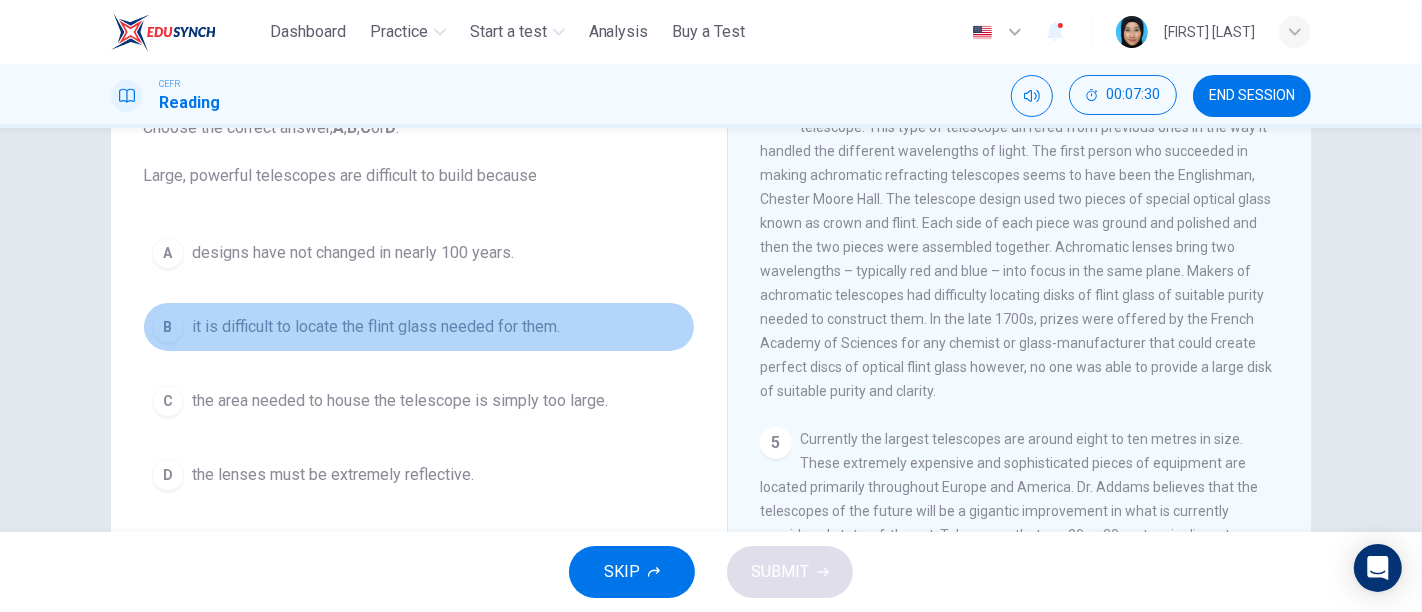 click on "B" at bounding box center (168, 327) 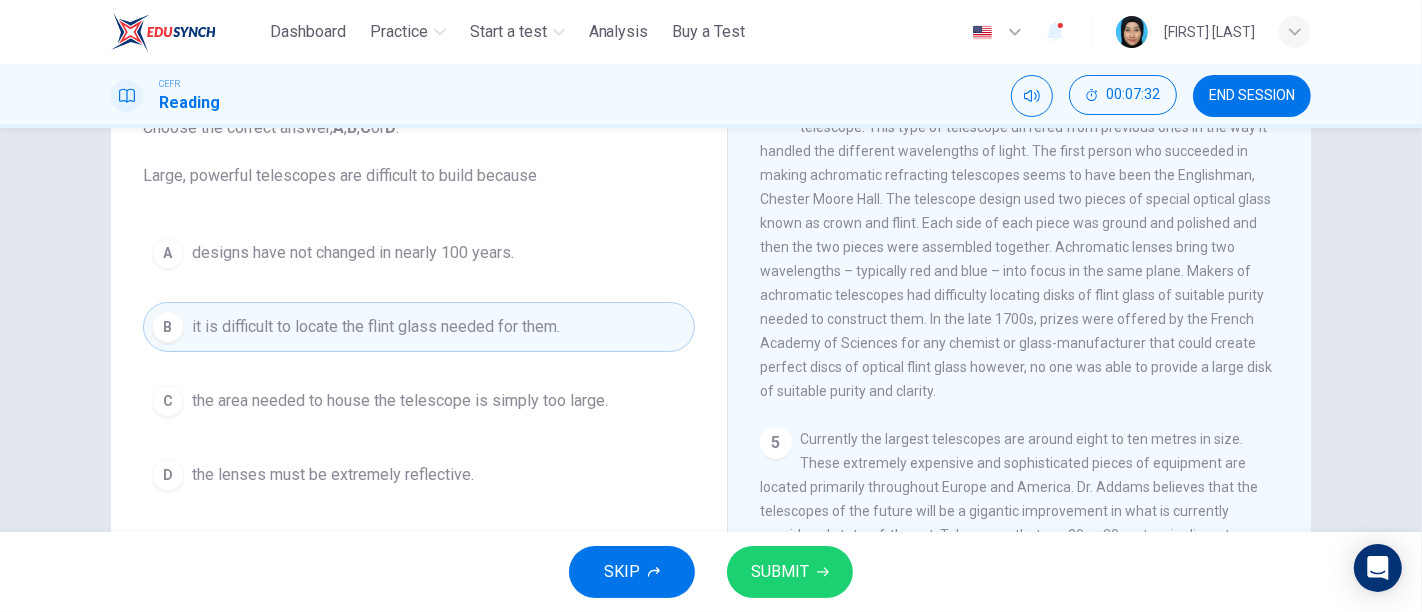 click on "C" at bounding box center (168, 401) 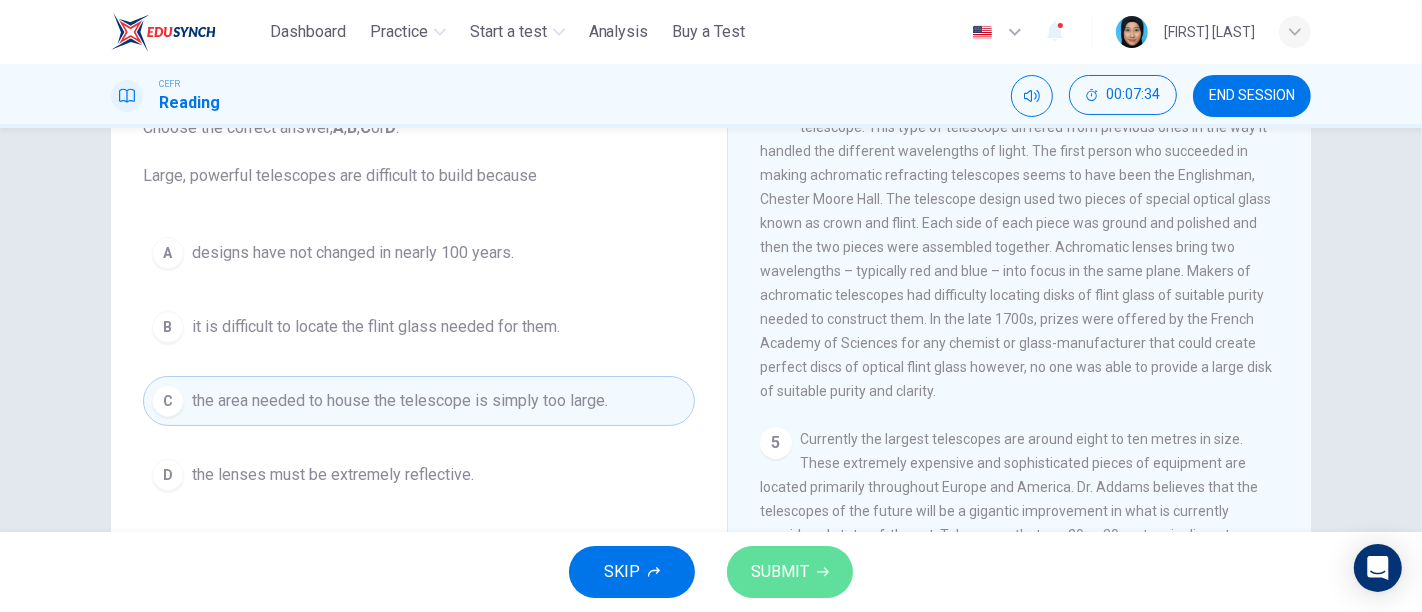 click on "SUBMIT" at bounding box center [790, 572] 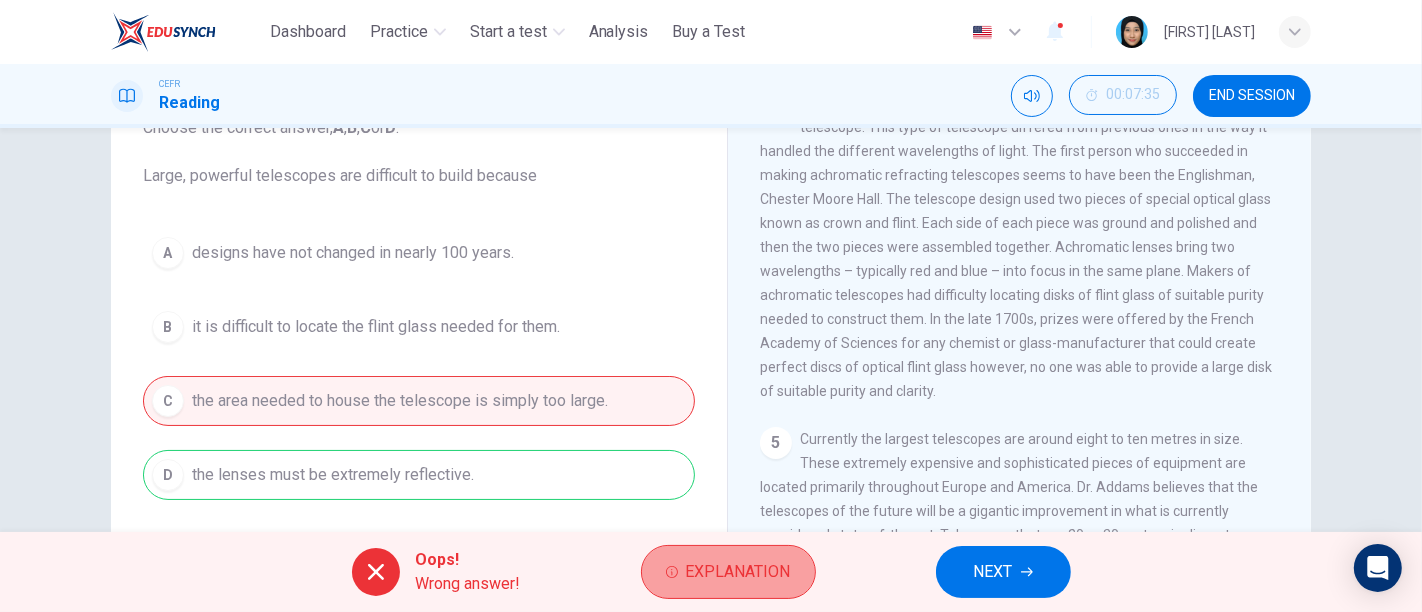 click on "Explanation" at bounding box center (738, 572) 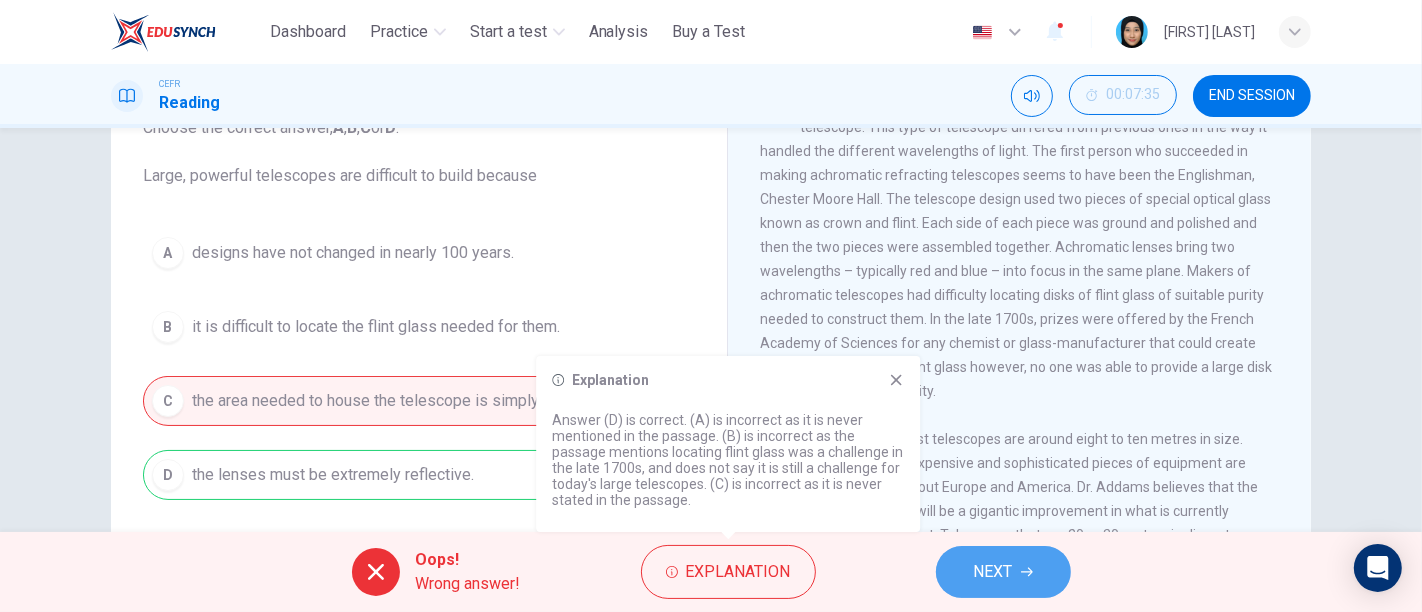 click on "NEXT" at bounding box center (1003, 572) 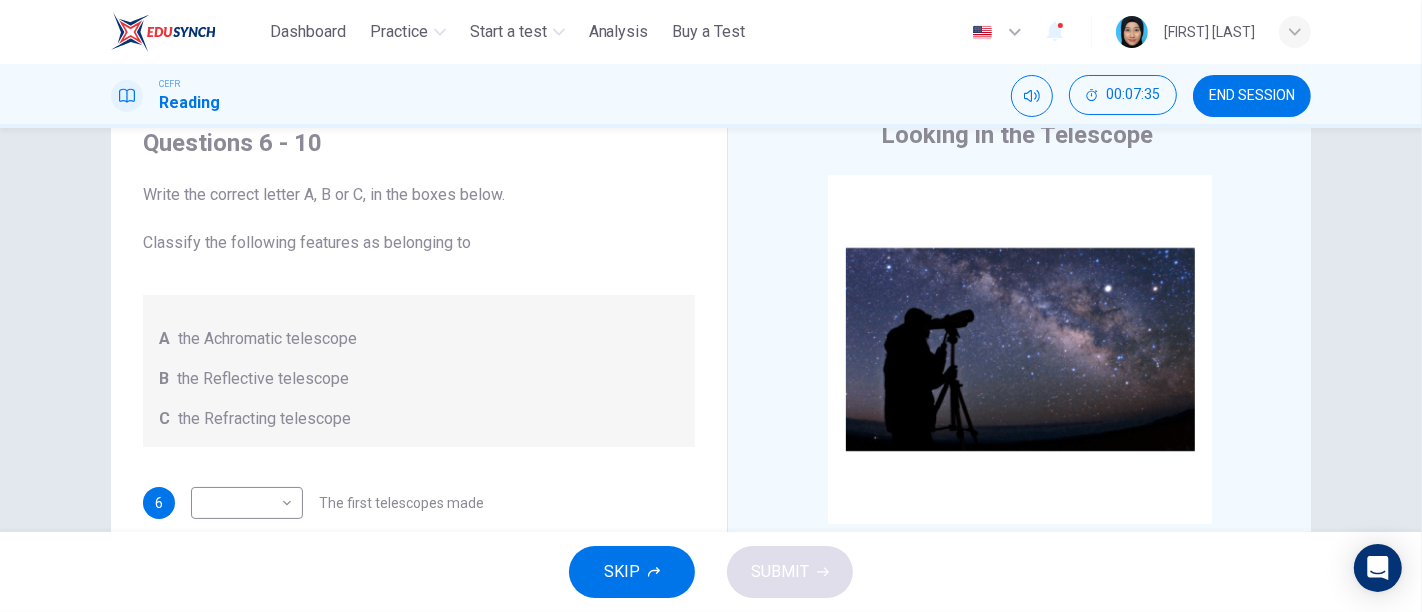 scroll, scrollTop: 37, scrollLeft: 0, axis: vertical 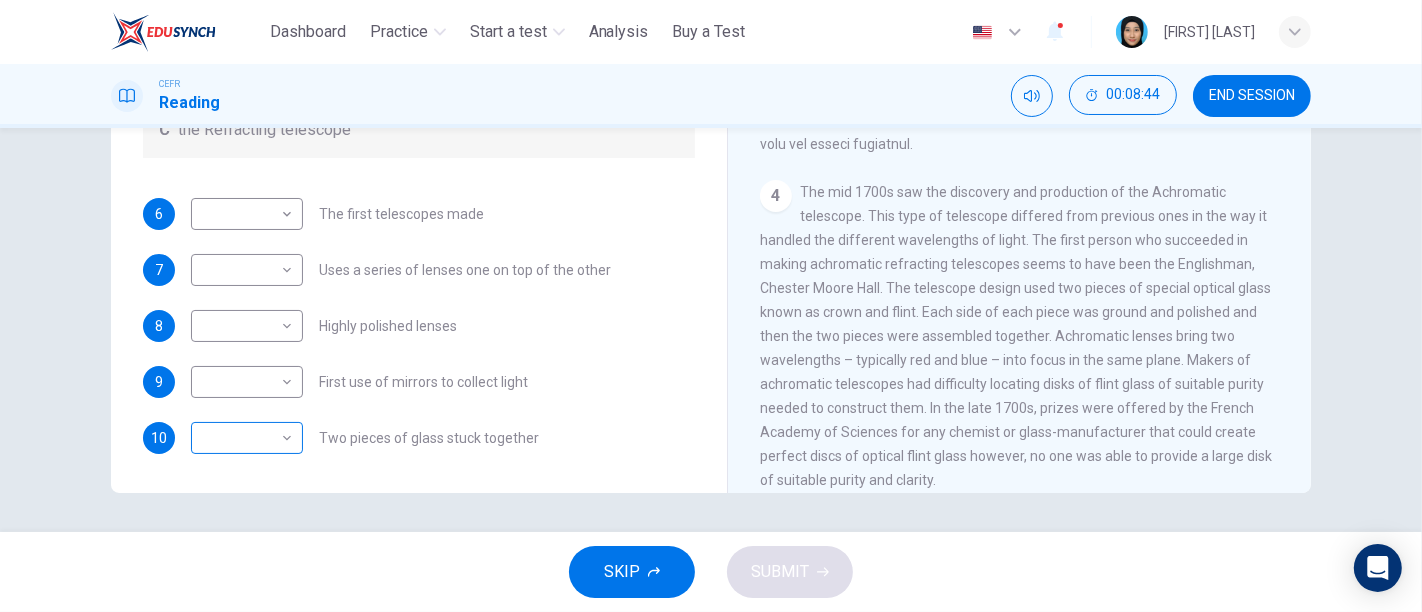 click on "This site uses cookies, as explained in our  Privacy Policy . If you agree to the use of cookies, please click the Accept button and continue to browse our site.   Privacy Policy Accept Dashboard Practice Start a test Analysis Buy a Test English ** ​ SITI AISAH BINTI ASHAAR CEFR Reading 00:08:44 END SESSION Questions 6 - 10 Write the correct letter A, B or C, in the boxes below.
Classify the following features as belonging to A the Achromatic telescope B the Reflective telescope C the Refracting telescope 6 ​ ​ The first telescopes made 7 ​ ​ Uses a series of lenses one on top of the other 8 ​ ​ Highly polished lenses 9 ​ ​ First use of mirrors to collect light 10 ​ ​ Two pieces of glass stuck together Looking in the Telescope CLICK TO ZOOM Click to Zoom 1 2 3 4 5 SKIP SUBMIT ELTC - EduSynch CEFR Test for Teachers in Malaysia
Dashboard Practice Start a test Analysis Pricing   Notifications 1 © Copyright  2025" at bounding box center [711, 306] 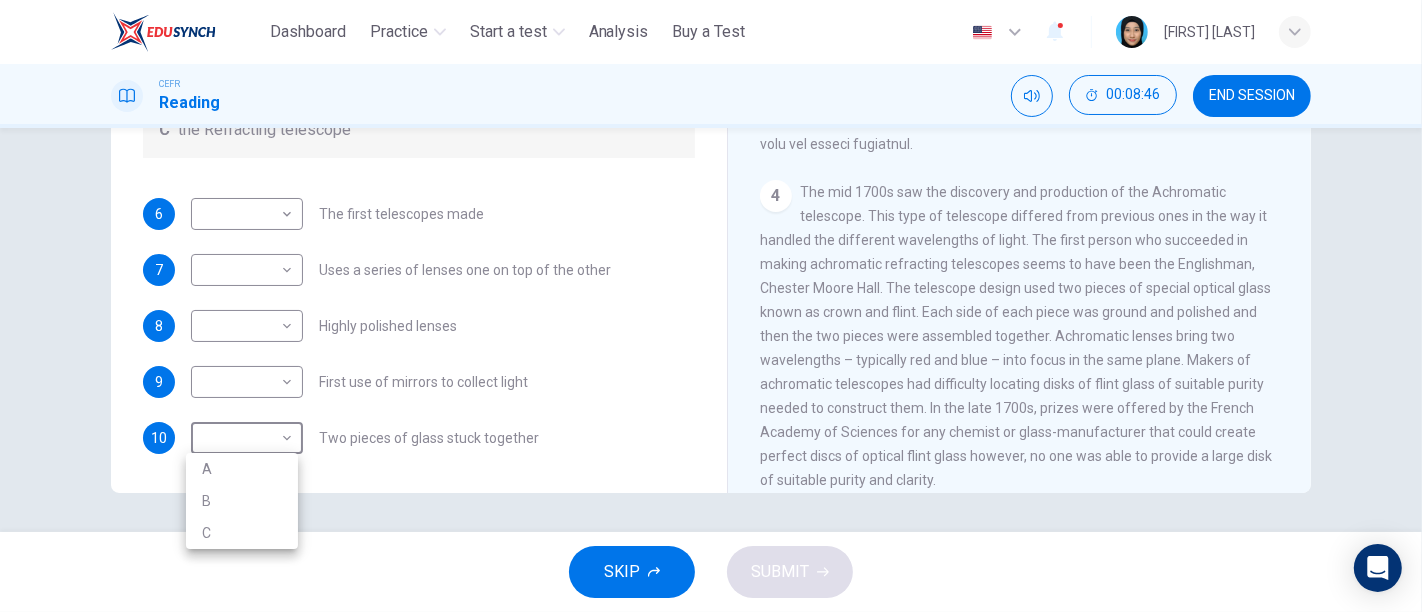 click at bounding box center (711, 306) 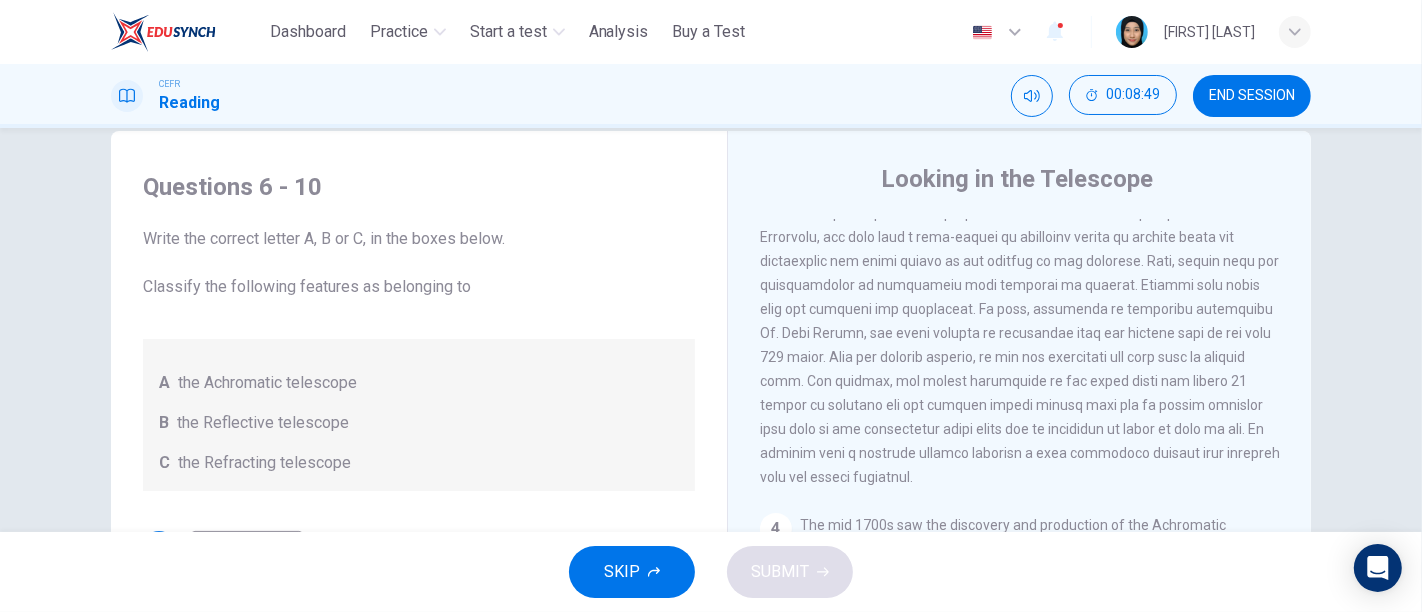 scroll, scrollTop: 370, scrollLeft: 0, axis: vertical 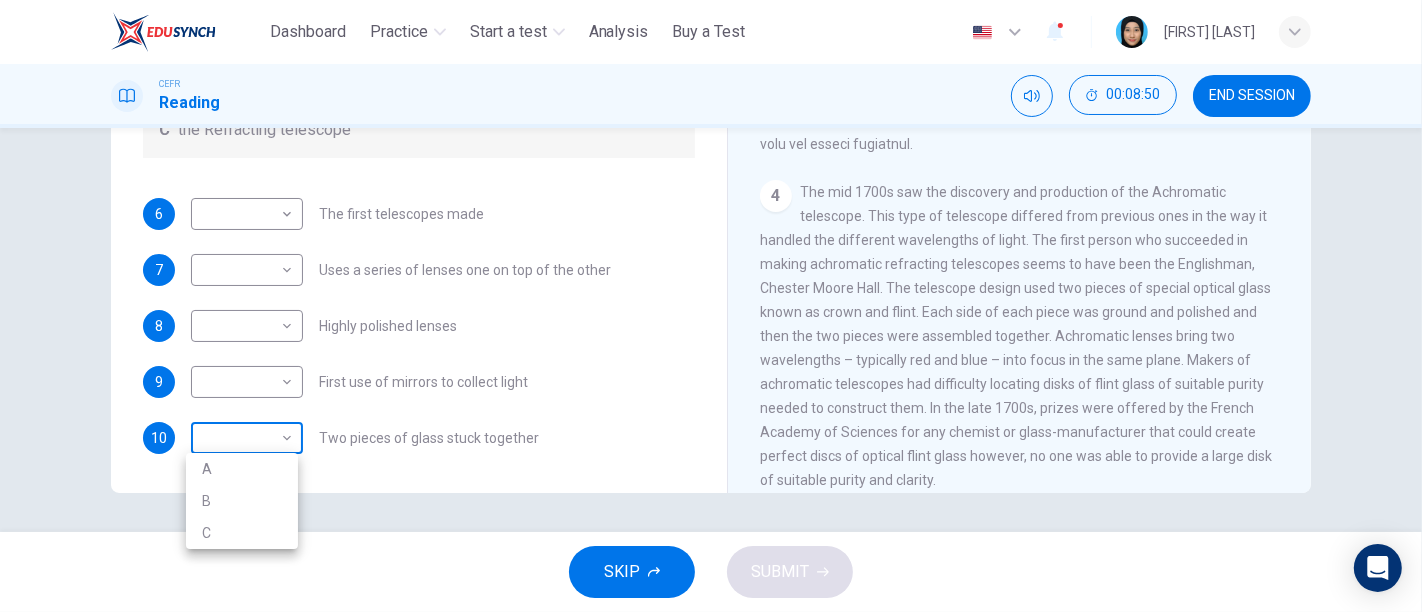 click on "This site uses cookies, as explained in our  Privacy Policy . If you agree to the use of cookies, please click the Accept button and continue to browse our site.   Privacy Policy Accept Dashboard Practice Start a test Analysis Buy a Test English ** ​ SITI AISAH BINTI ASHAAR CEFR Reading 00:08:50 END SESSION Questions 6 - 10 Write the correct letter A, B or C, in the boxes below.
Classify the following features as belonging to A the Achromatic telescope B the Reflective telescope C the Refracting telescope 6 ​ ​ The first telescopes made 7 ​ ​ Uses a series of lenses one on top of the other 8 ​ ​ Highly polished lenses 9 ​ ​ First use of mirrors to collect light 10 ​ ​ Two pieces of glass stuck together Looking in the Telescope CLICK TO ZOOM Click to Zoom 1 2 3 4 5 SKIP SUBMIT ELTC - EduSynch CEFR Test for Teachers in Malaysia
Dashboard Practice Start a test Analysis Pricing   Notifications 1 © Copyright  2025 A B C" at bounding box center (711, 306) 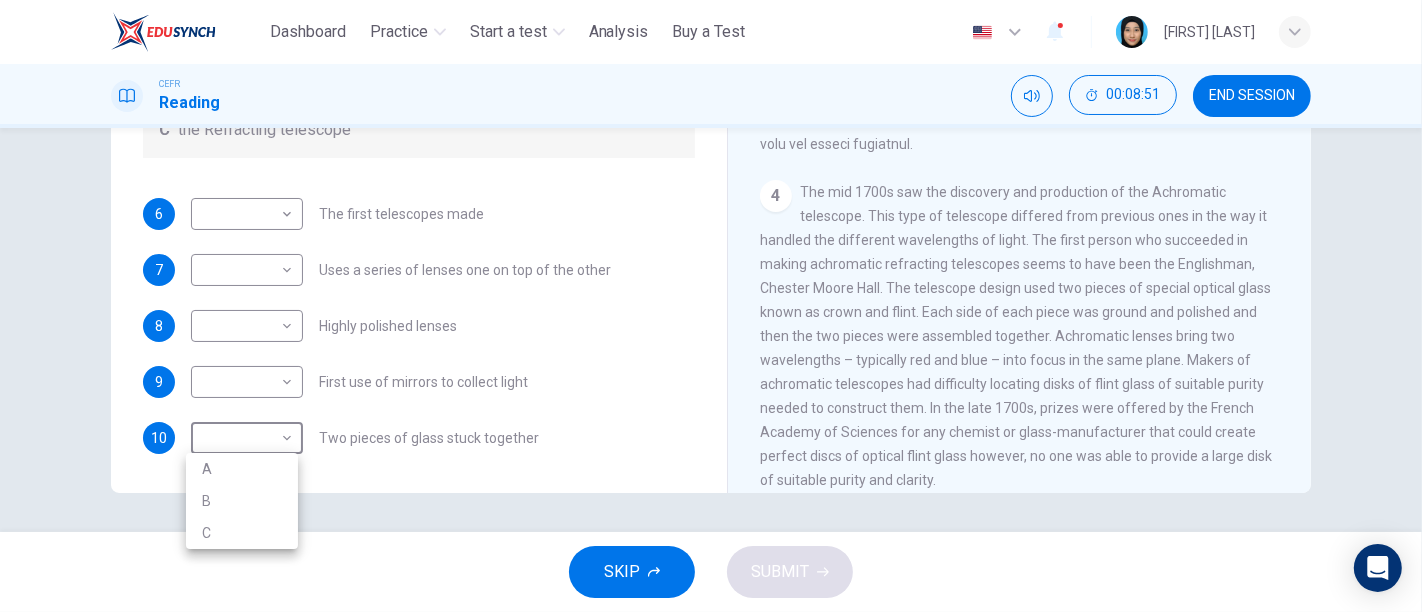 click on "A" at bounding box center [242, 469] 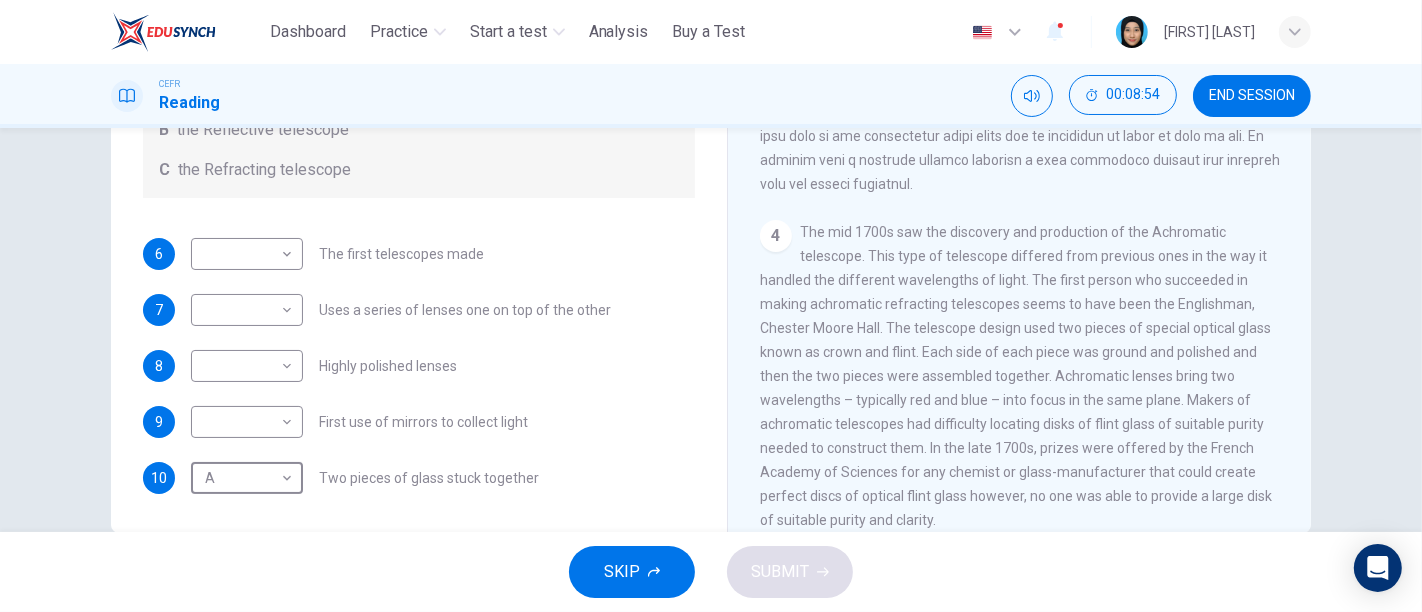 scroll, scrollTop: 317, scrollLeft: 0, axis: vertical 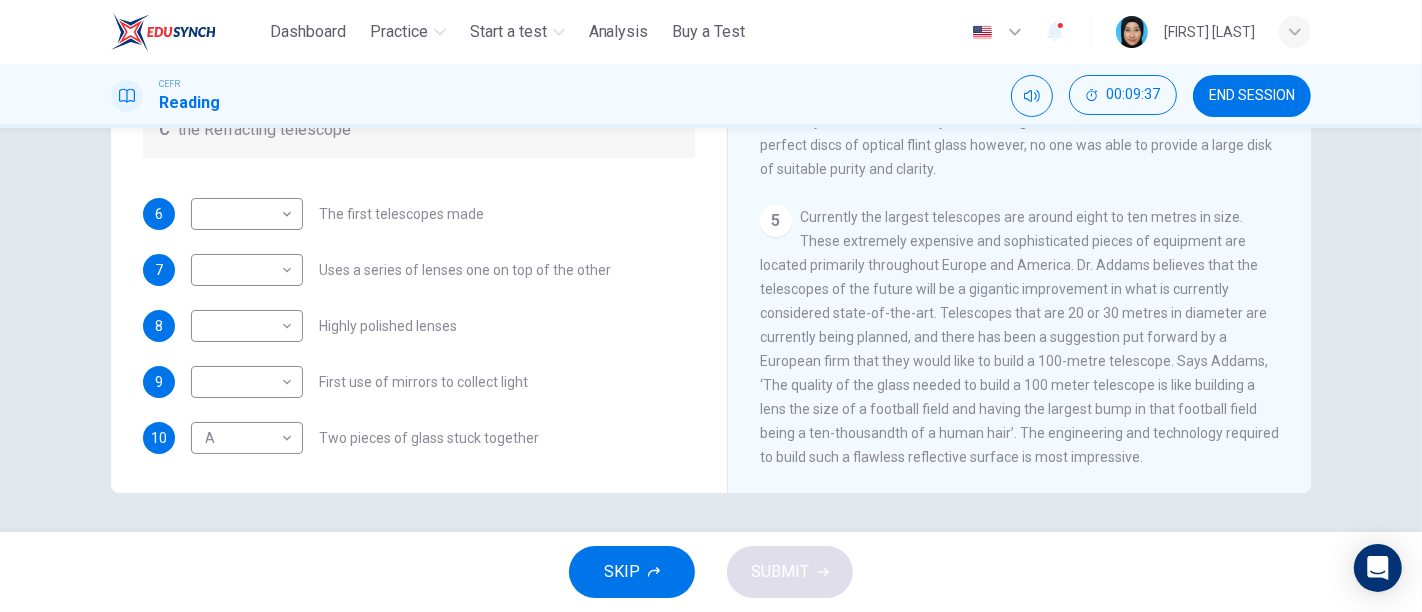 drag, startPoint x: 1288, startPoint y: 383, endPoint x: 1282, endPoint y: 290, distance: 93.193344 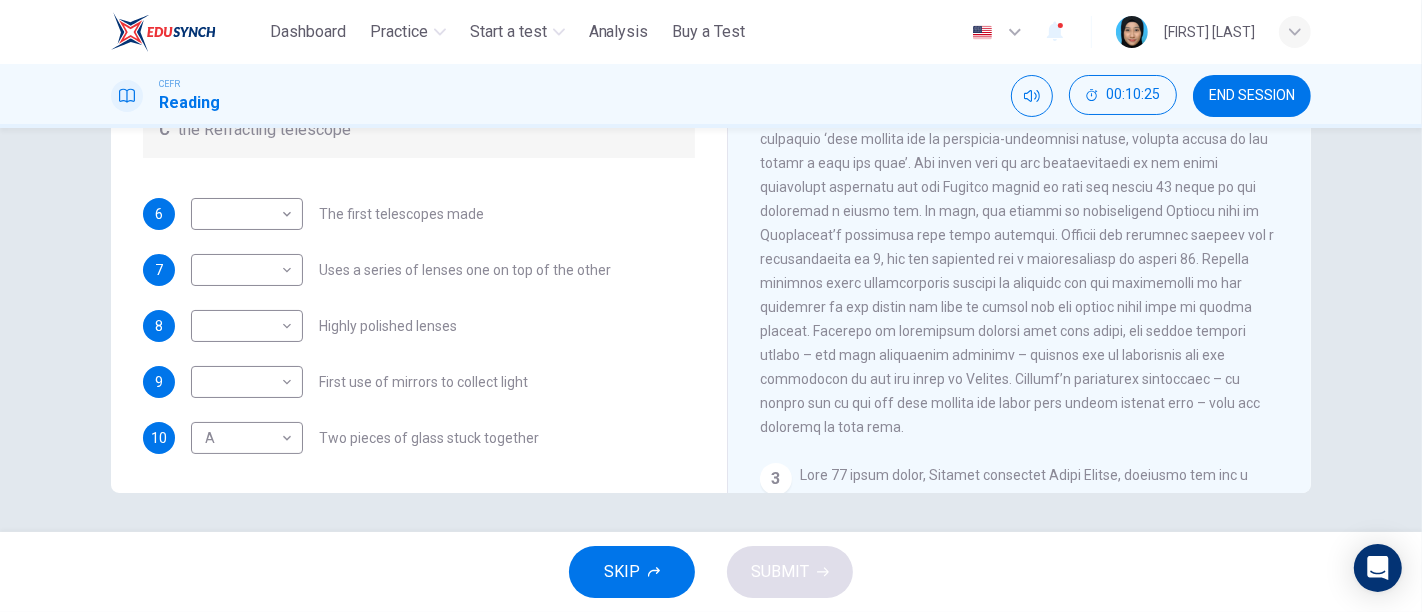 scroll, scrollTop: 333, scrollLeft: 0, axis: vertical 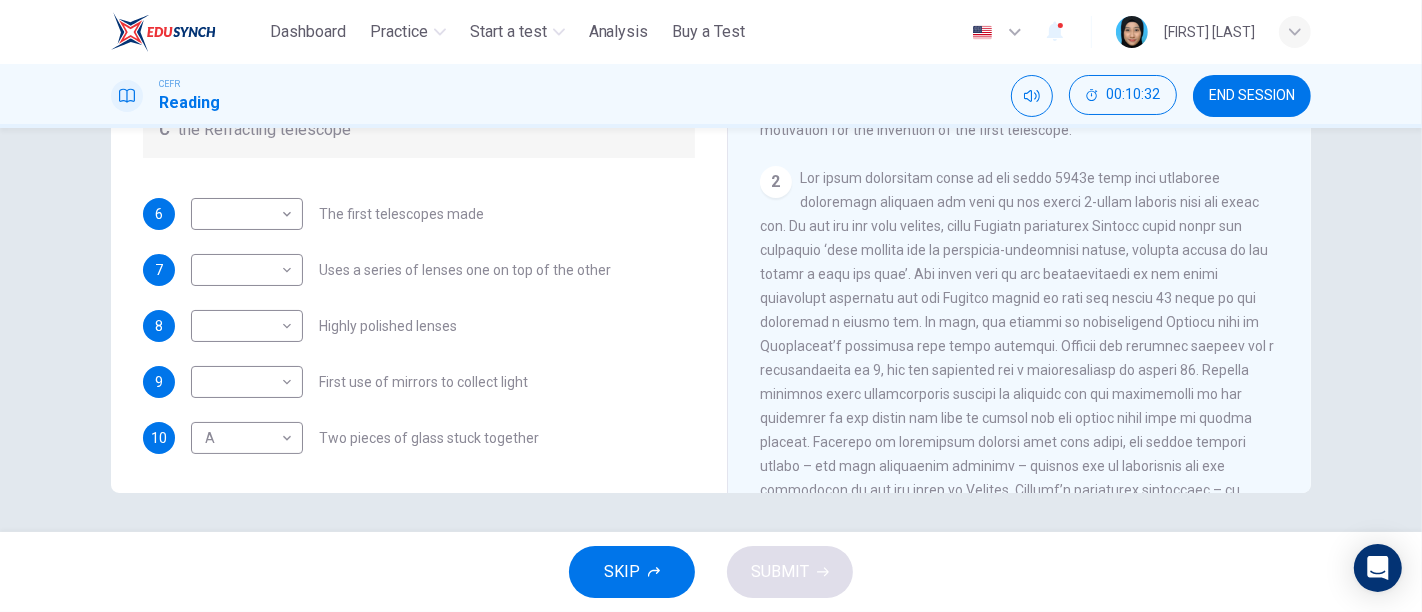drag, startPoint x: 687, startPoint y: 235, endPoint x: 1160, endPoint y: 299, distance: 477.31018 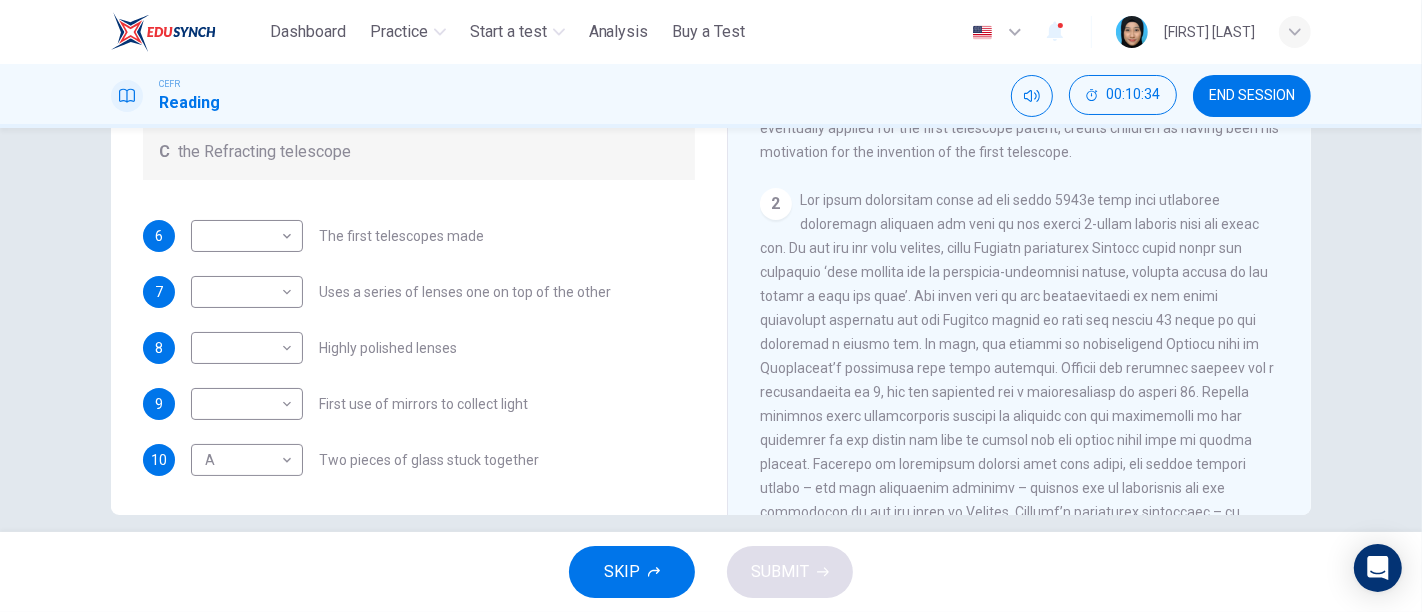 scroll, scrollTop: 320, scrollLeft: 0, axis: vertical 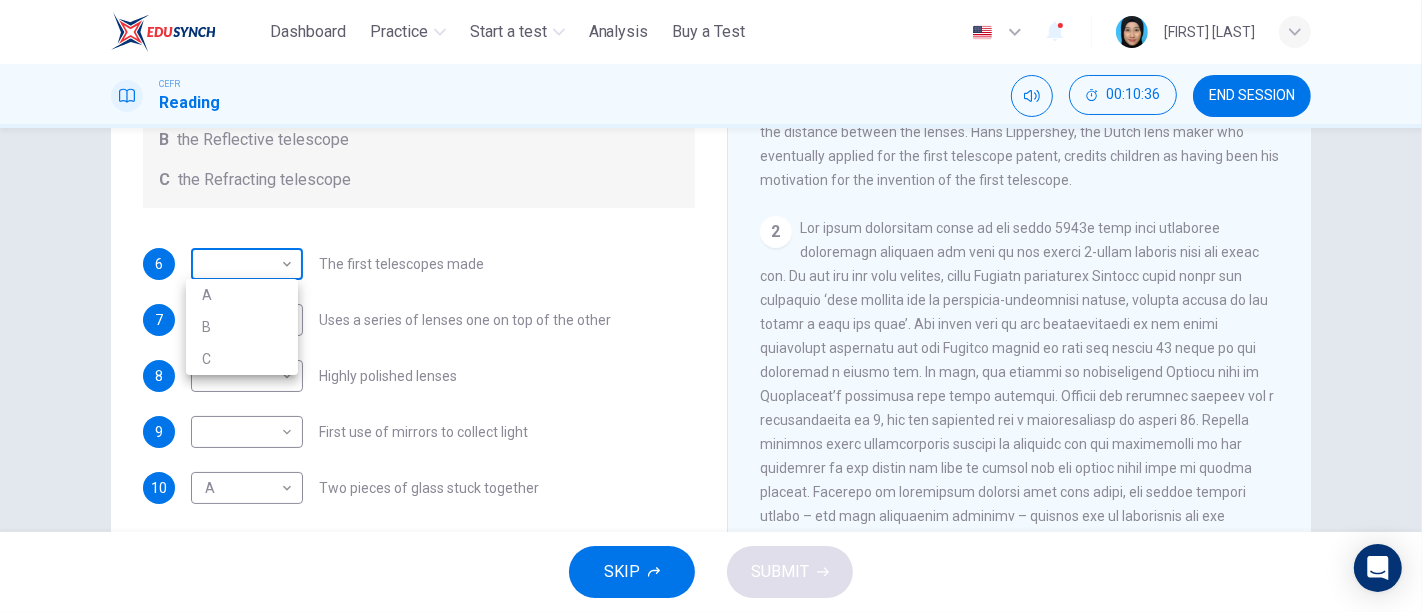 click on "This site uses cookies, as explained in our  Privacy Policy . If you agree to the use of cookies, please click the Accept button and continue to browse our site.   Privacy Policy Accept Dashboard Practice Start a test Analysis Buy a Test English ** ​ SITI AISAH BINTI ASHAAR CEFR Reading 00:10:36 END SESSION Questions 6 - 10 Write the correct letter A, B or C, in the boxes below.
Classify the following features as belonging to A the Achromatic telescope B the Reflective telescope C the Refracting telescope 6 ​ ​ The first telescopes made 7 ​ ​ Uses a series of lenses one on top of the other 8 ​ ​ Highly polished lenses 9 ​ ​ First use of mirrors to collect light 10 A * ​ Two pieces of glass stuck together Looking in the Telescope CLICK TO ZOOM Click to Zoom 1 2 3 4 5 SKIP SUBMIT ELTC - EduSynch CEFR Test for Teachers in Malaysia
Dashboard Practice Start a test Analysis Pricing   Notifications 1 © Copyright  2025 A B C" at bounding box center [711, 306] 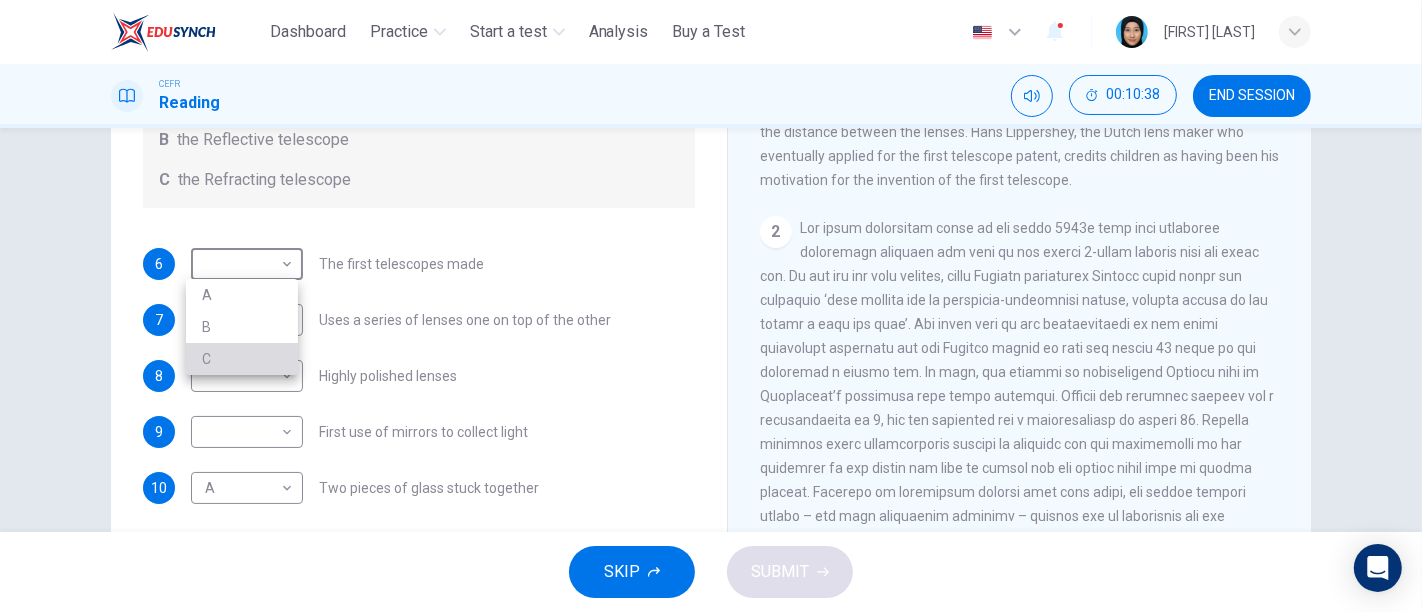 click on "C" at bounding box center (242, 359) 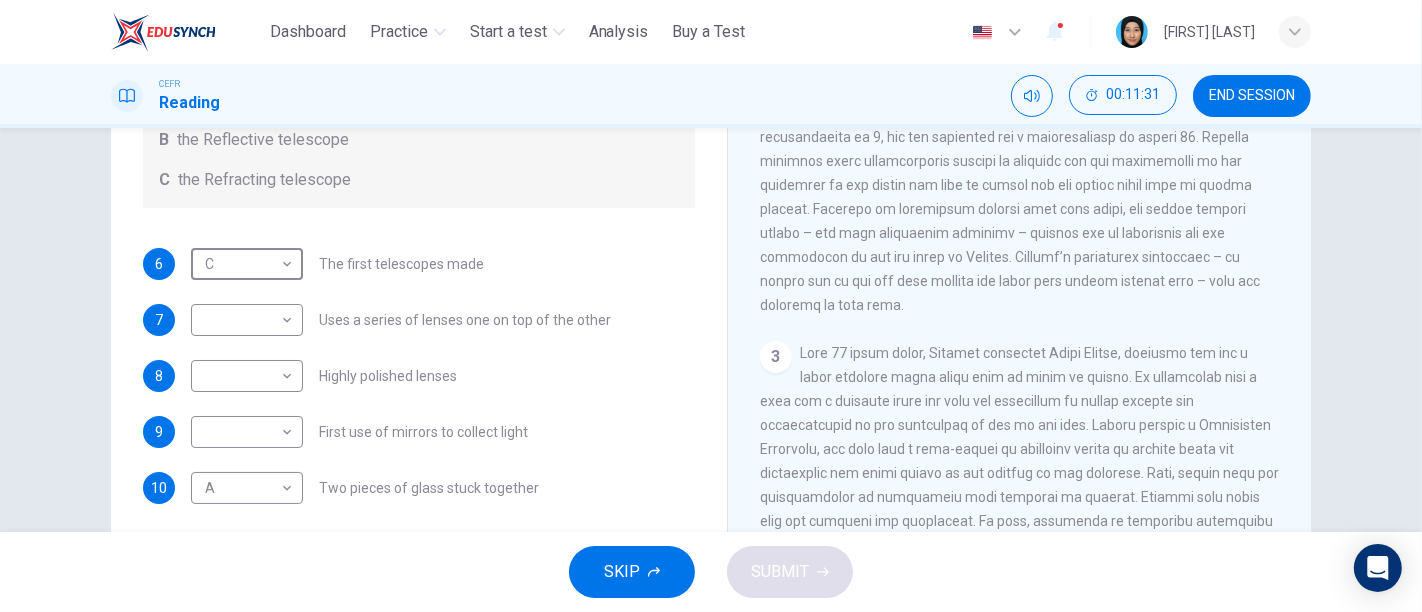 scroll, scrollTop: 666, scrollLeft: 0, axis: vertical 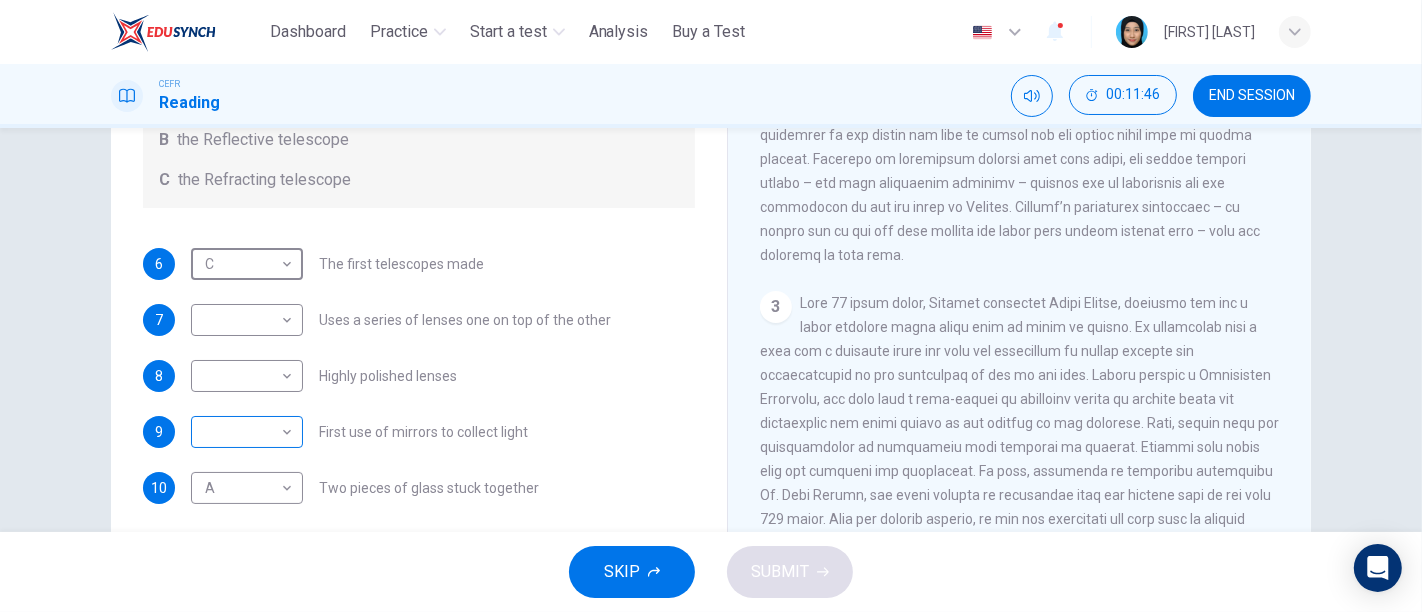 click on "This site uses cookies, as explained in our  Privacy Policy . If you agree to the use of cookies, please click the Accept button and continue to browse our site.   Privacy Policy Accept Dashboard Practice Start a test Analysis Buy a Test English ** ​ SITI AISAH BINTI ASHAAR CEFR Reading 00:11:46 END SESSION Questions 6 - 10 Write the correct letter A, B or C, in the boxes below.
Classify the following features as belonging to A the Achromatic telescope B the Reflective telescope C the Refracting telescope 6 C * ​ The first telescopes made 7 ​ ​ Uses a series of lenses one on top of the other 8 ​ ​ Highly polished lenses 9 ​ ​ First use of mirrors to collect light 10 A * ​ Two pieces of glass stuck together Looking in the Telescope CLICK TO ZOOM Click to Zoom 1 2 3 4 5 SKIP SUBMIT ELTC - EduSynch CEFR Test for Teachers in Malaysia
Dashboard Practice Start a test Analysis Pricing   Notifications 1 © Copyright  2025" at bounding box center (711, 306) 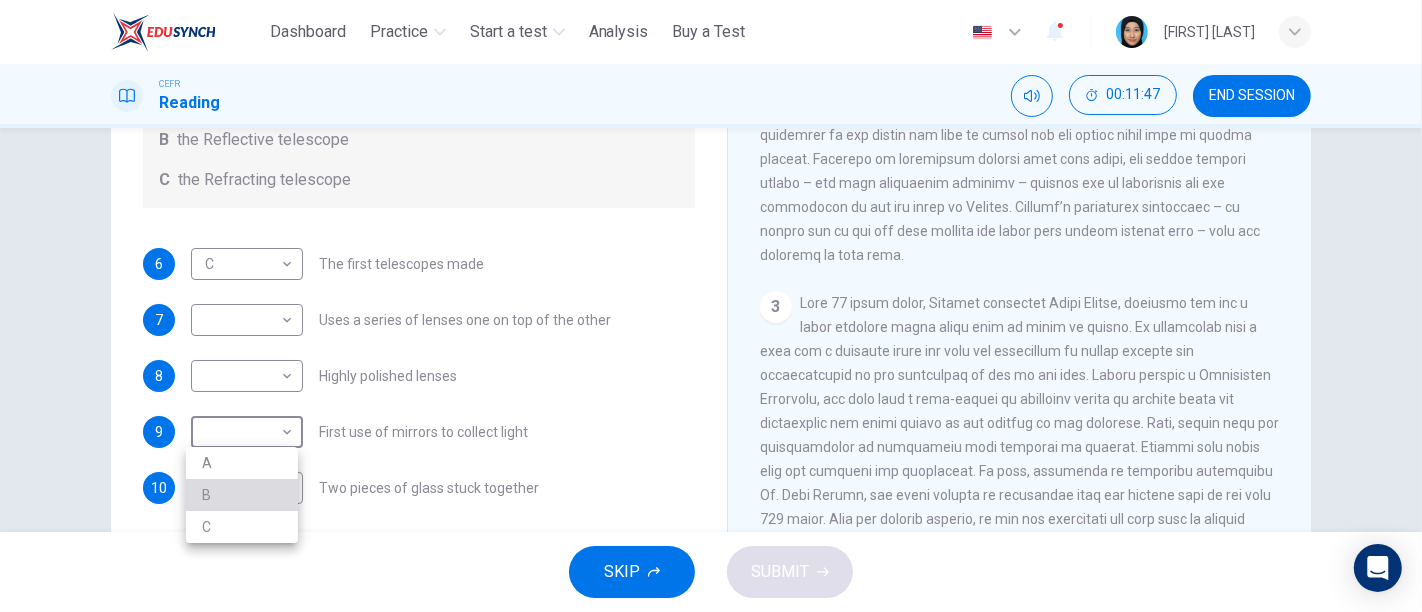 click on "B" at bounding box center [242, 495] 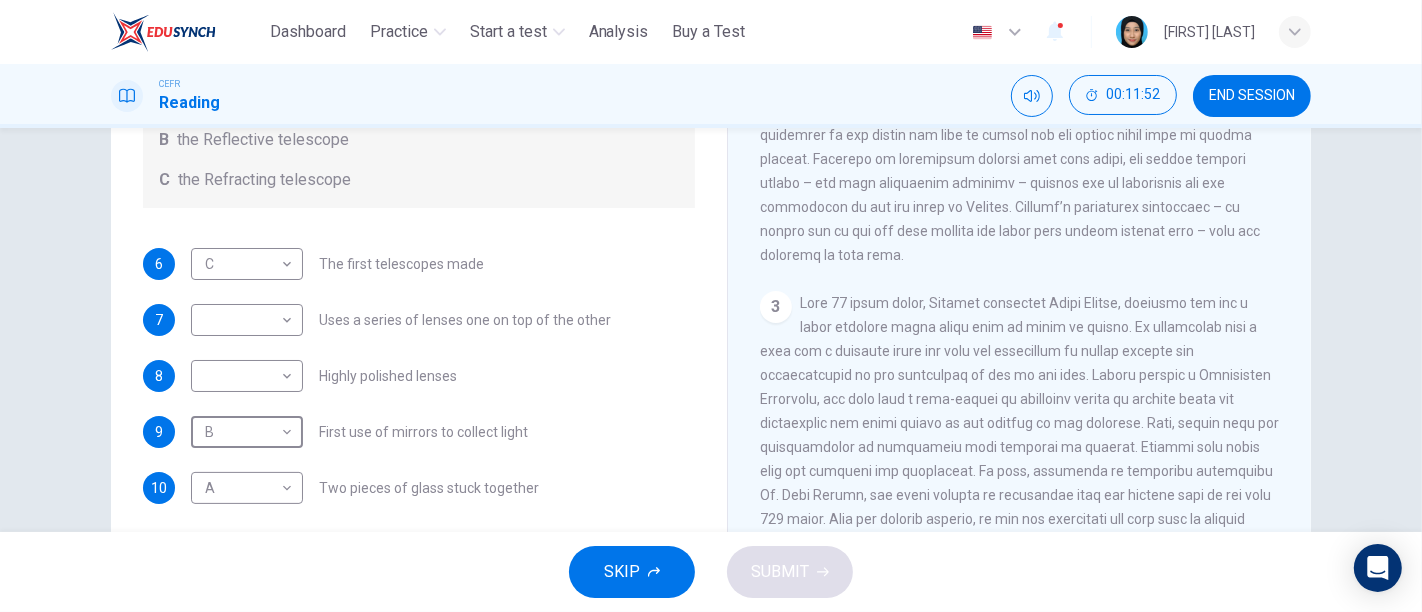 scroll, scrollTop: 777, scrollLeft: 0, axis: vertical 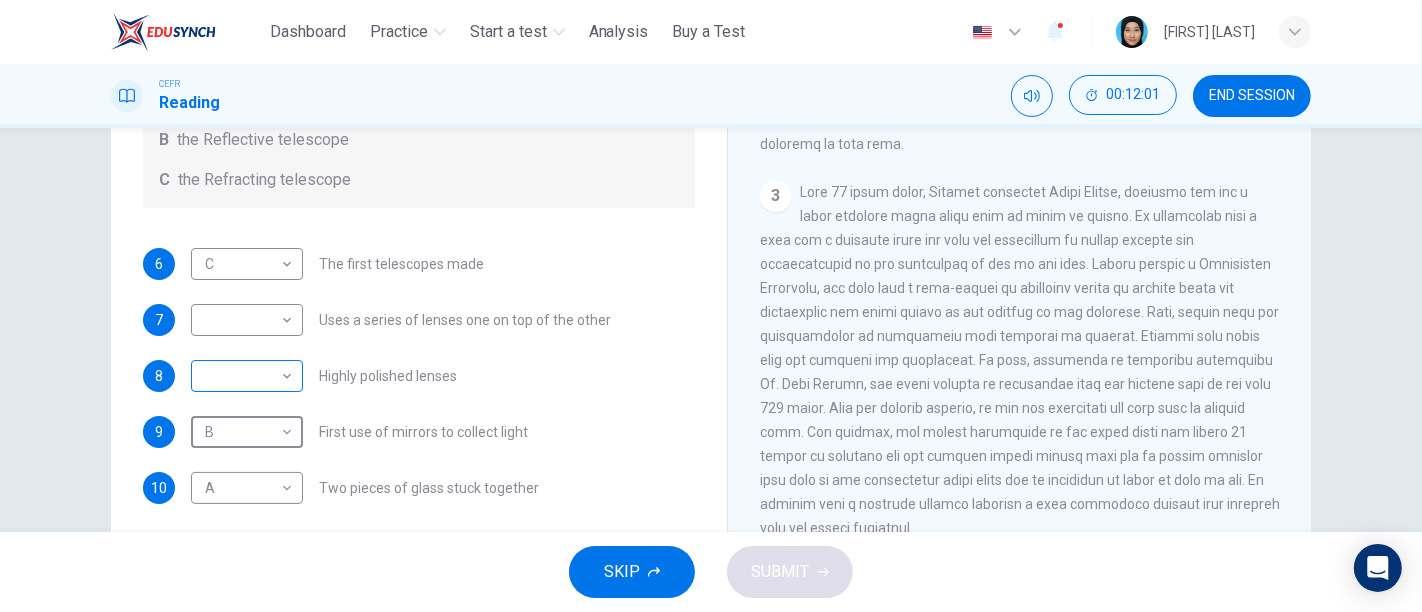 click on "This site uses cookies, as explained in our  Privacy Policy . If you agree to the use of cookies, please click the Accept button and continue to browse our site.   Privacy Policy Accept Dashboard Practice Start a test Analysis Buy a Test English ** ​ SITI AISAH BINTI ASHAAR CEFR Reading 00:12:01 END SESSION Questions 6 - 10 Write the correct letter A, B or C, in the boxes below.
Classify the following features as belonging to A the Achromatic telescope B the Reflective telescope C the Refracting telescope 6 C * ​ The first telescopes made 7 ​ ​ Uses a series of lenses one on top of the other 8 ​ ​ Highly polished lenses 9 B * ​ First use of mirrors to collect light 10 A * ​ Two pieces of glass stuck together Looking in the Telescope CLICK TO ZOOM Click to Zoom 1 2 3 4 5 SKIP SUBMIT ELTC - EduSynch CEFR Test for Teachers in Malaysia
Dashboard Practice Start a test Analysis Pricing   Notifications 1 © Copyright  2025" at bounding box center (711, 306) 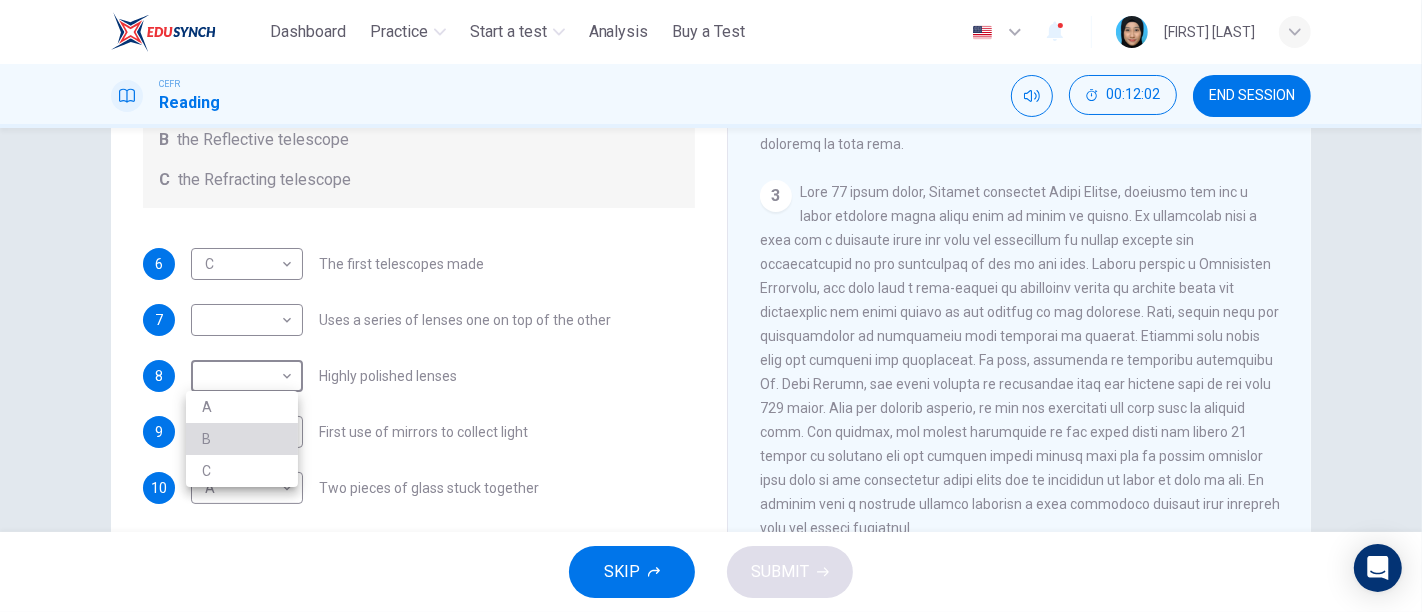 click on "B" at bounding box center [242, 439] 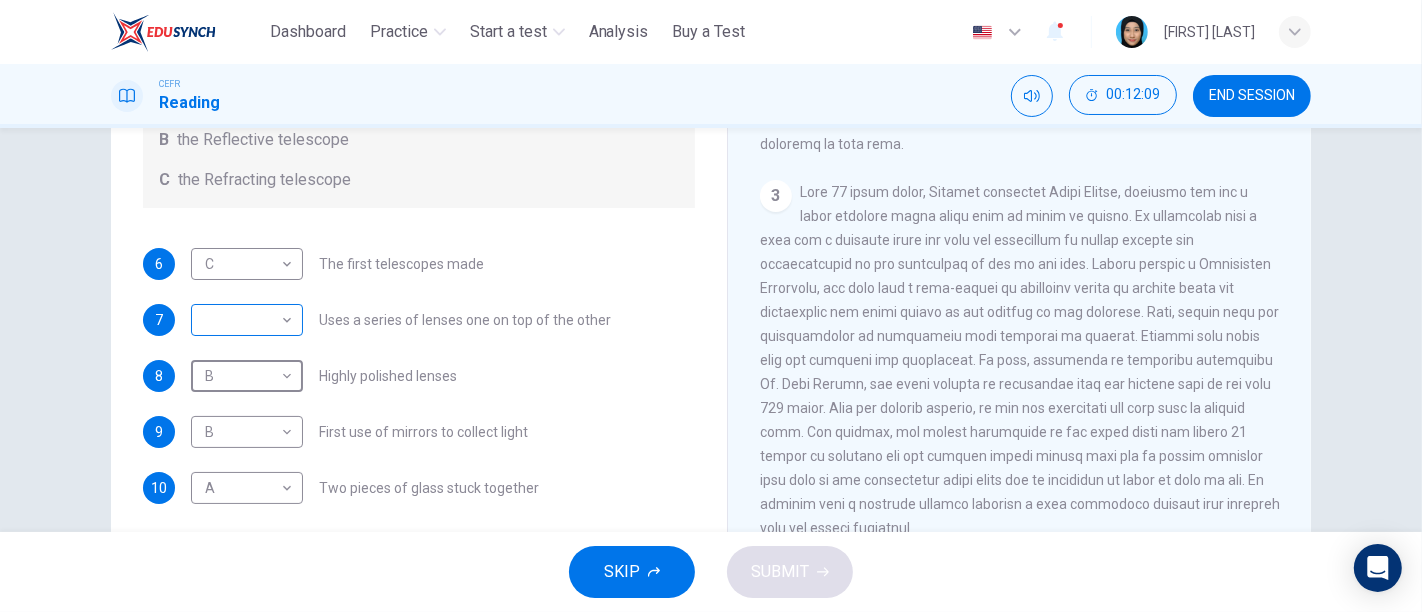 click on "This site uses cookies, as explained in our  Privacy Policy . If you agree to the use of cookies, please click the Accept button and continue to browse our site.   Privacy Policy Accept Dashboard Practice Start a test Analysis Buy a Test English ** ​ SITI AISAH BINTI ASHAAR CEFR Reading 00:12:09 END SESSION Questions 6 - 10 Write the correct letter A, B or C, in the boxes below.
Classify the following features as belonging to A the Achromatic telescope B the Reflective telescope C the Refracting telescope 6 C * ​ The first telescopes made 7 ​ ​ Uses a series of lenses one on top of the other 8 B * ​ Highly polished lenses 9 B * ​ First use of mirrors to collect light 10 A * ​ Two pieces of glass stuck together Looking in the Telescope CLICK TO ZOOM Click to Zoom 1 2 3 4 5 SKIP SUBMIT ELTC - EduSynch CEFR Test for Teachers in Malaysia
Dashboard Practice Start a test Analysis Pricing   Notifications 1 © Copyright  2025" at bounding box center [711, 306] 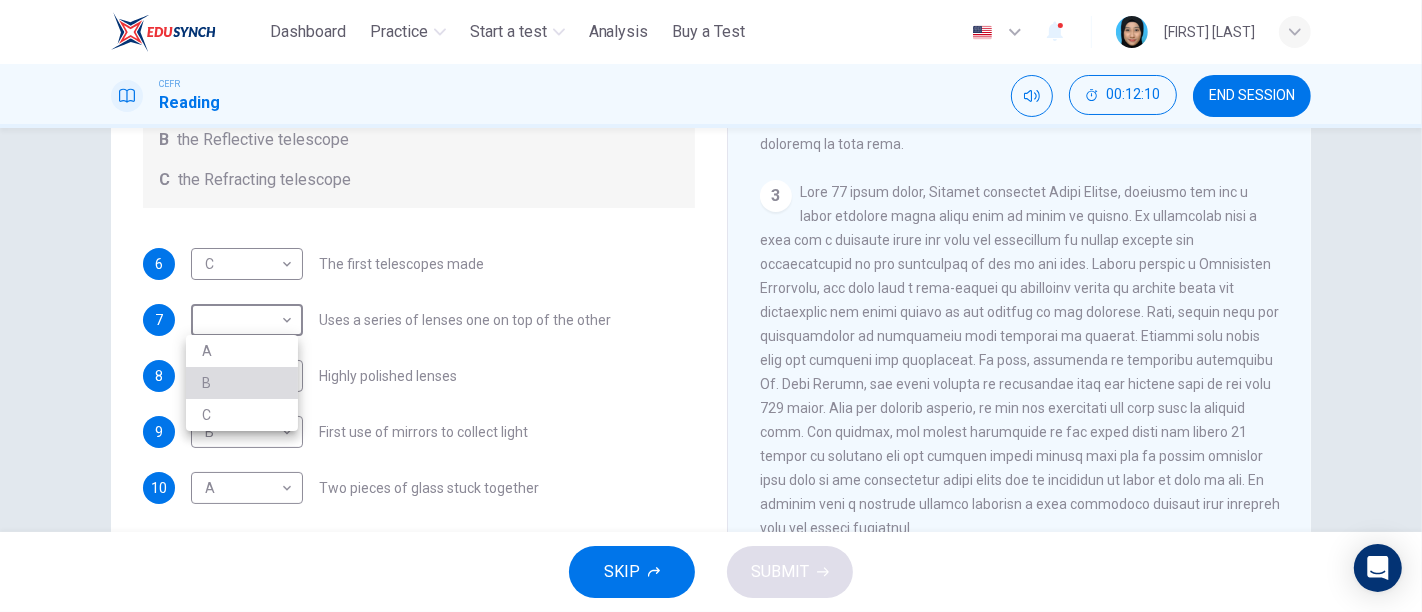 click on "B" at bounding box center [242, 383] 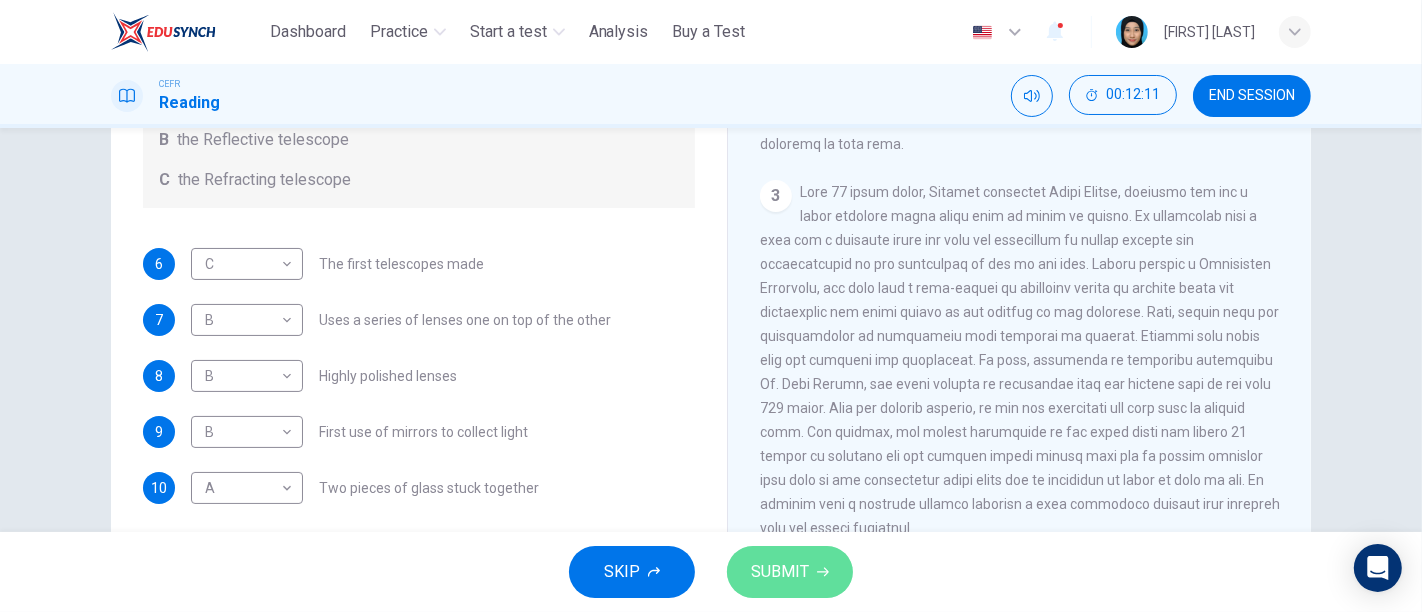 click on "SUBMIT" at bounding box center (780, 572) 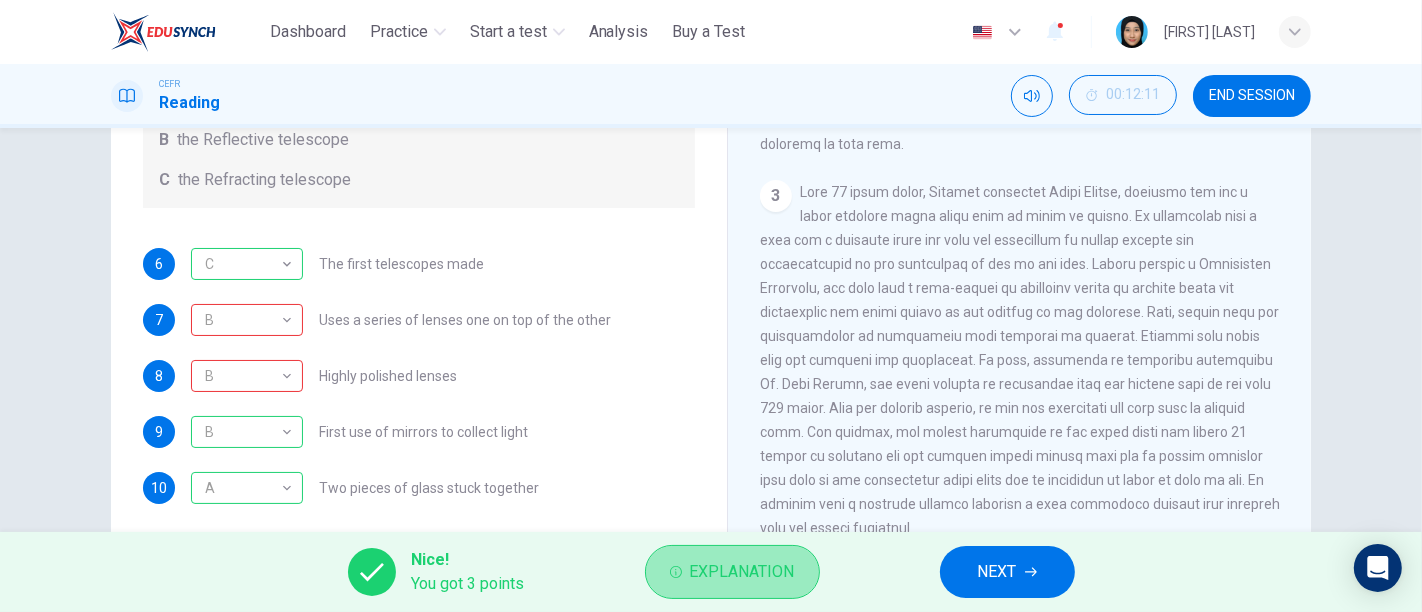 click on "Explanation" at bounding box center [742, 572] 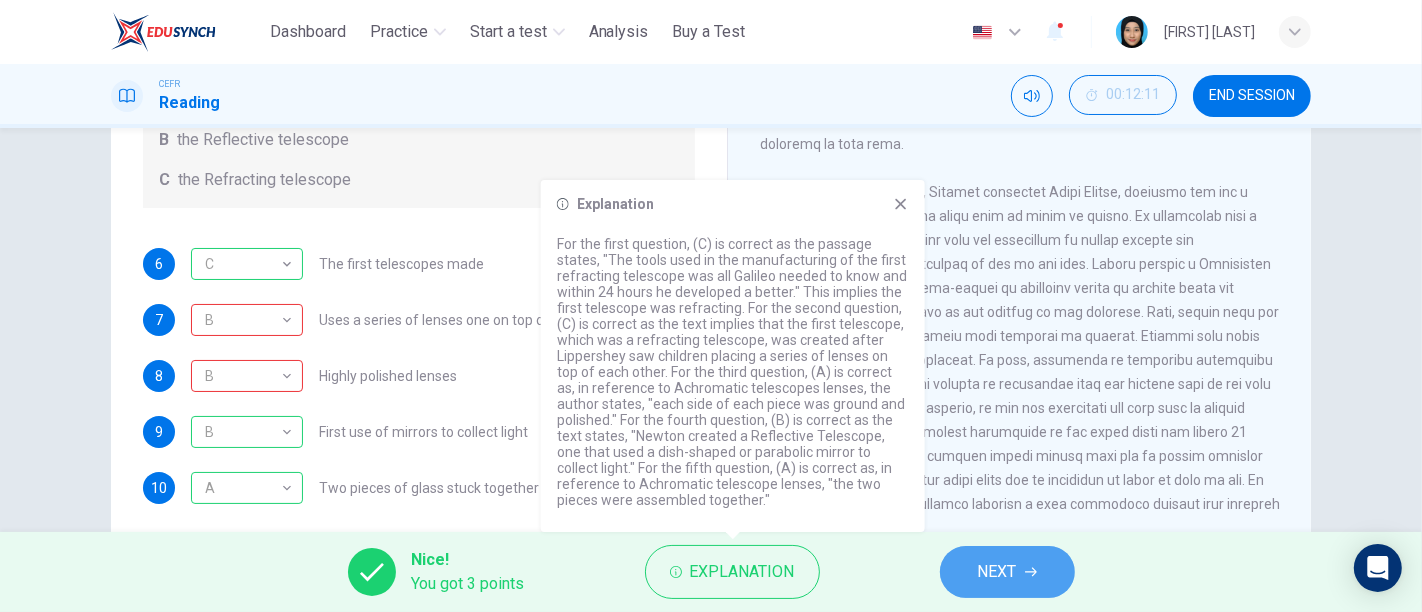 click on "NEXT" at bounding box center [997, 572] 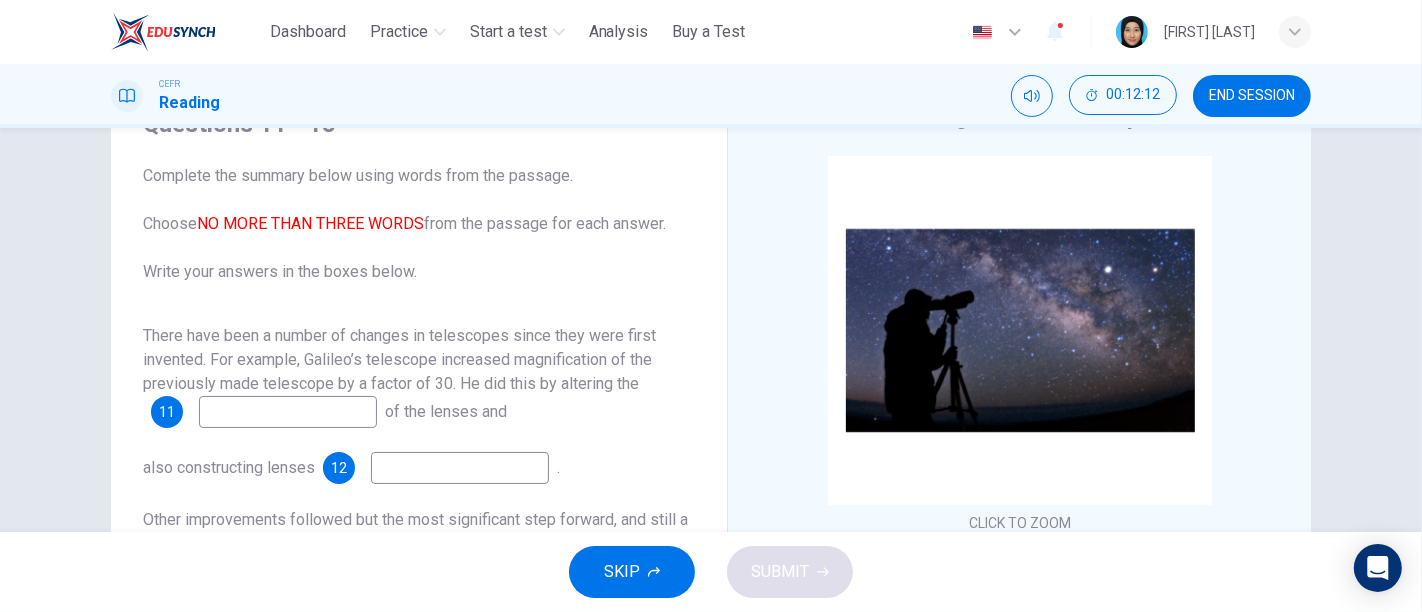 scroll, scrollTop: 98, scrollLeft: 0, axis: vertical 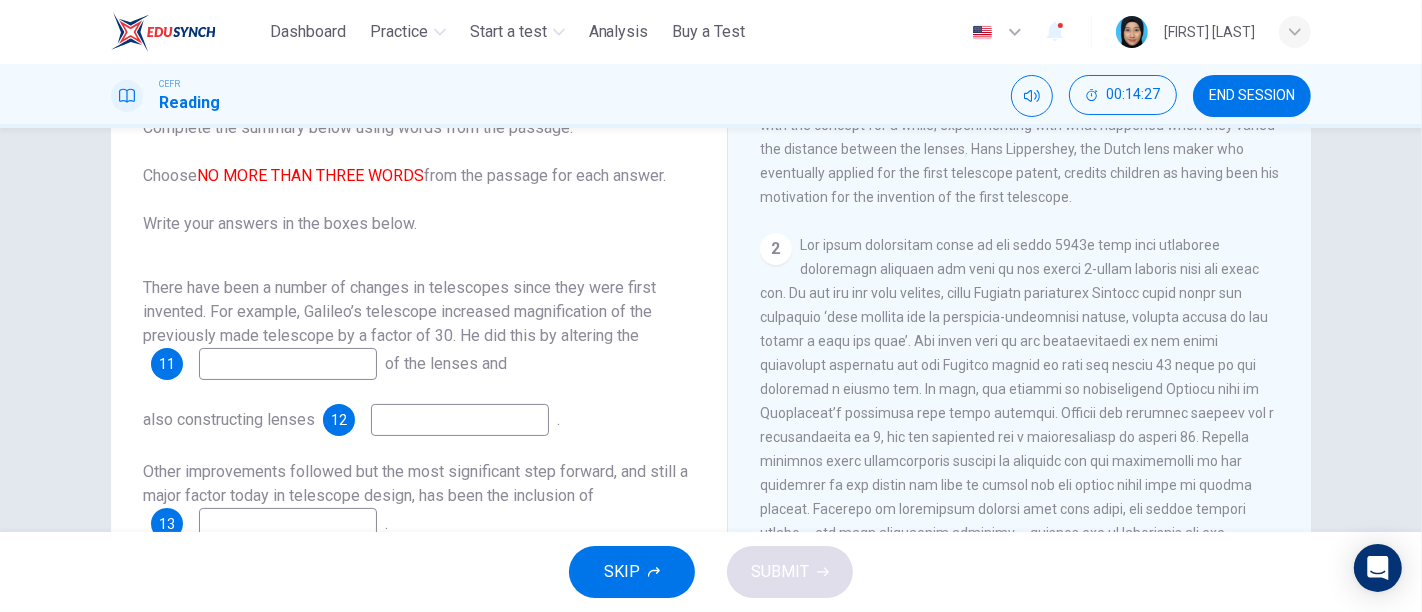 click at bounding box center (288, 364) 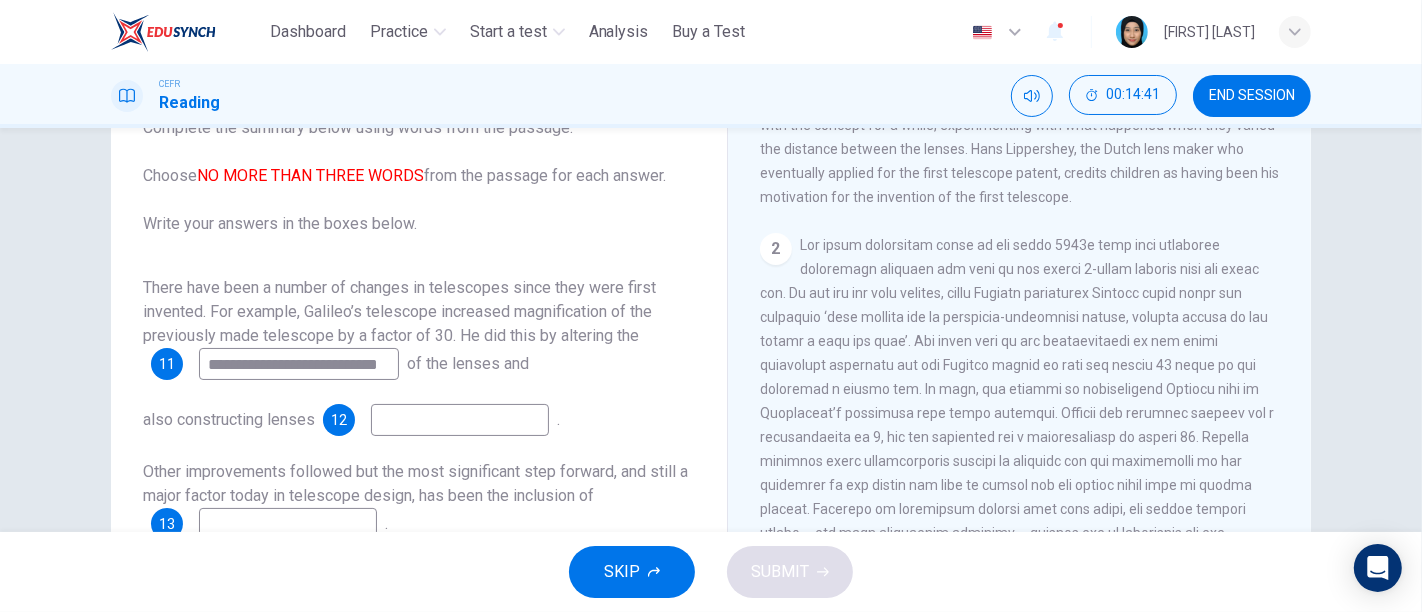 scroll, scrollTop: 0, scrollLeft: 12, axis: horizontal 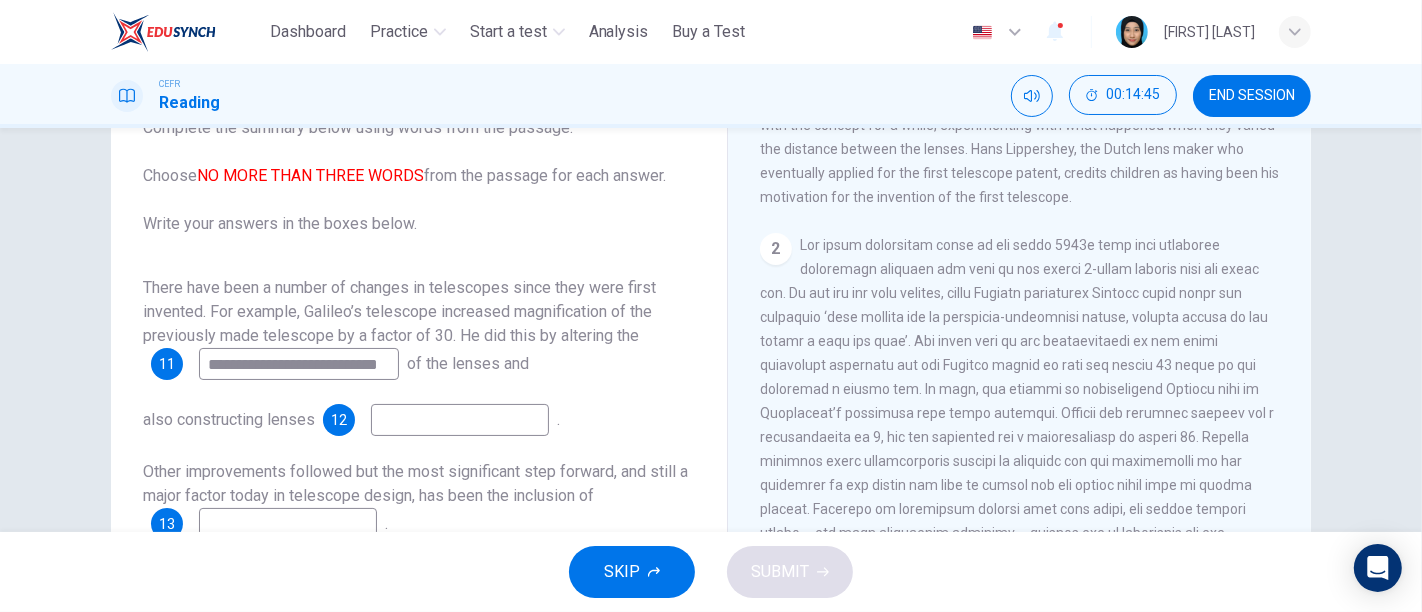 type on "**********" 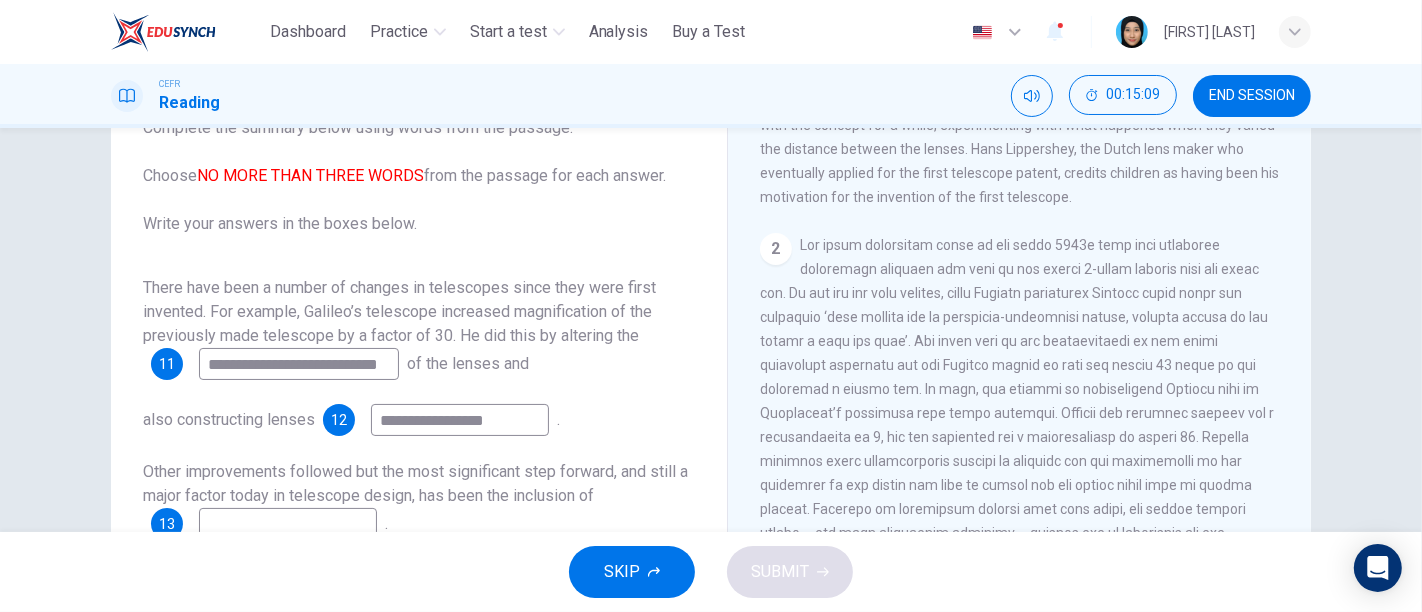 type on "**********" 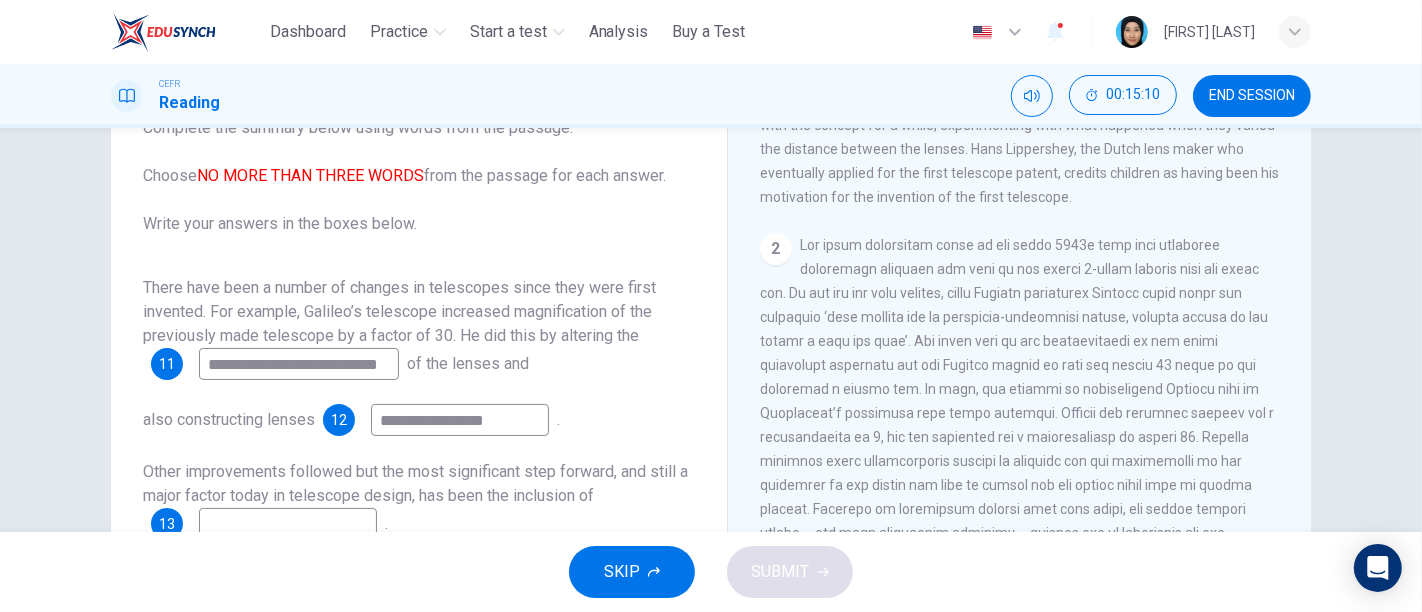 click on "**********" at bounding box center (299, 364) 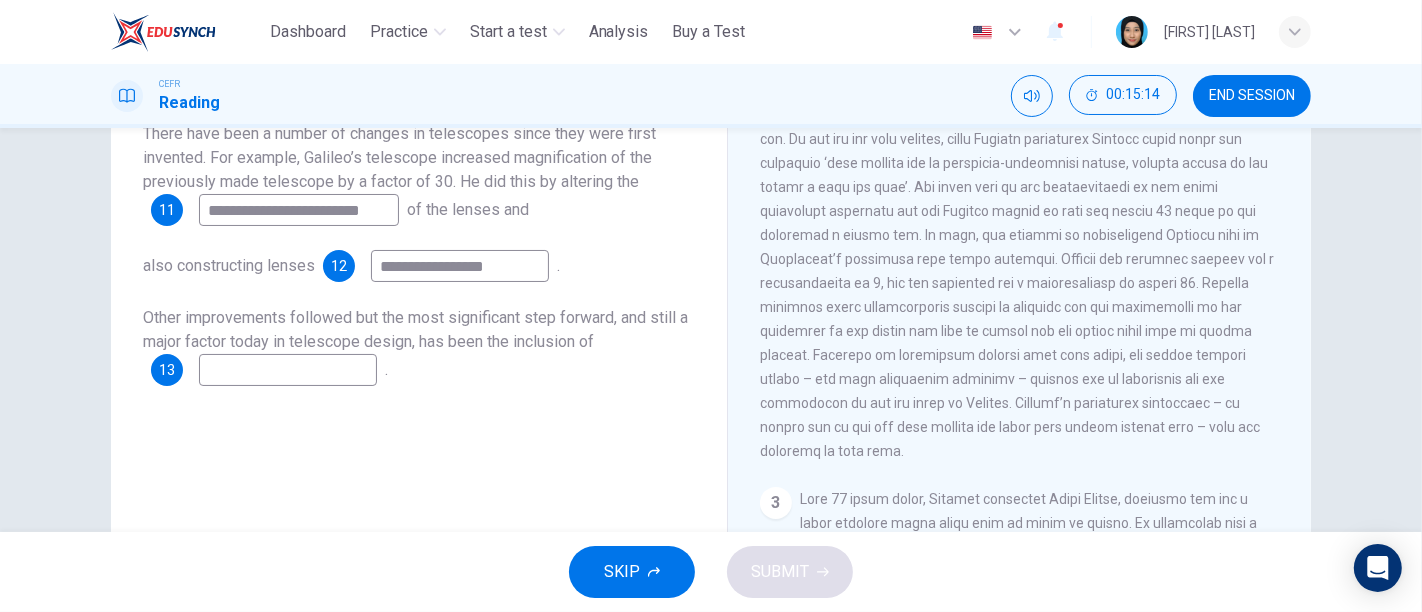 scroll, scrollTop: 370, scrollLeft: 0, axis: vertical 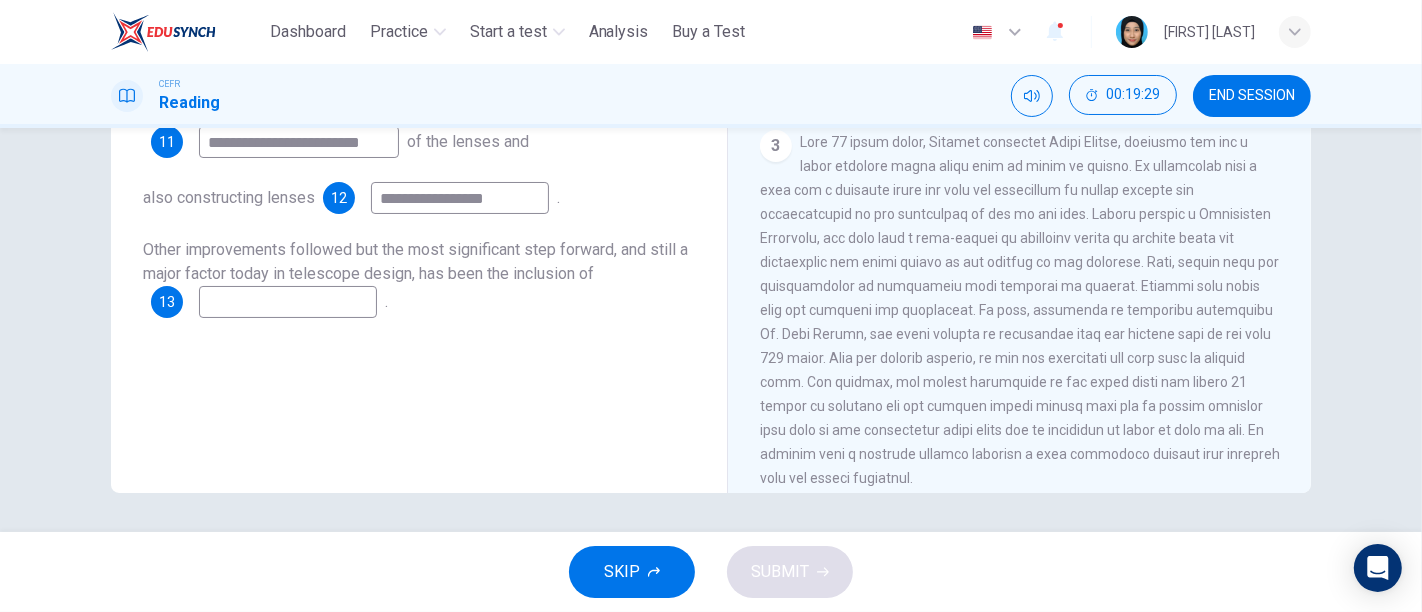 type on "**********" 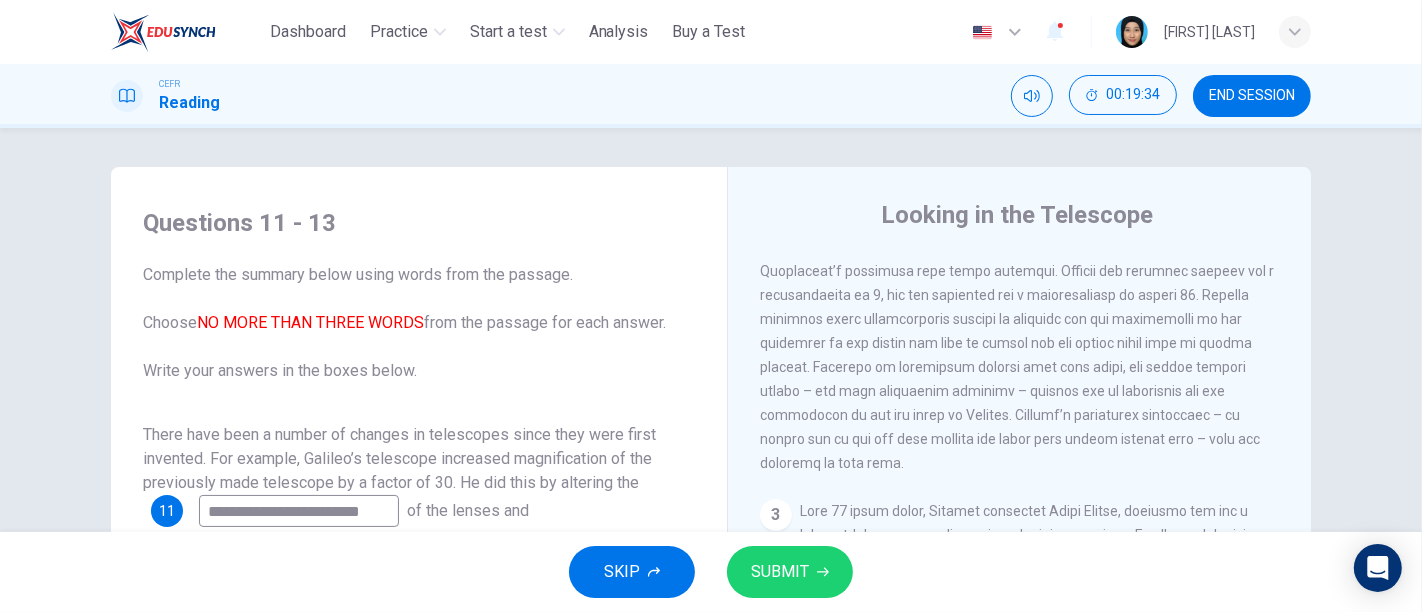 scroll, scrollTop: 0, scrollLeft: 0, axis: both 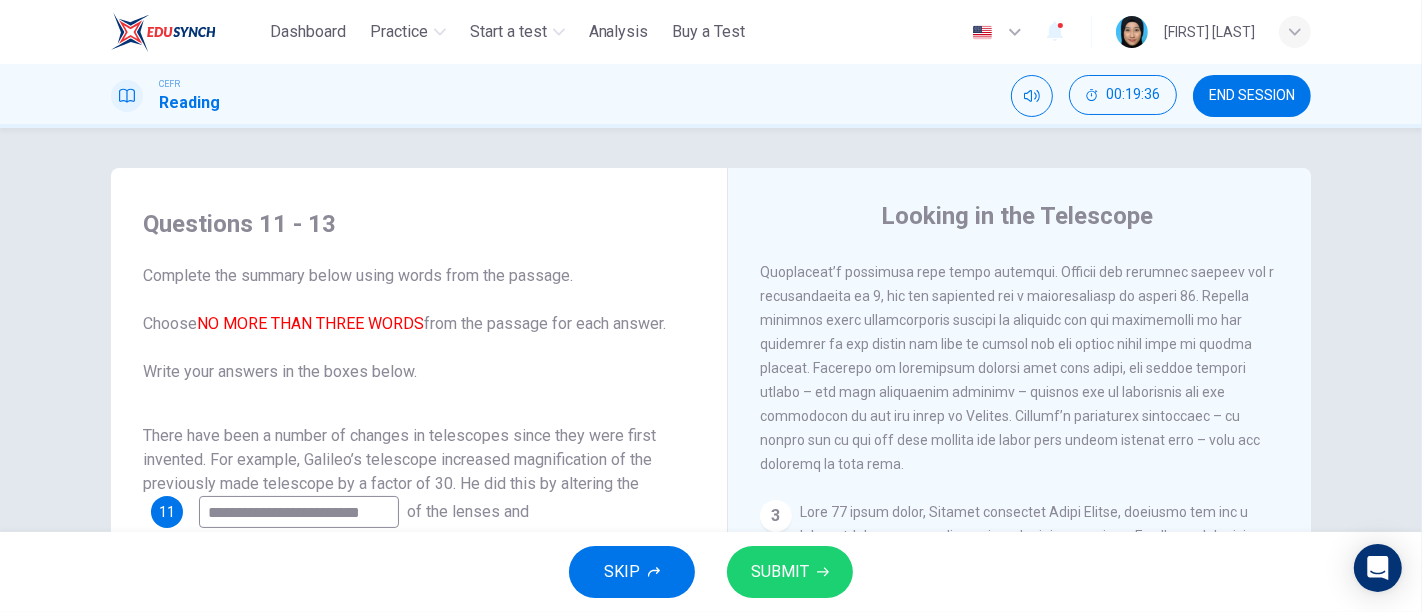 type on "**********" 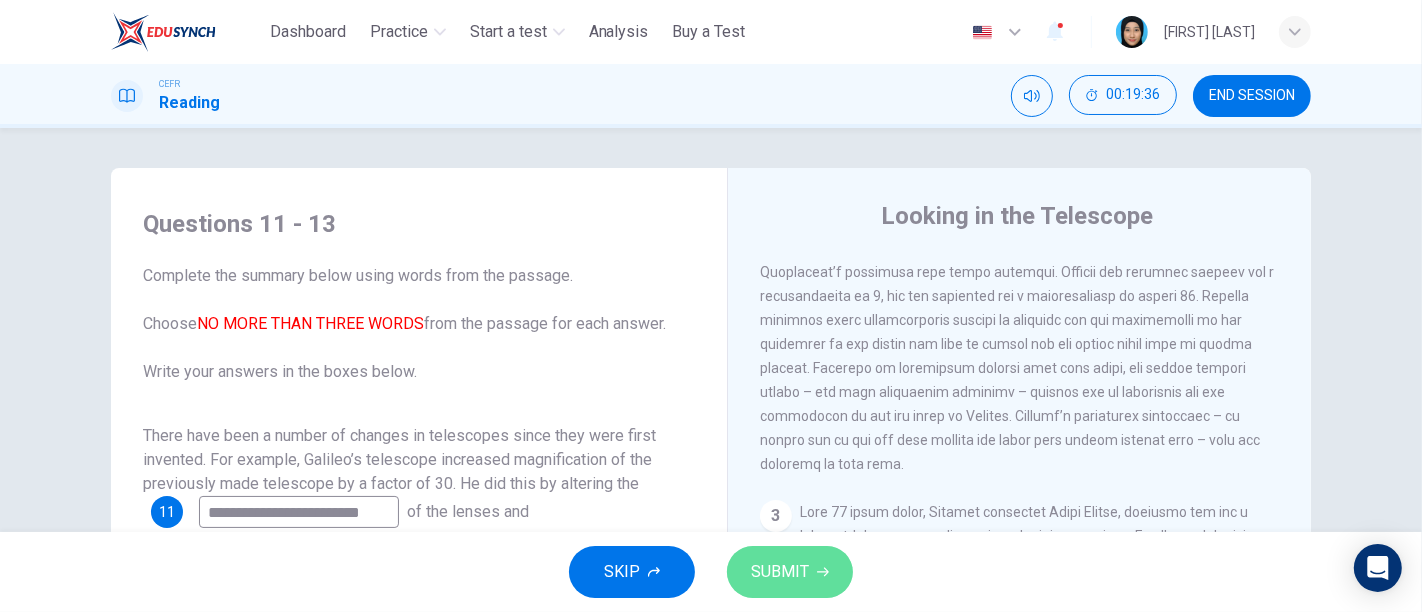 click on "SUBMIT" at bounding box center (780, 572) 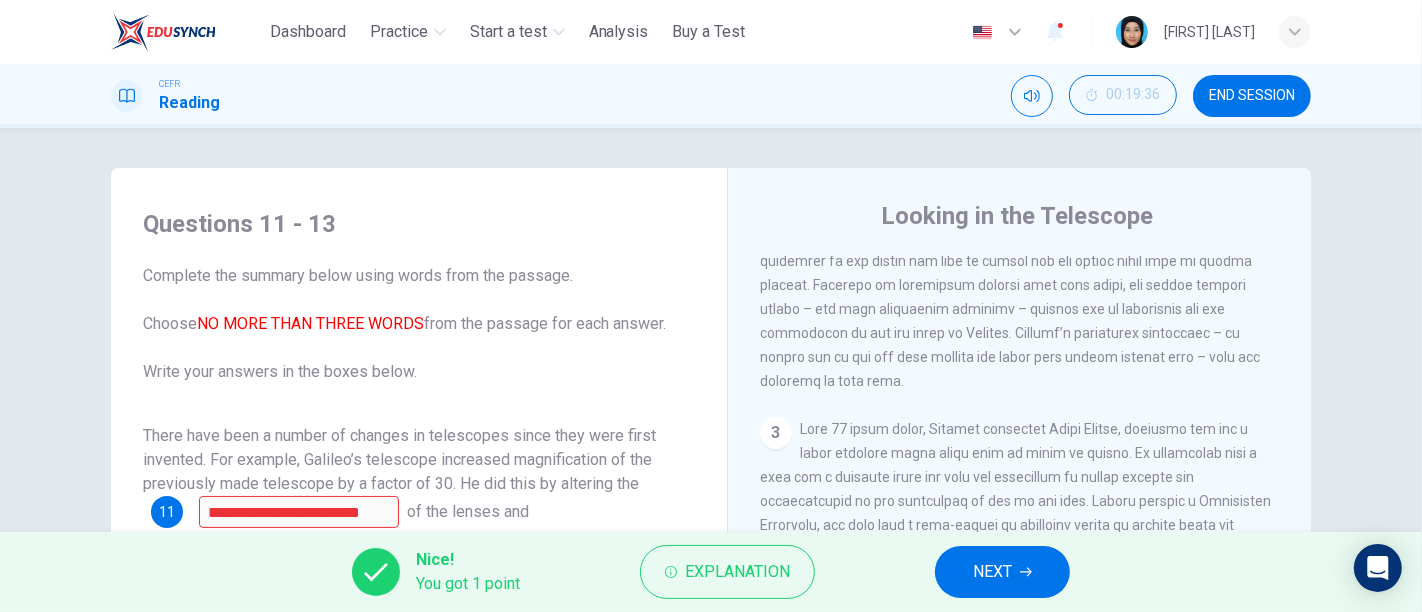 scroll, scrollTop: 1000, scrollLeft: 0, axis: vertical 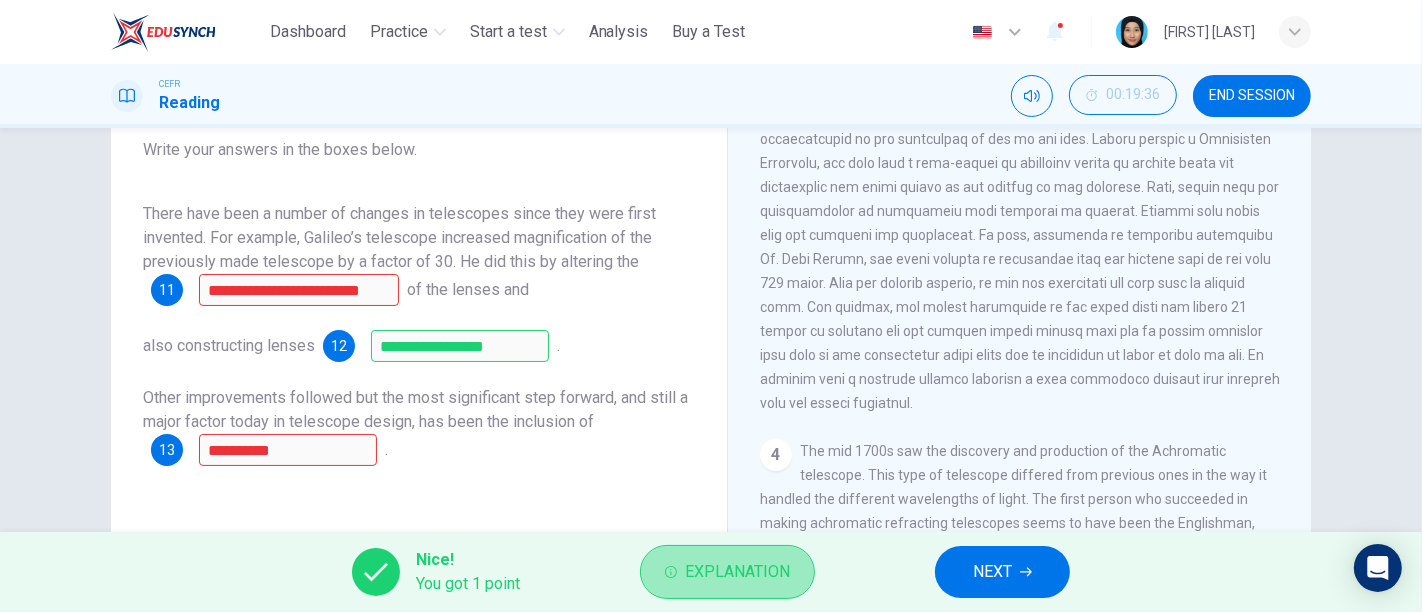 click on "Explanation" at bounding box center (737, 572) 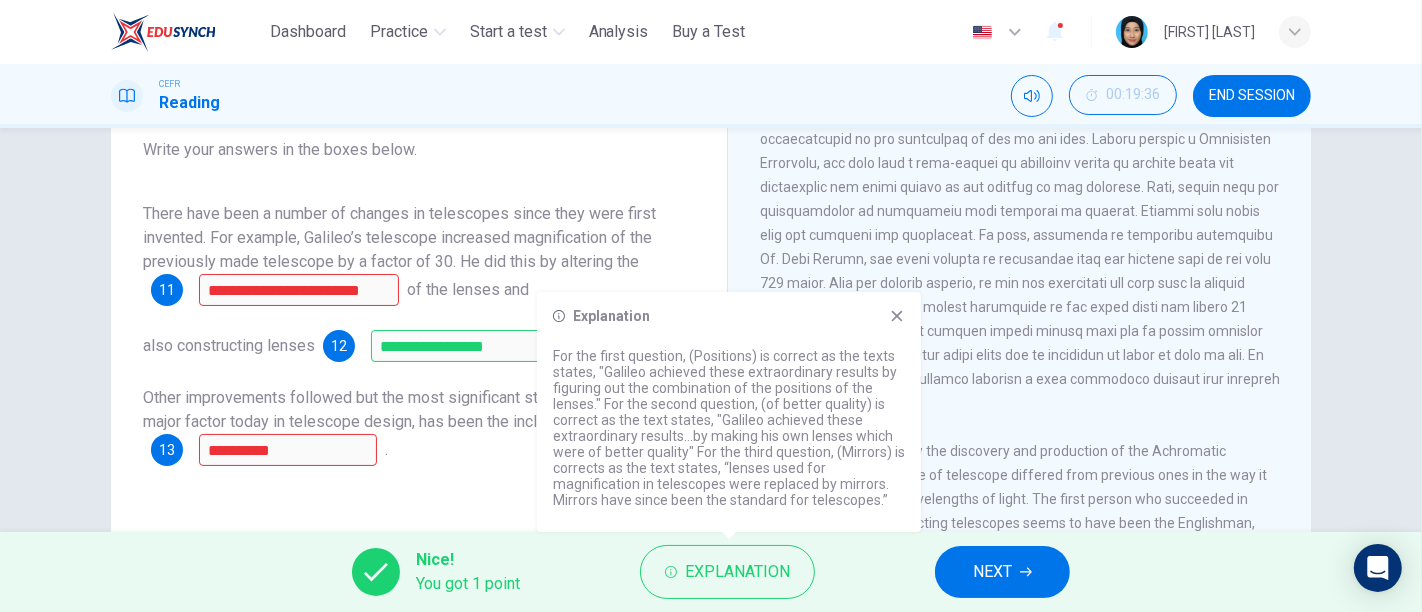 click 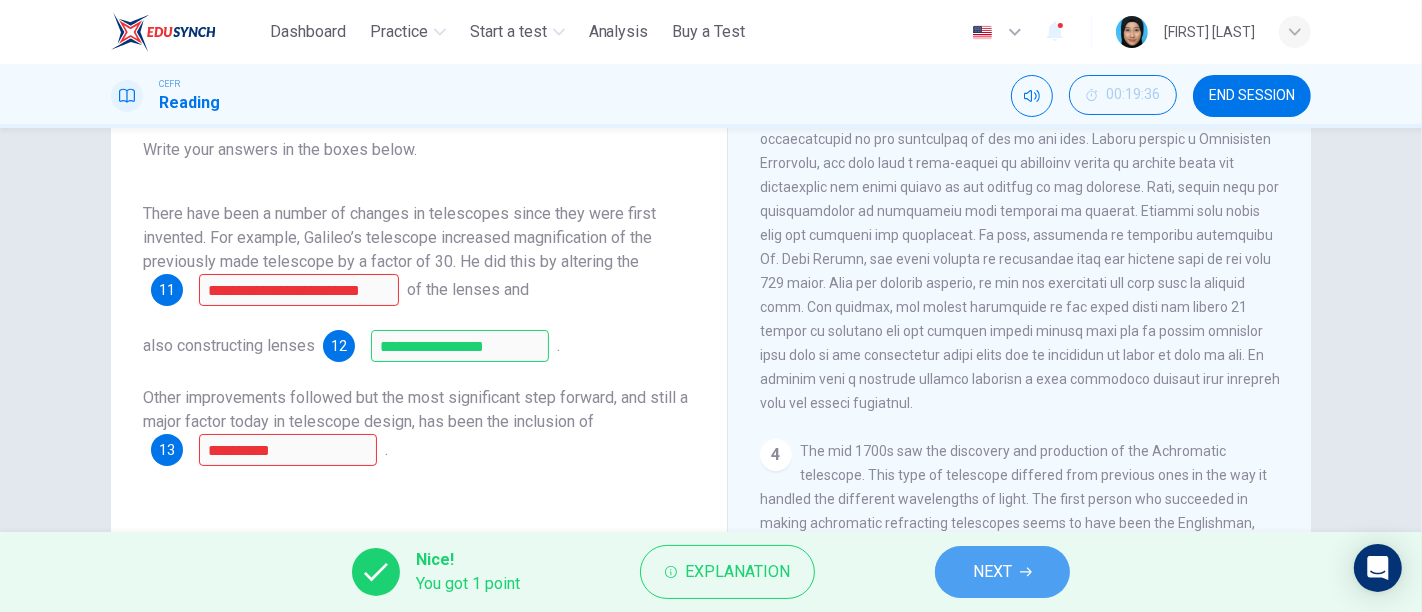 click on "NEXT" at bounding box center [992, 572] 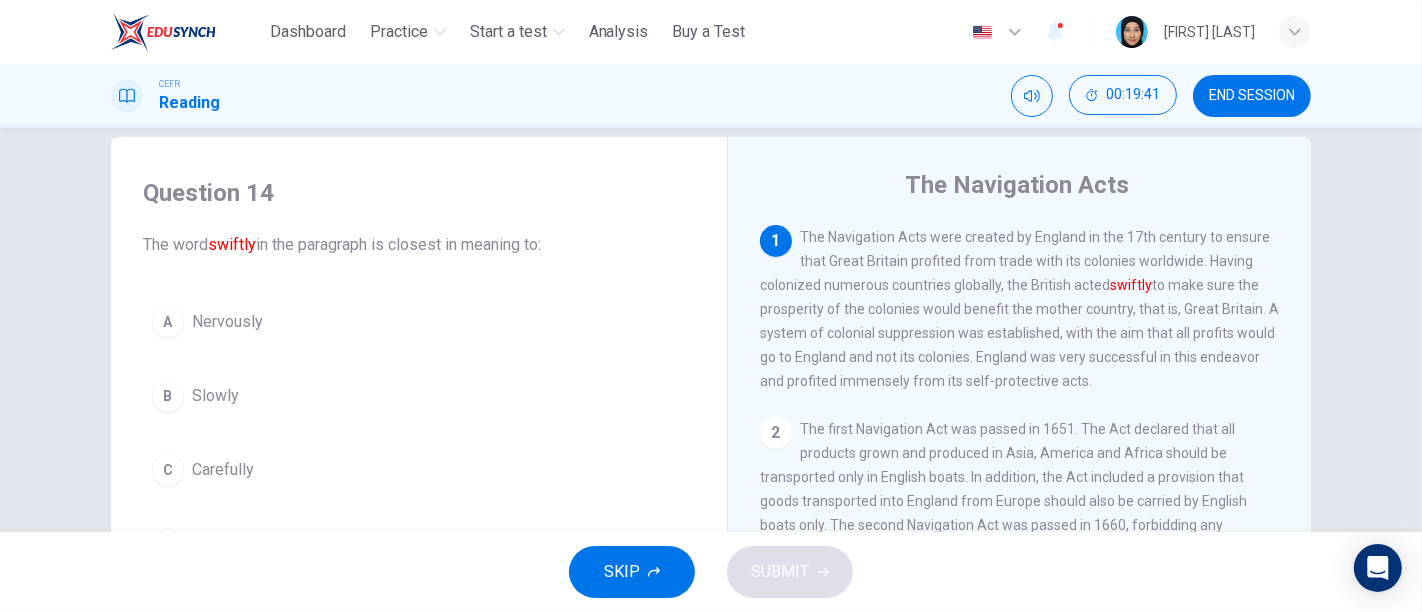 scroll, scrollTop: 0, scrollLeft: 0, axis: both 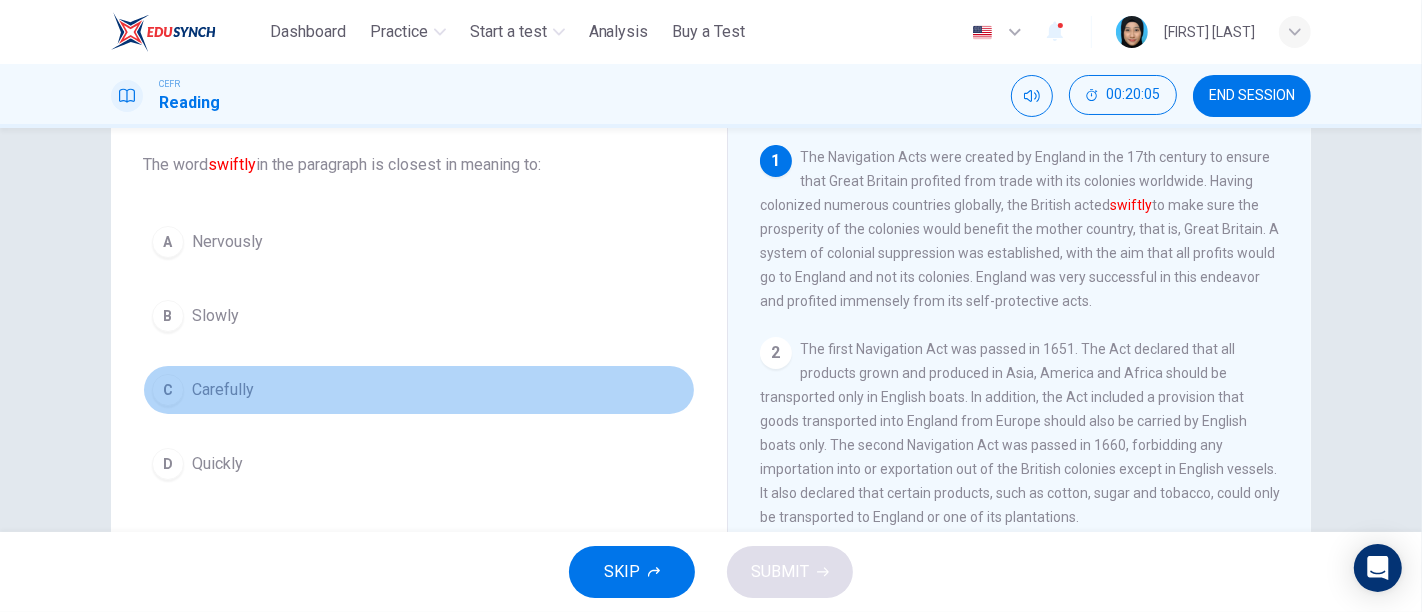 click on "Carefully" at bounding box center [223, 390] 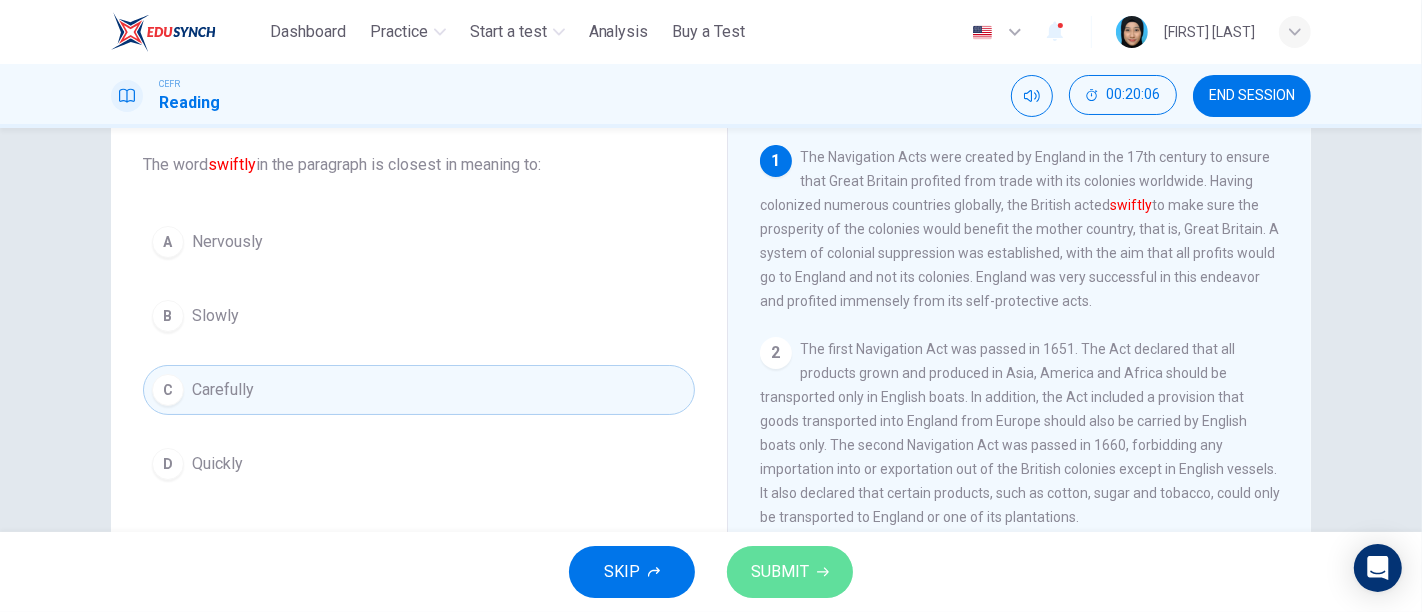 click on "SUBMIT" at bounding box center (780, 572) 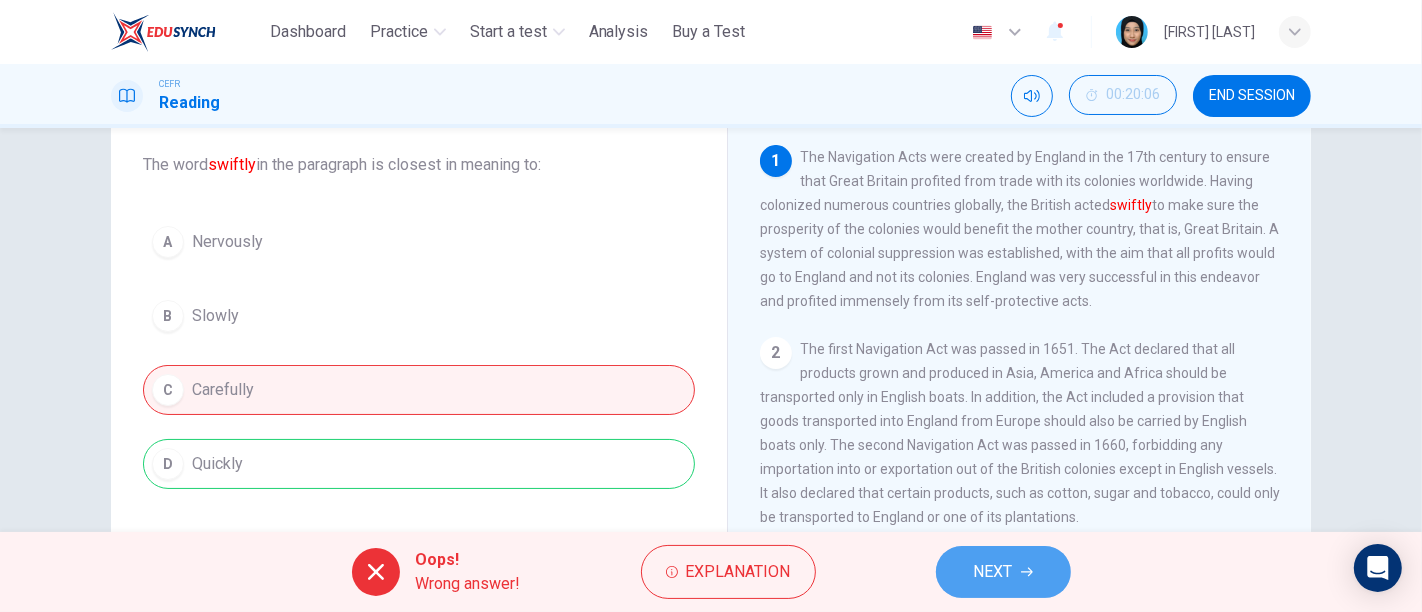 click on "NEXT" at bounding box center (993, 572) 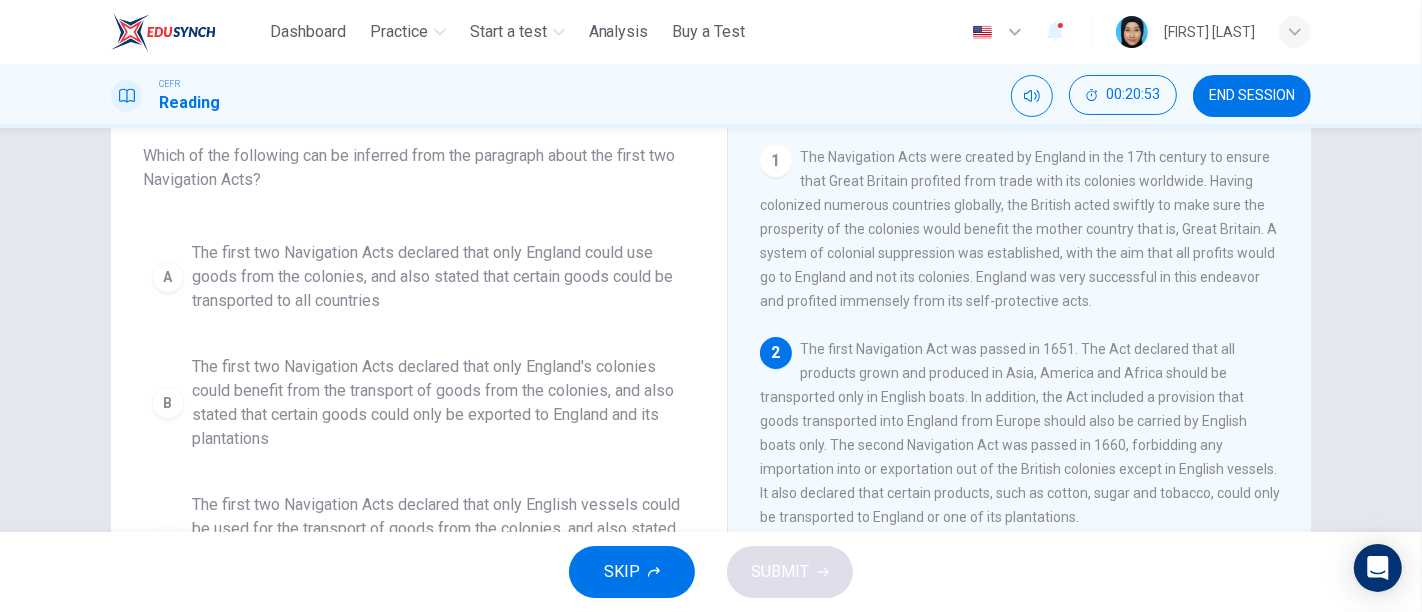 scroll, scrollTop: 31, scrollLeft: 0, axis: vertical 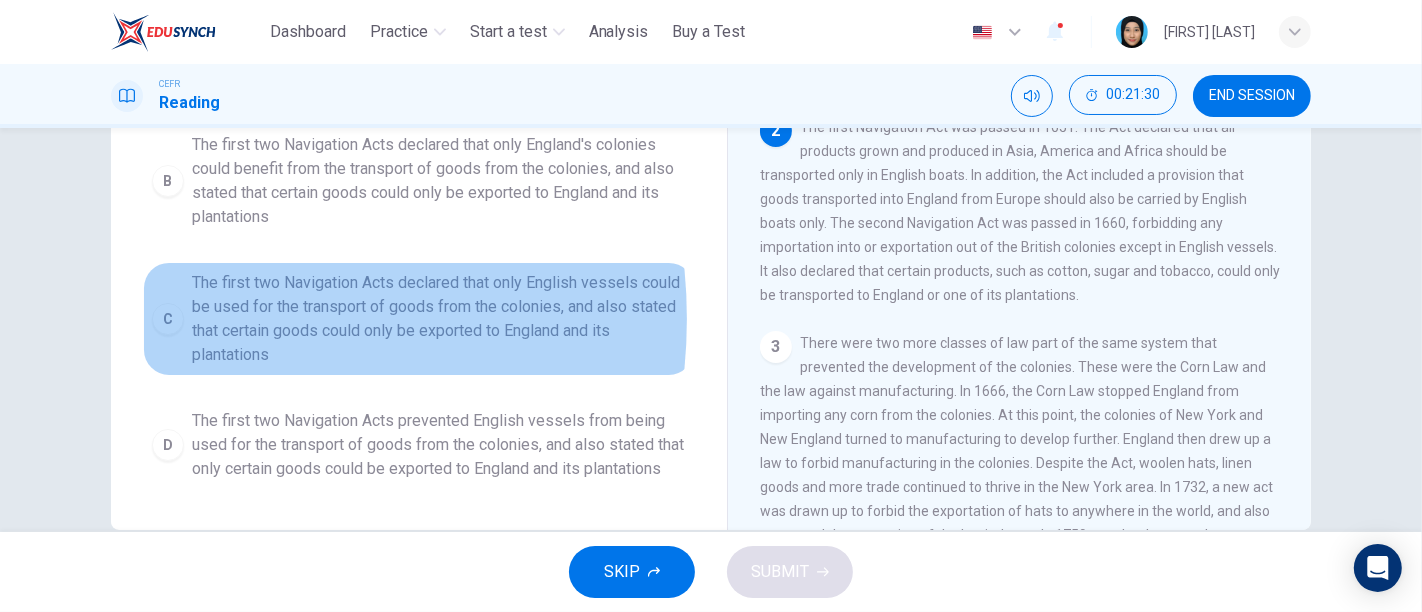 click on "C" at bounding box center (168, 319) 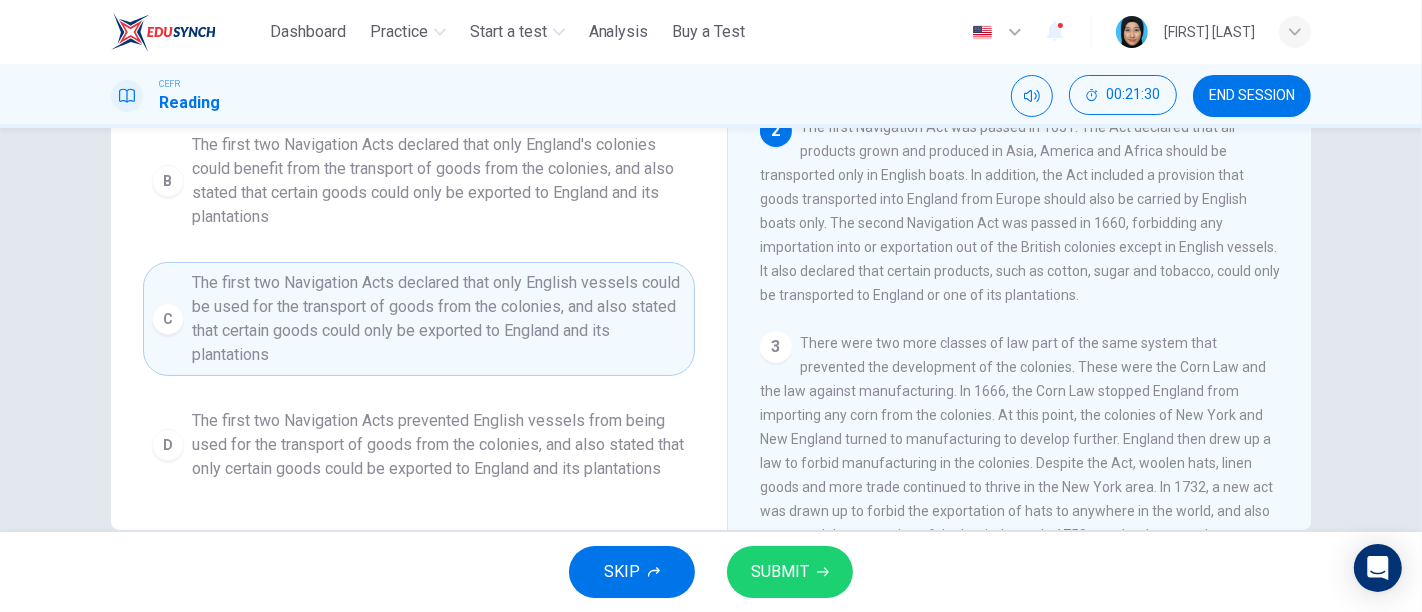 click on "SUBMIT" at bounding box center [790, 572] 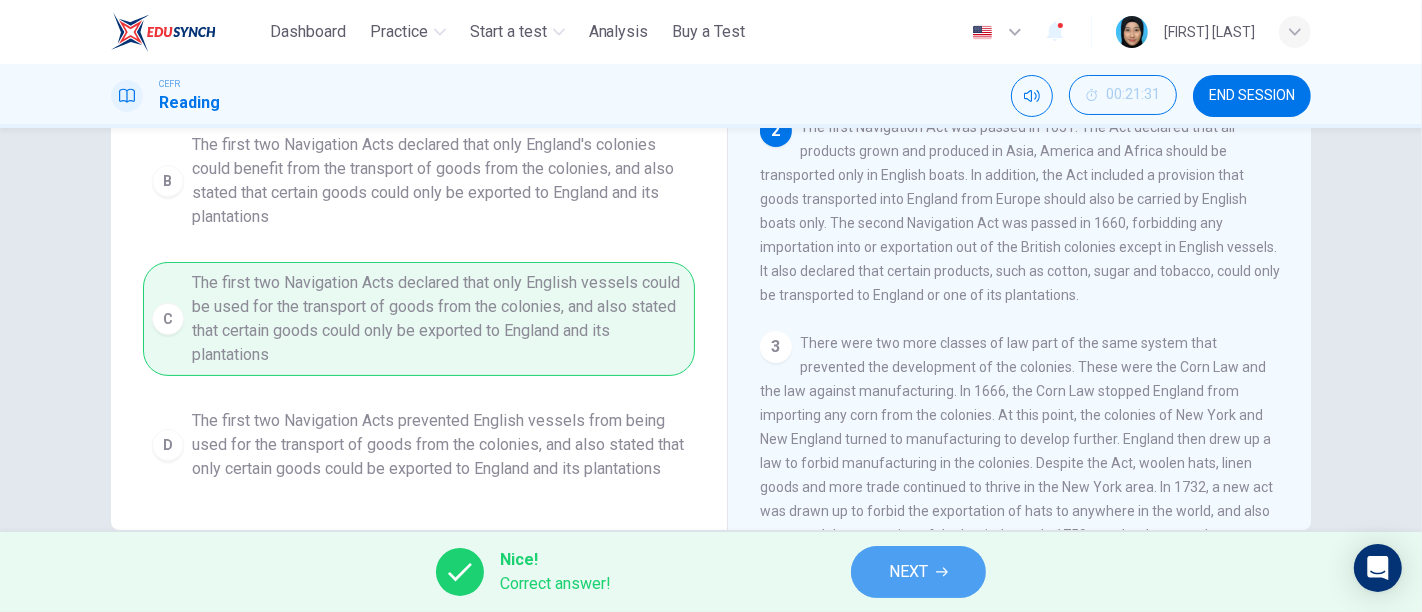 click on "NEXT" at bounding box center [908, 572] 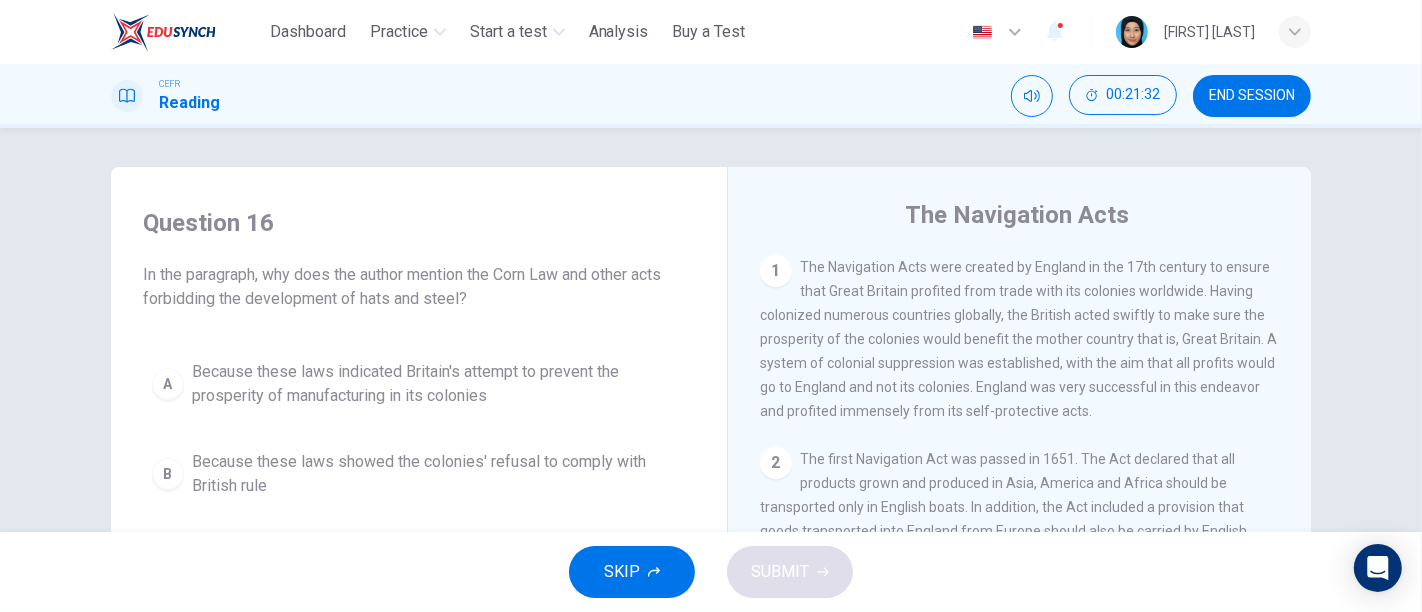 scroll, scrollTop: 0, scrollLeft: 0, axis: both 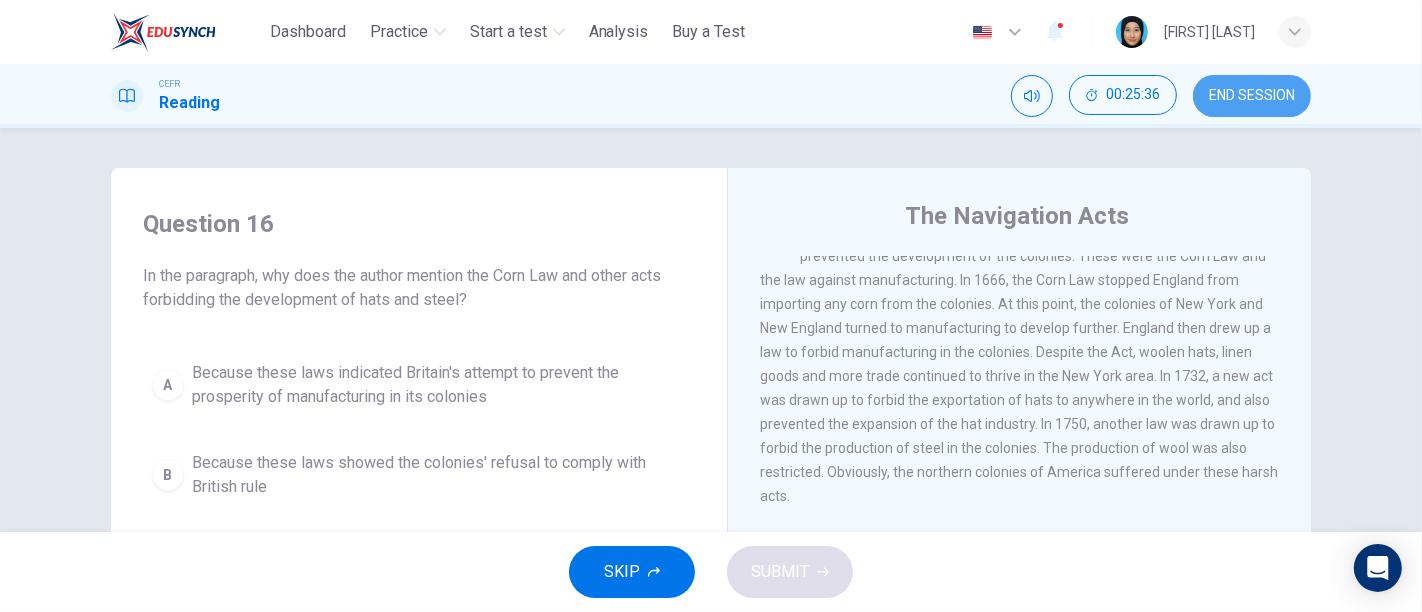click on "END SESSION" at bounding box center [1252, 96] 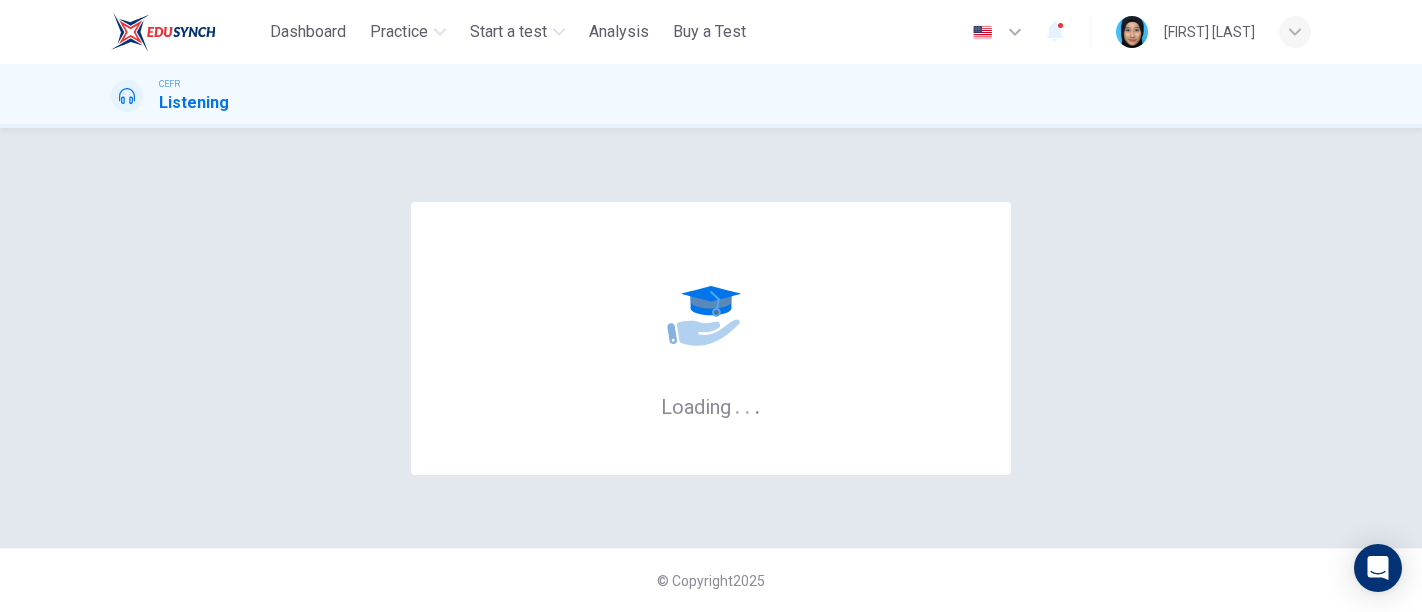 scroll, scrollTop: 0, scrollLeft: 0, axis: both 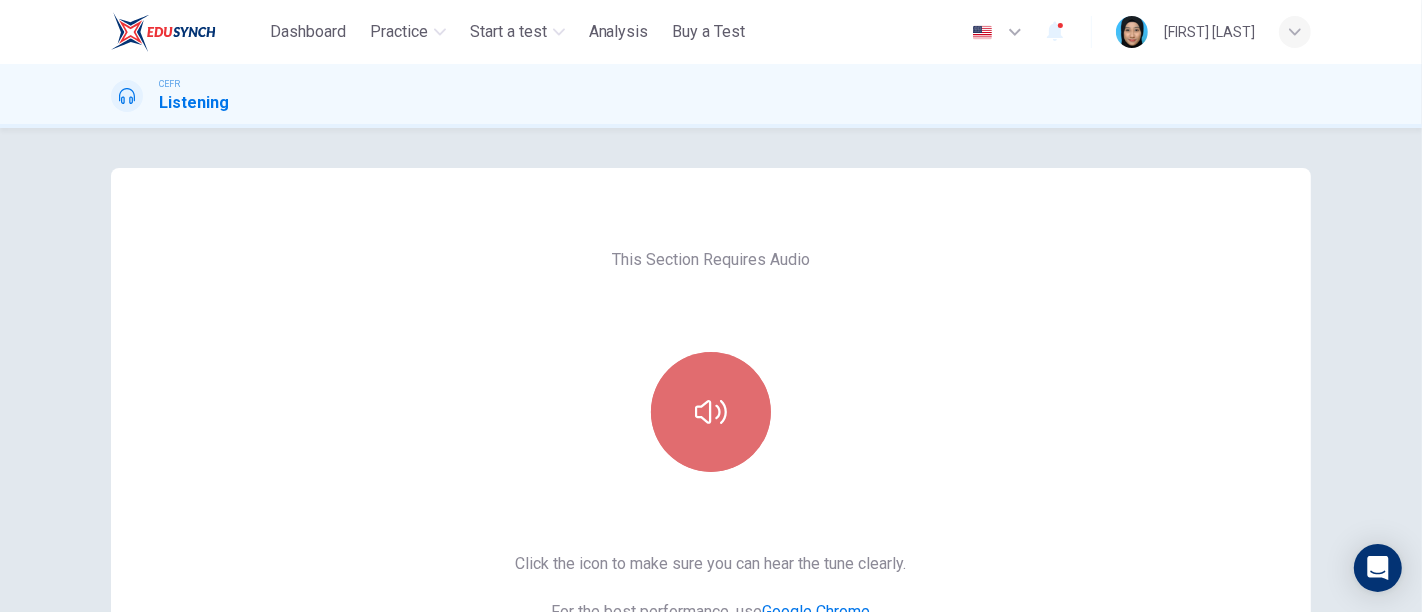 click at bounding box center [711, 412] 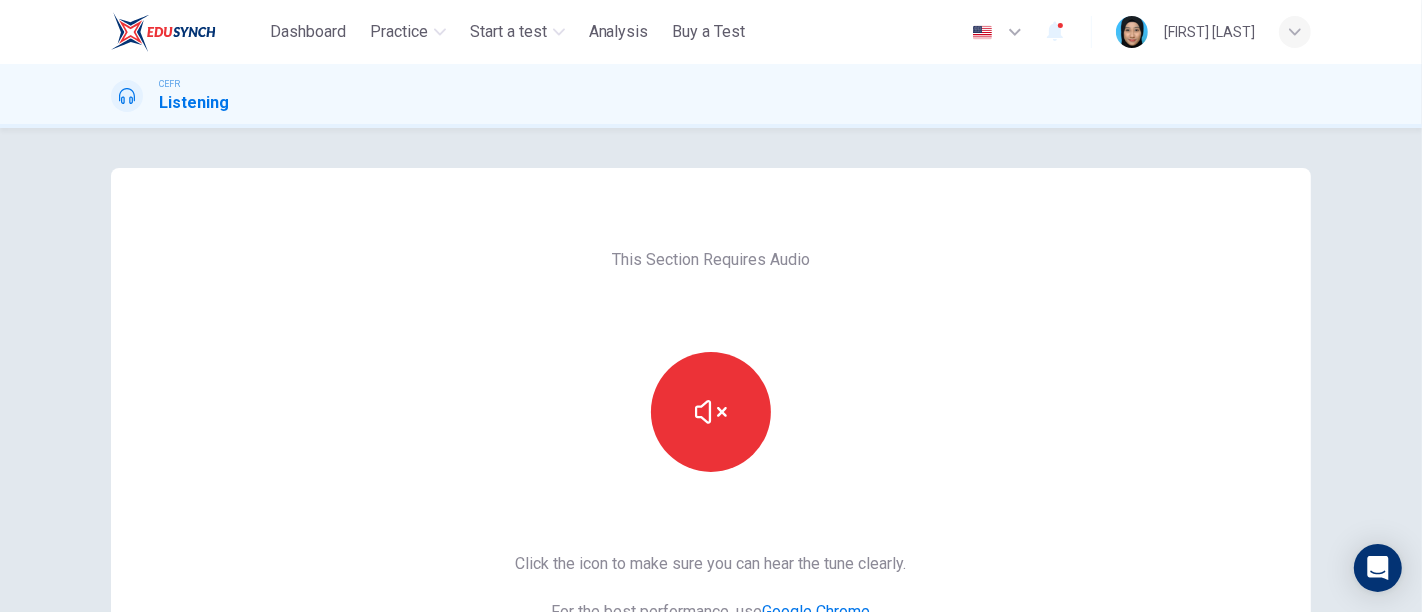 type 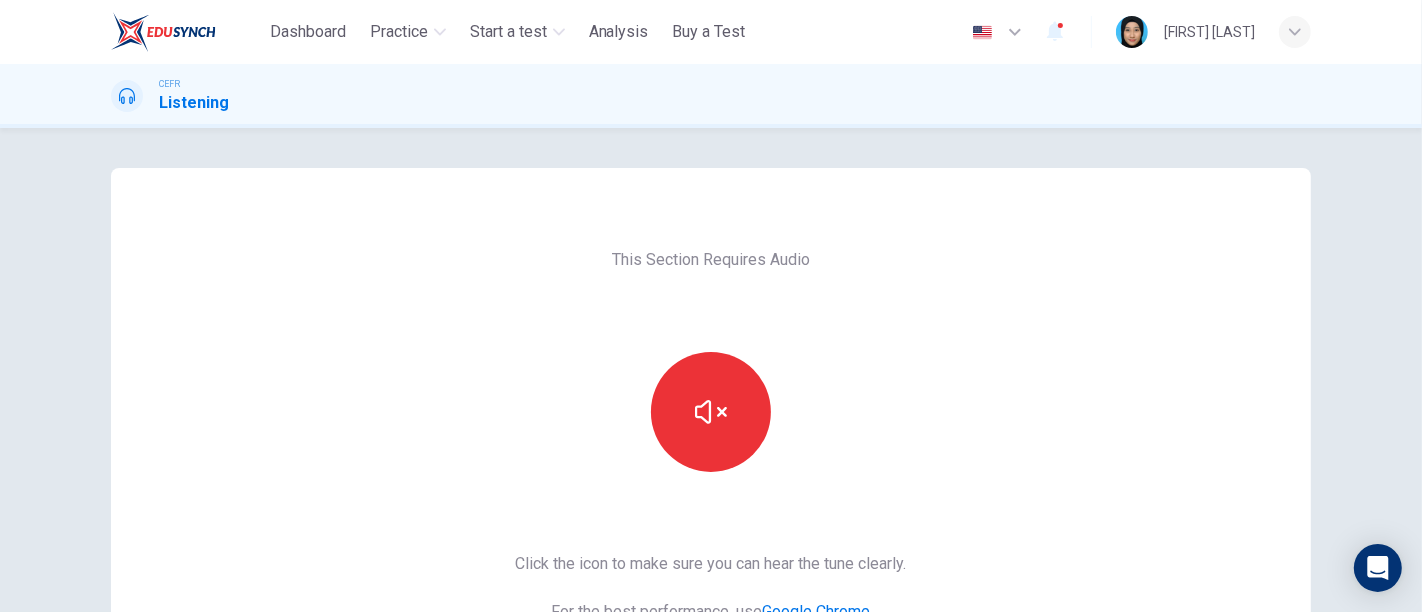 click on "This Section Requires Audio Click the icon to make sure you can hear the tune clearly. For the best performance, use  Google Chrome Sounds good!" at bounding box center (711, 515) 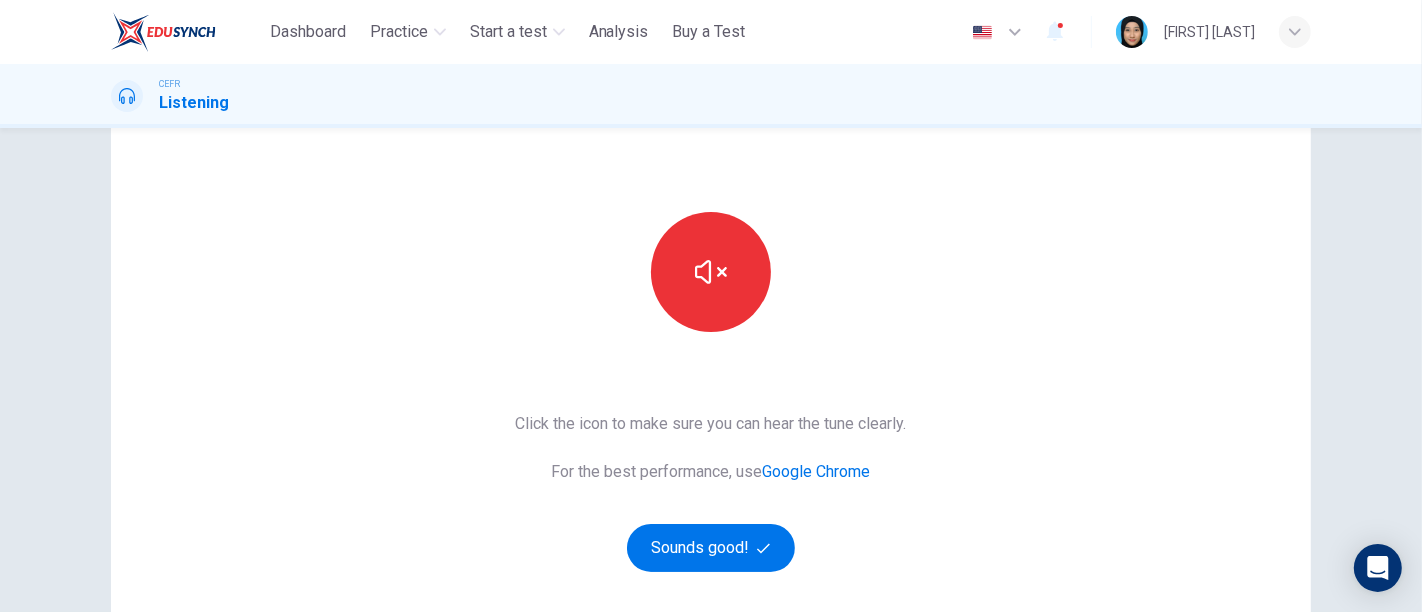 scroll, scrollTop: 354, scrollLeft: 0, axis: vertical 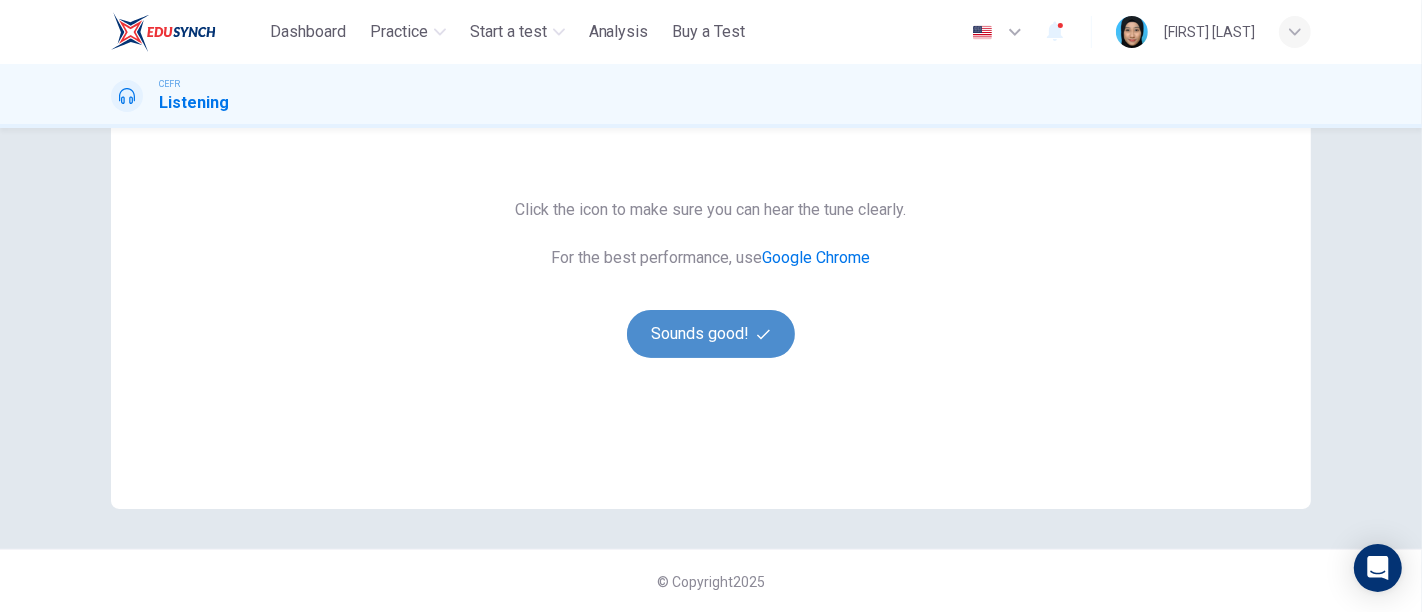 click on "Sounds good!" at bounding box center (711, 334) 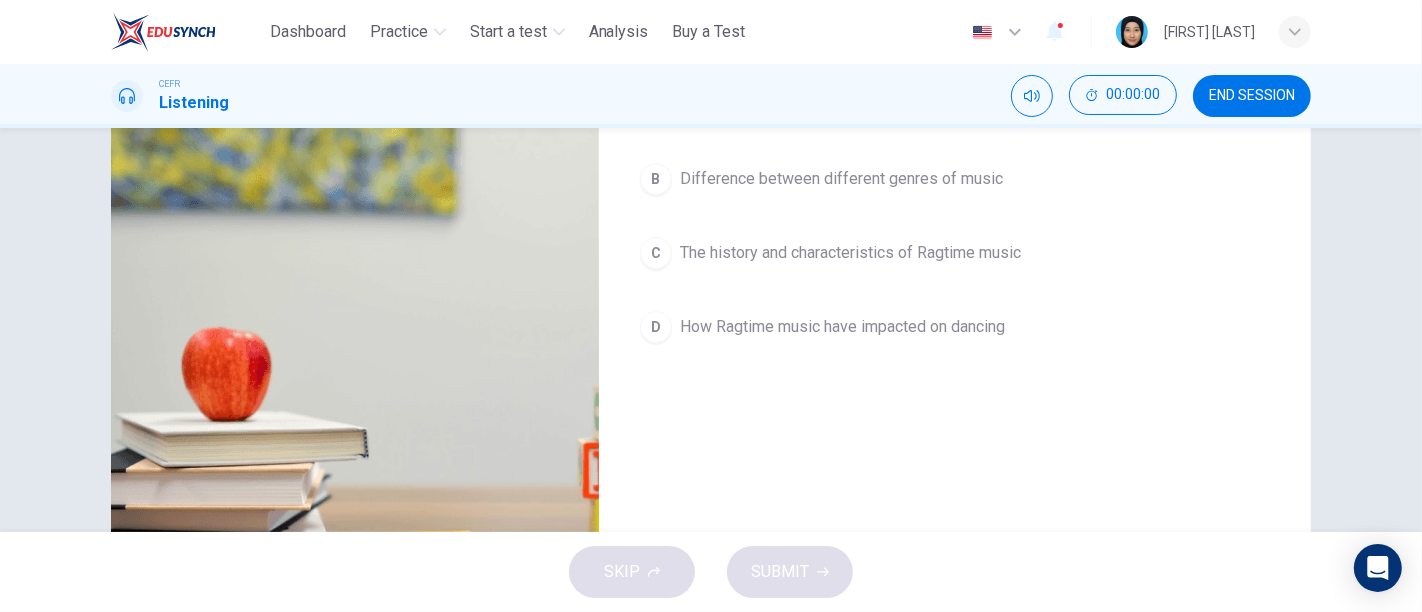 scroll, scrollTop: 131, scrollLeft: 0, axis: vertical 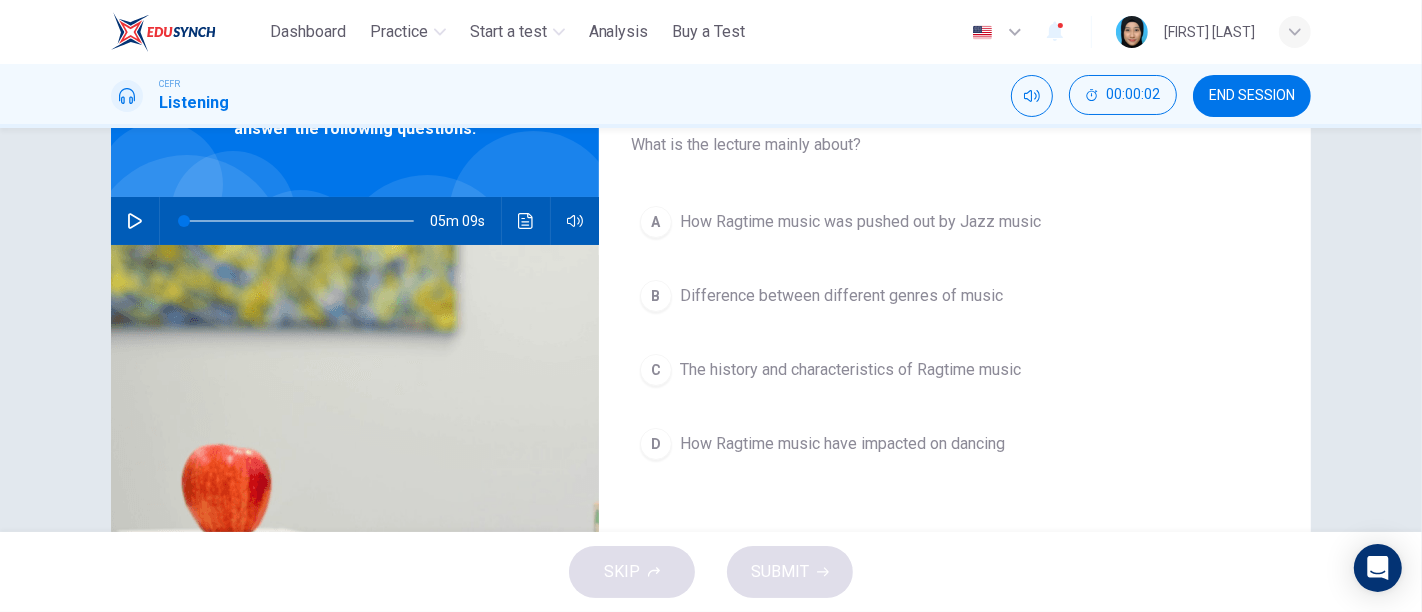click 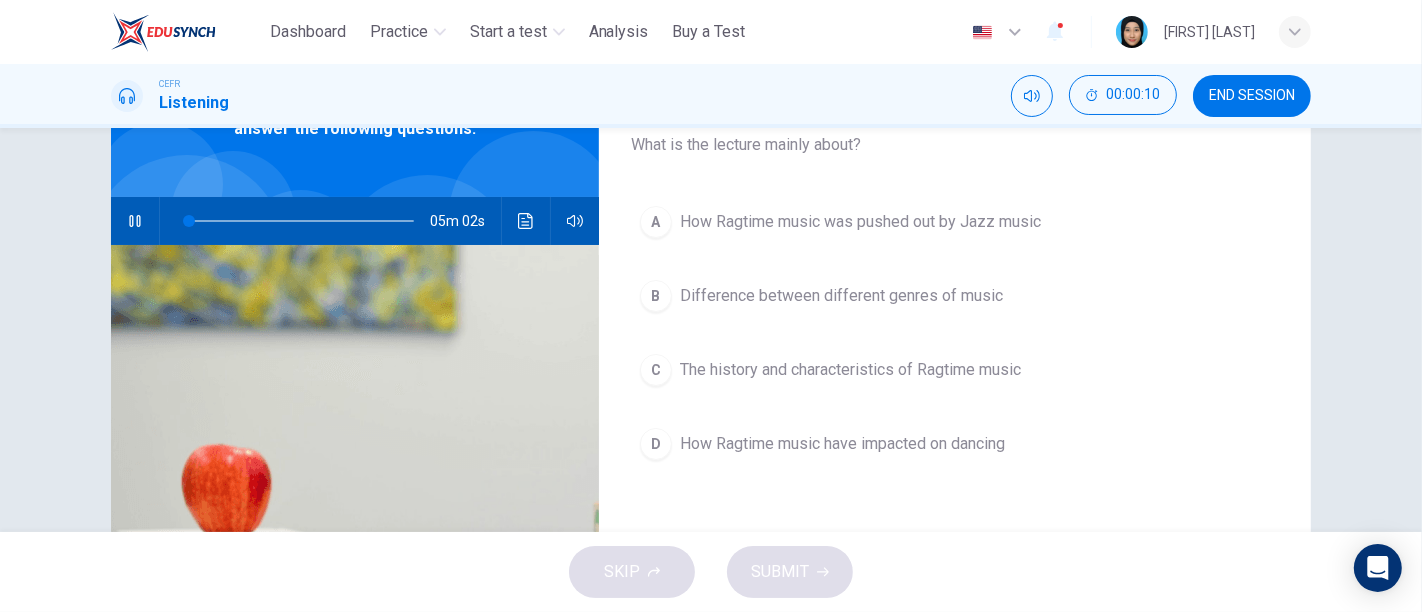 type on "*" 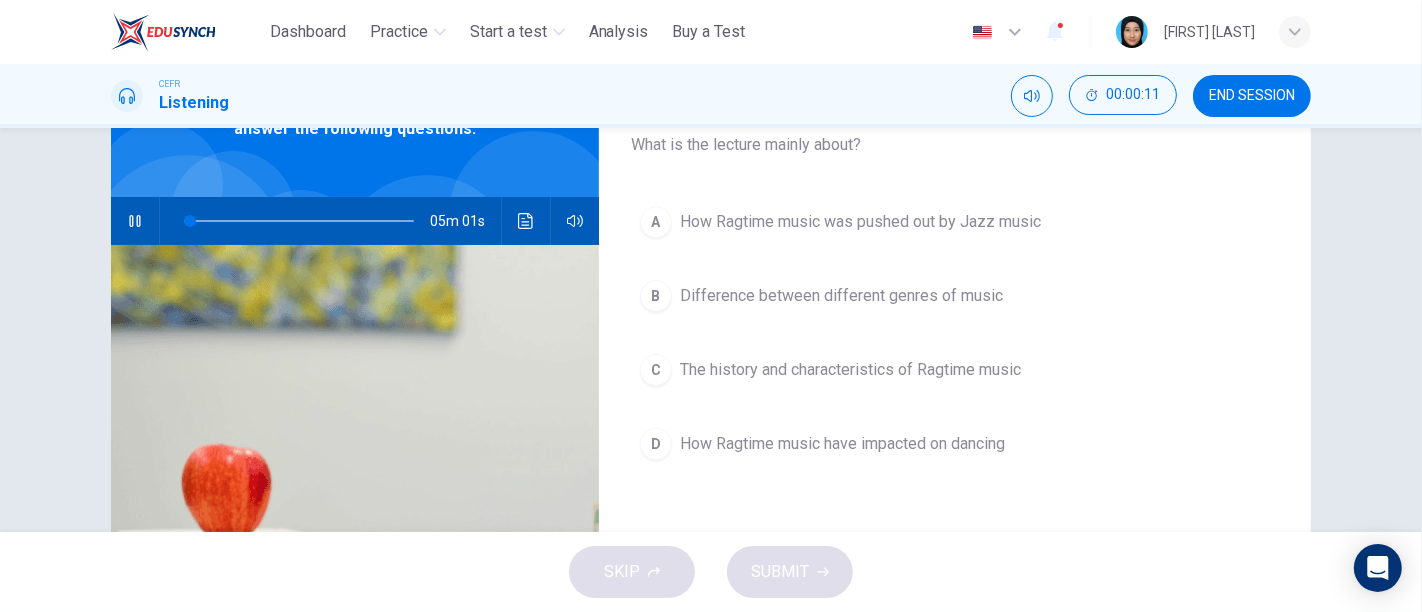 type 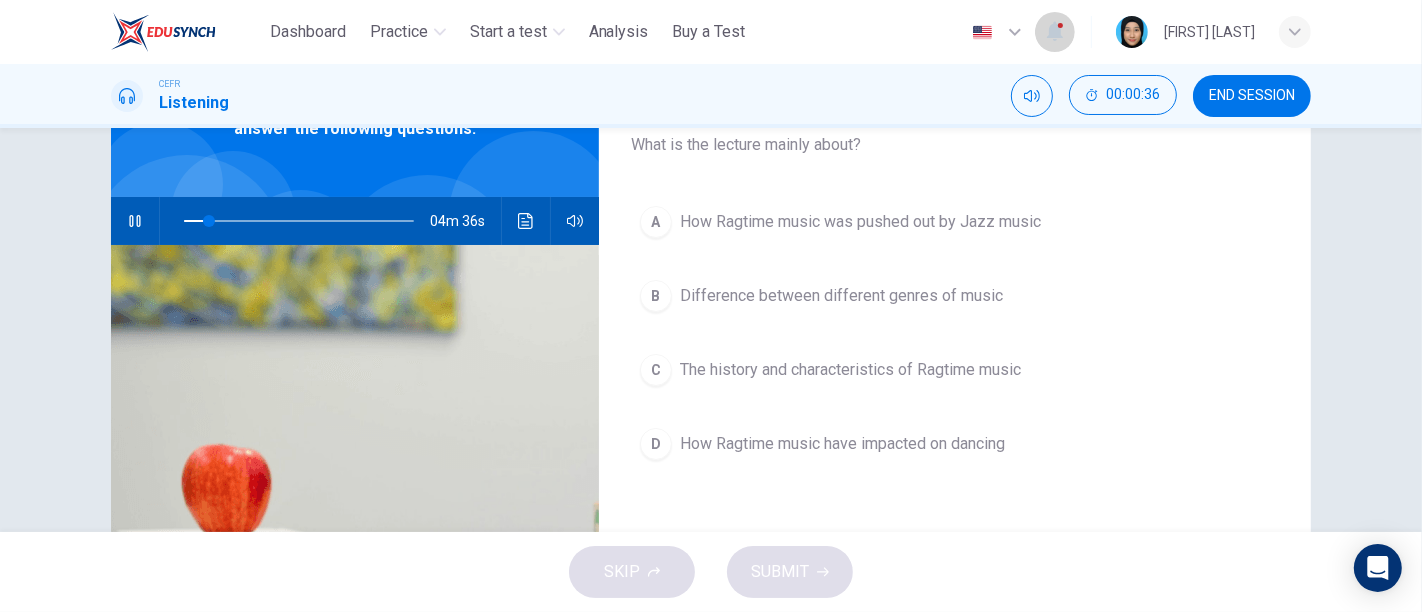 click 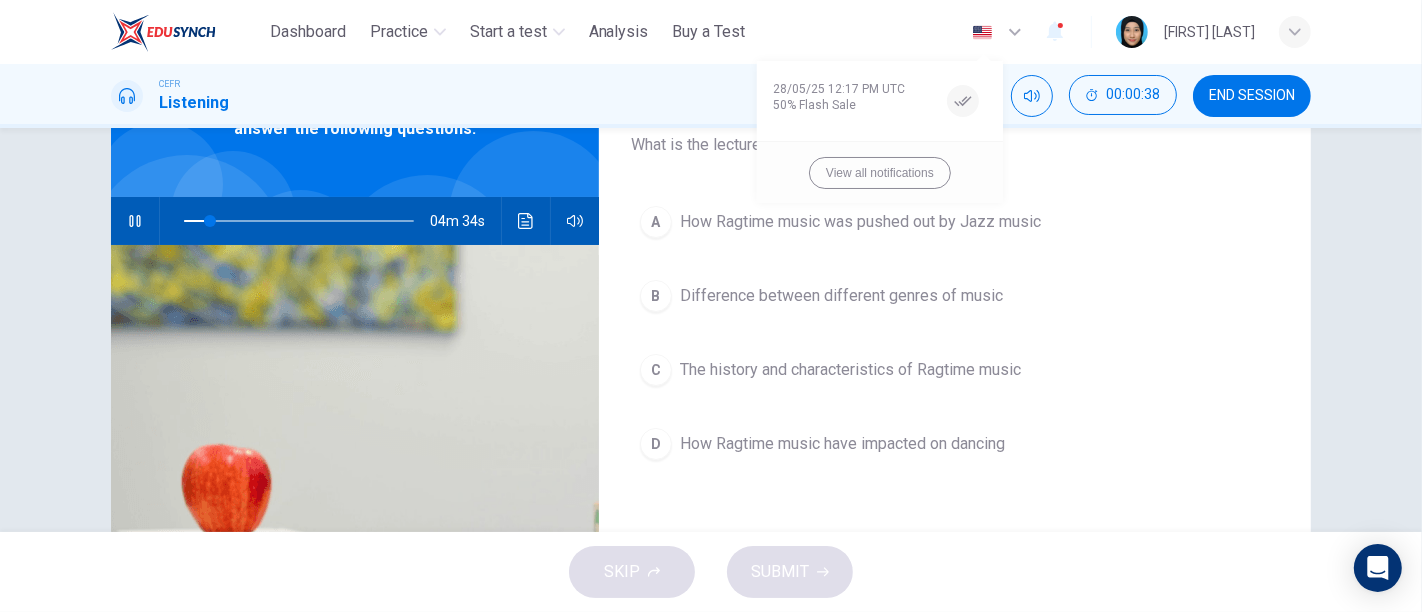 click at bounding box center (711, 306) 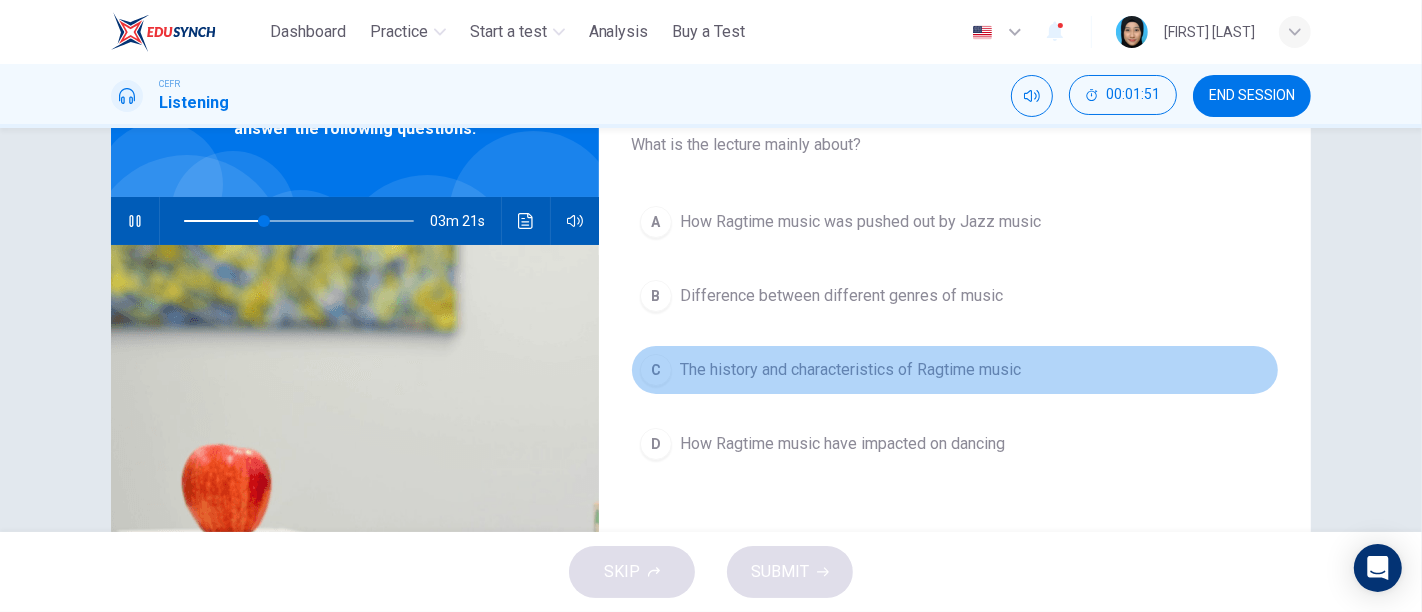 click on "C" at bounding box center [656, 370] 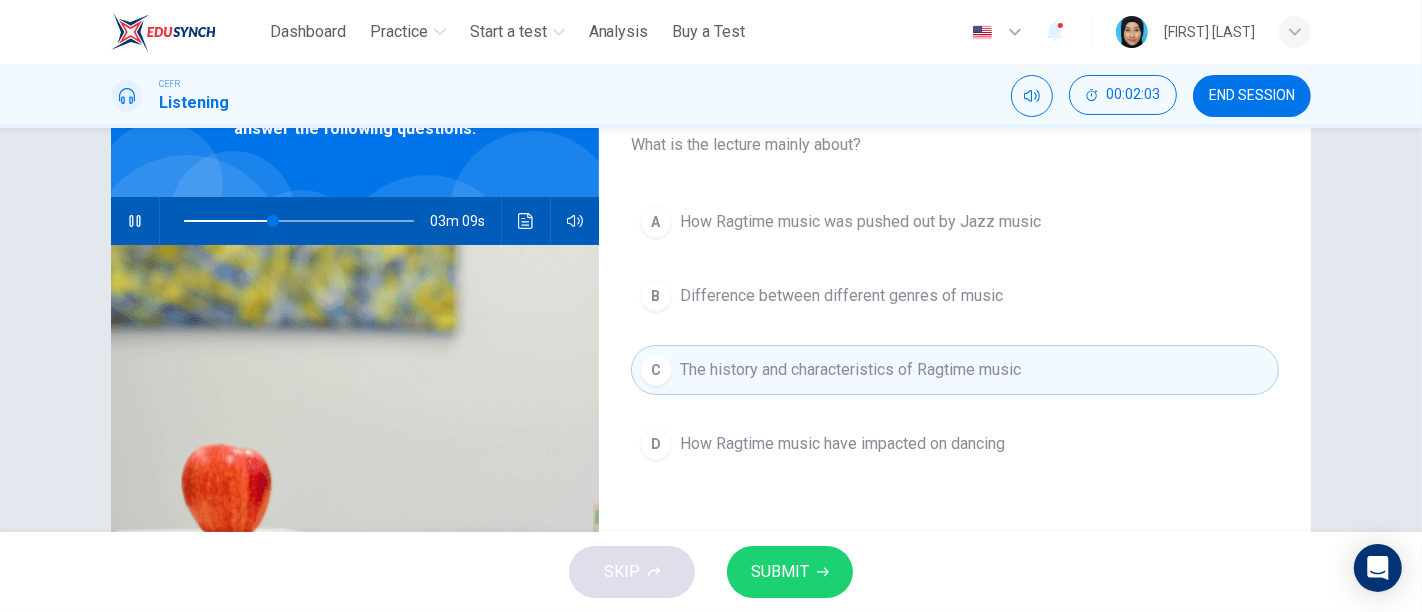 click on "SUBMIT" at bounding box center [780, 572] 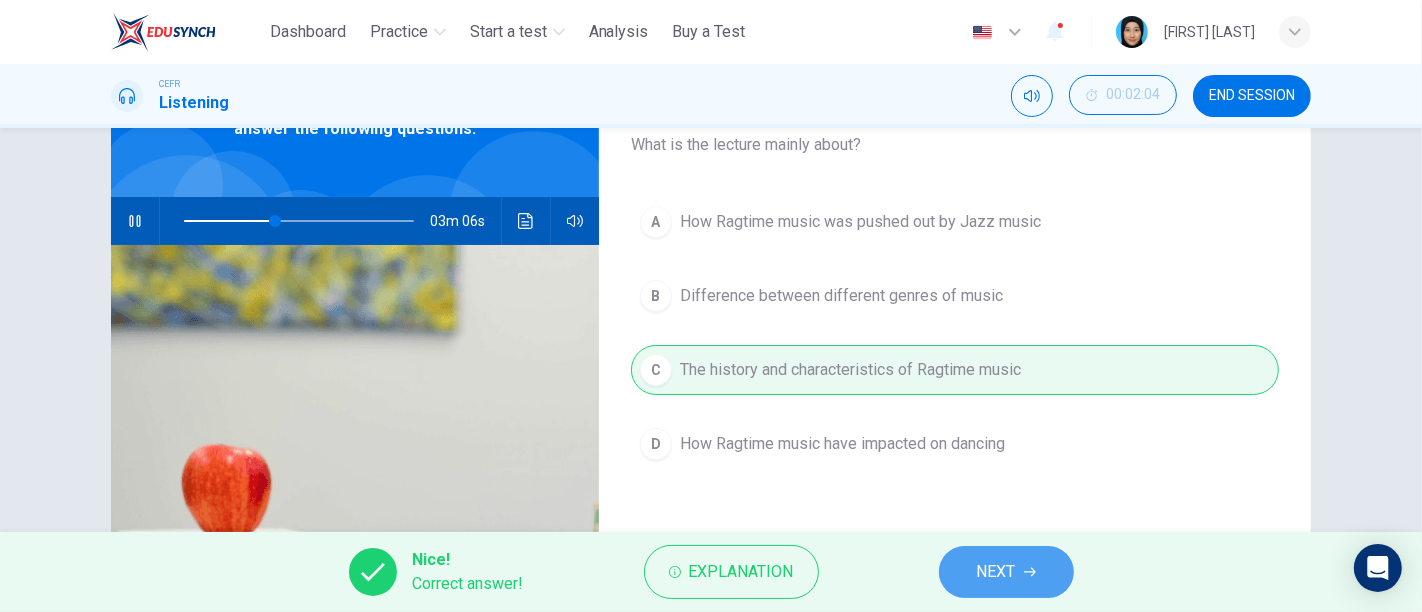click 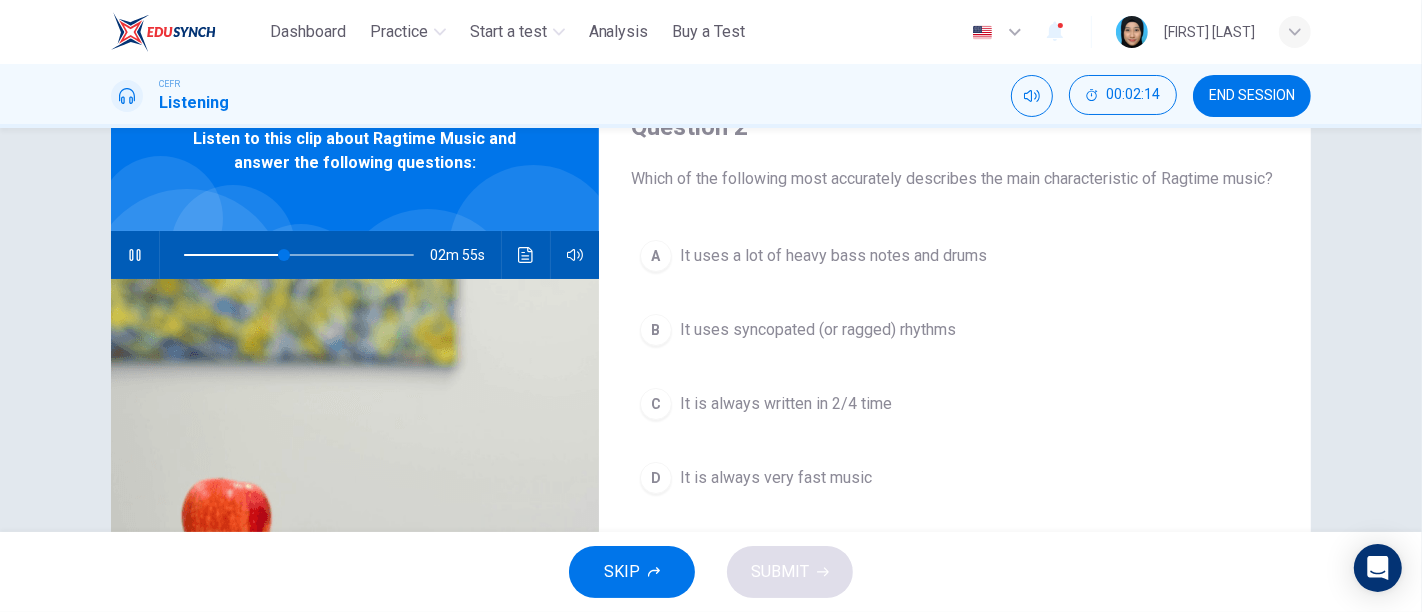 scroll, scrollTop: 131, scrollLeft: 0, axis: vertical 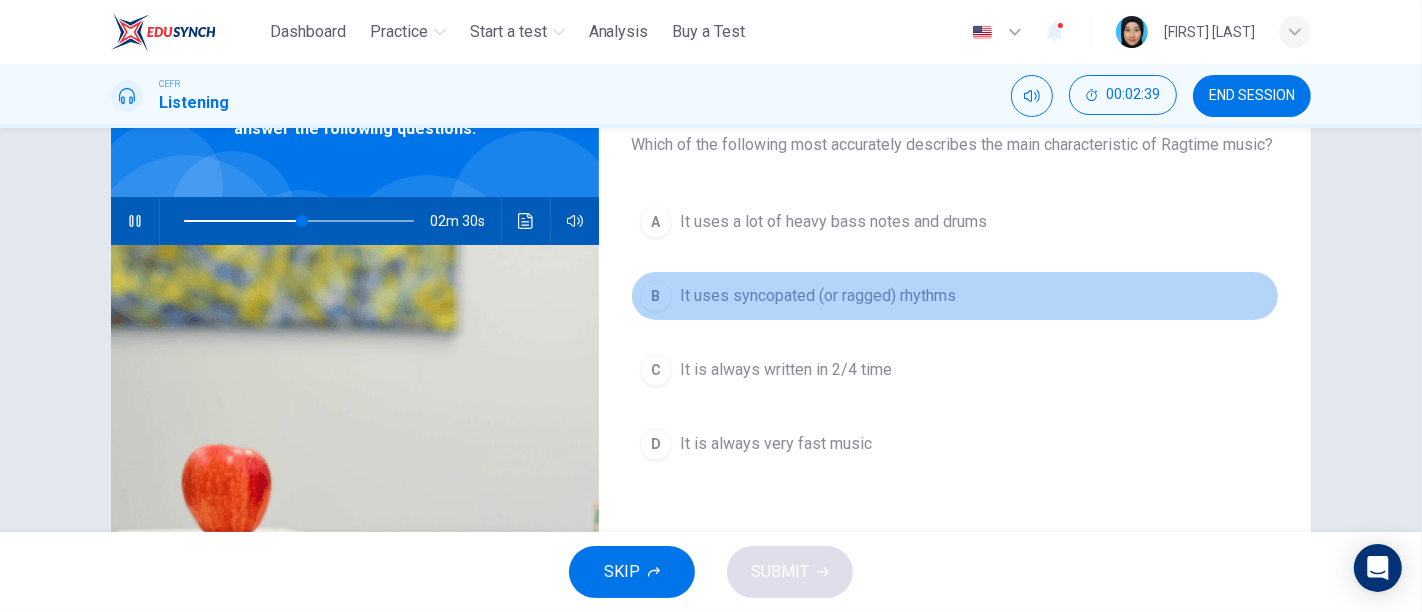 click on "B" at bounding box center [656, 296] 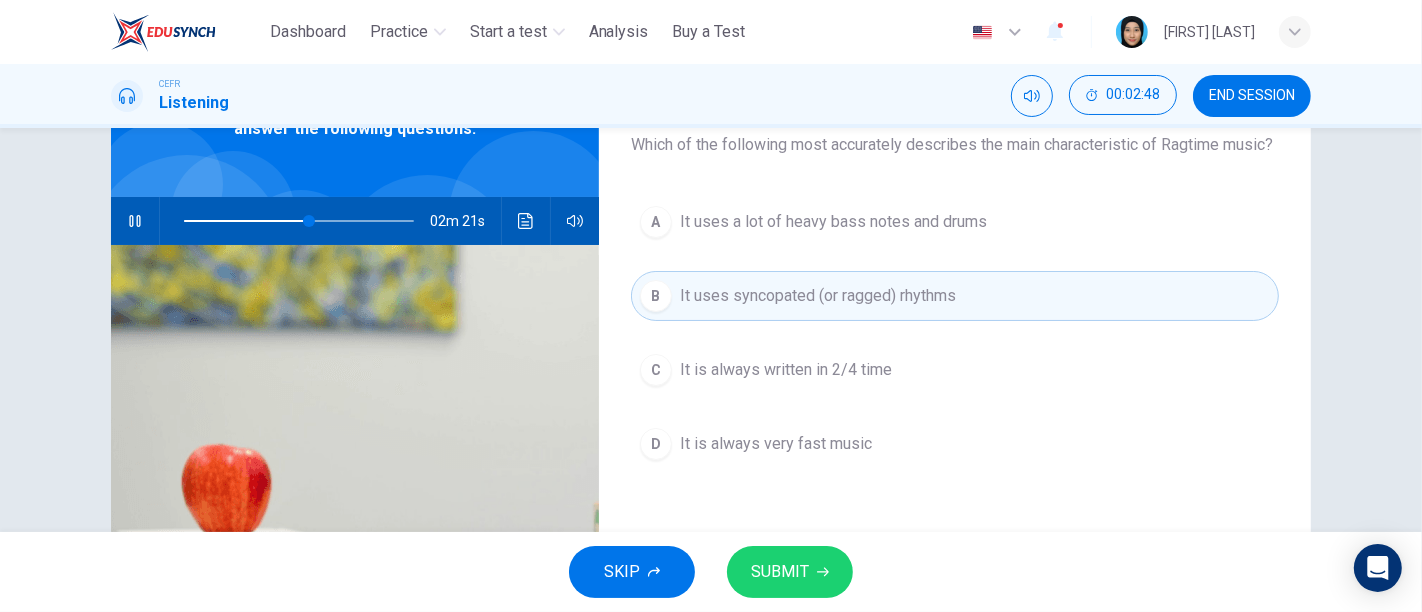 click on "SUBMIT" at bounding box center (790, 572) 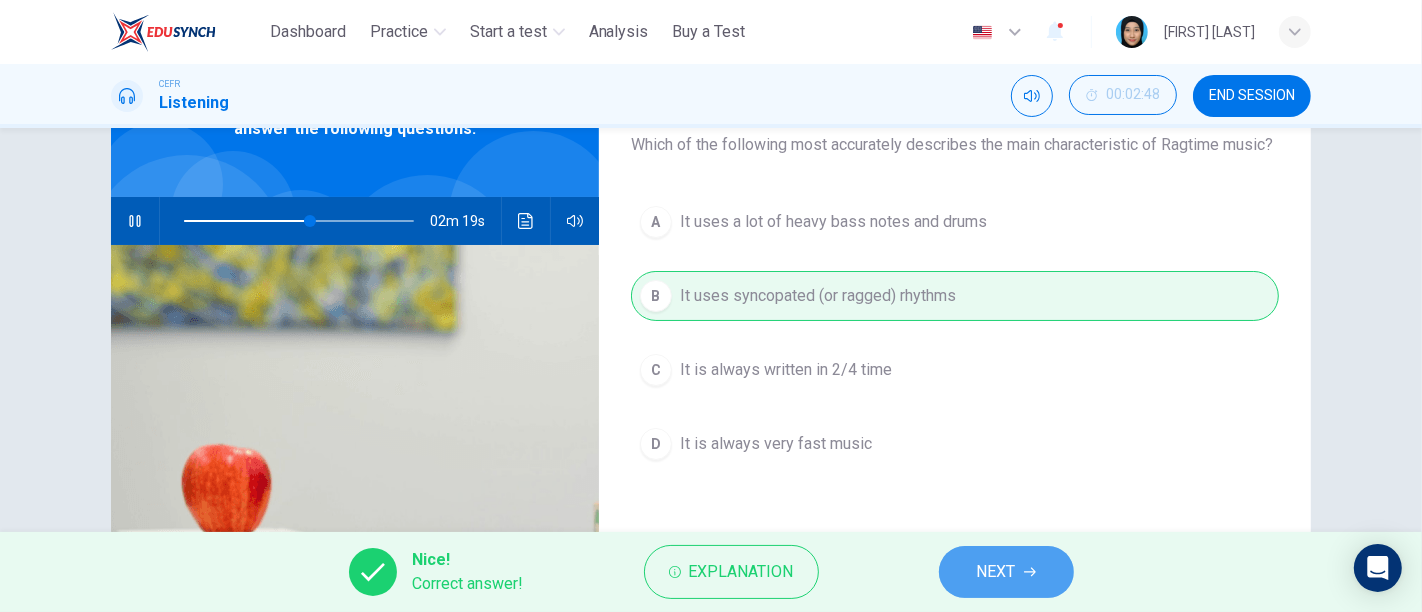 click on "NEXT" at bounding box center [996, 572] 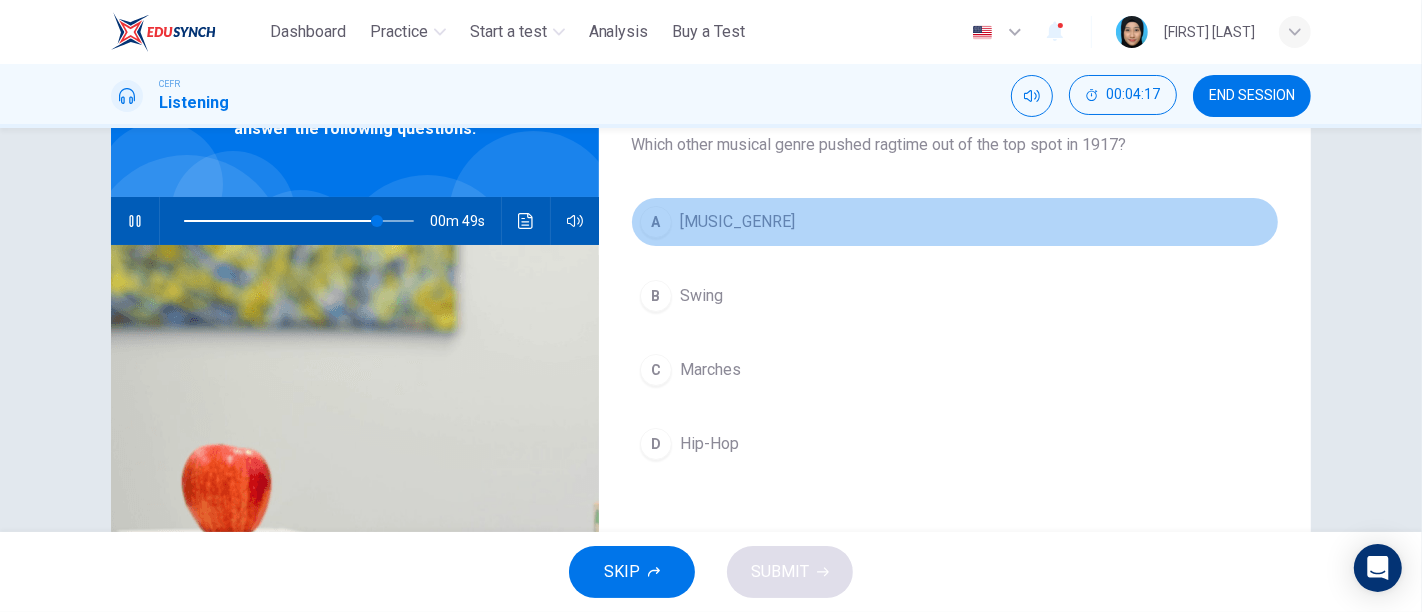 click on "A" at bounding box center [656, 222] 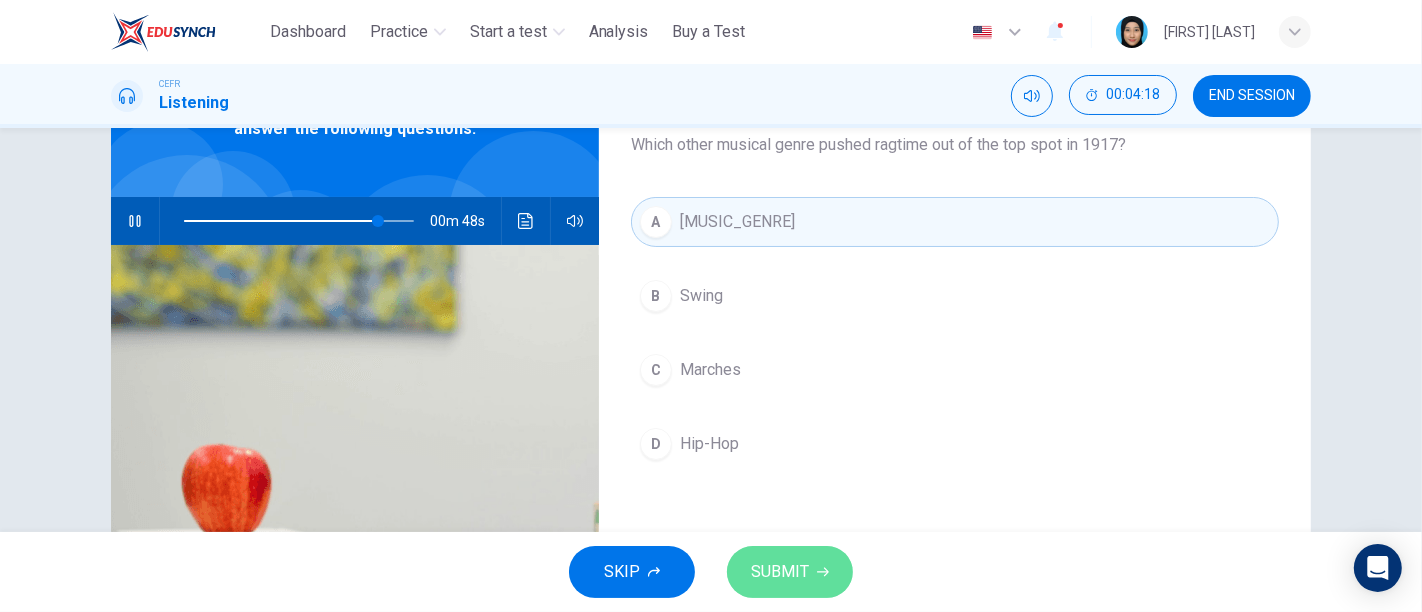 click on "SUBMIT" at bounding box center [790, 572] 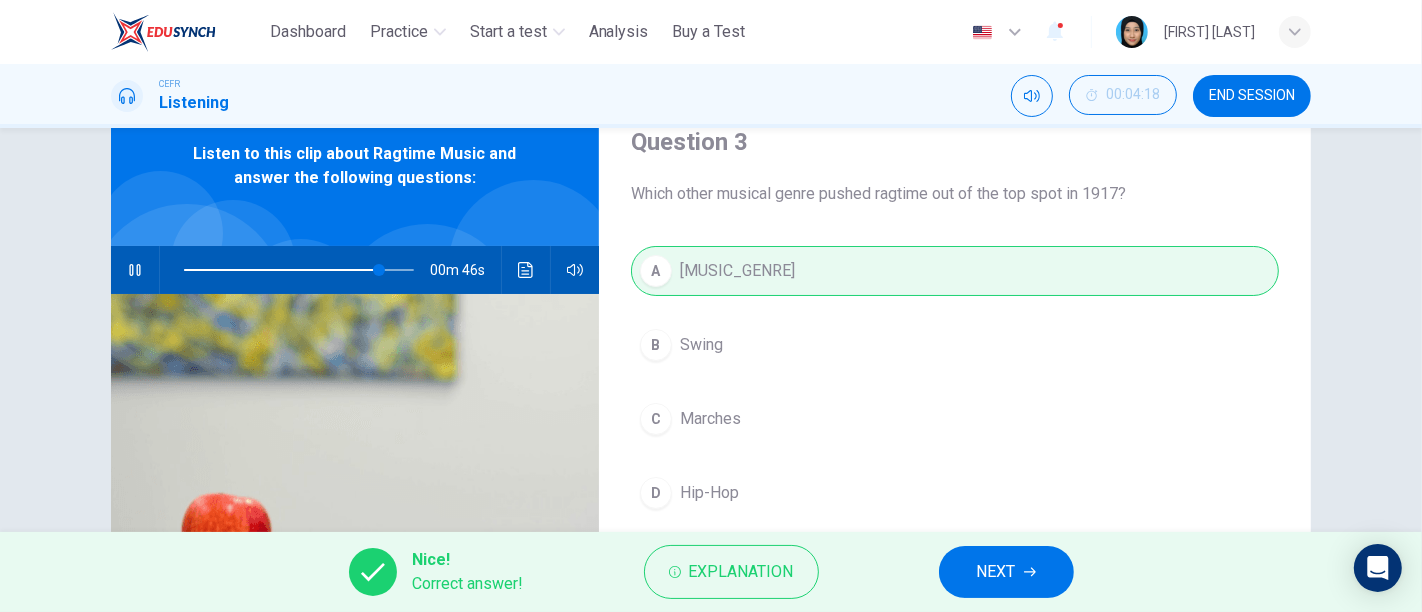 scroll, scrollTop: 222, scrollLeft: 0, axis: vertical 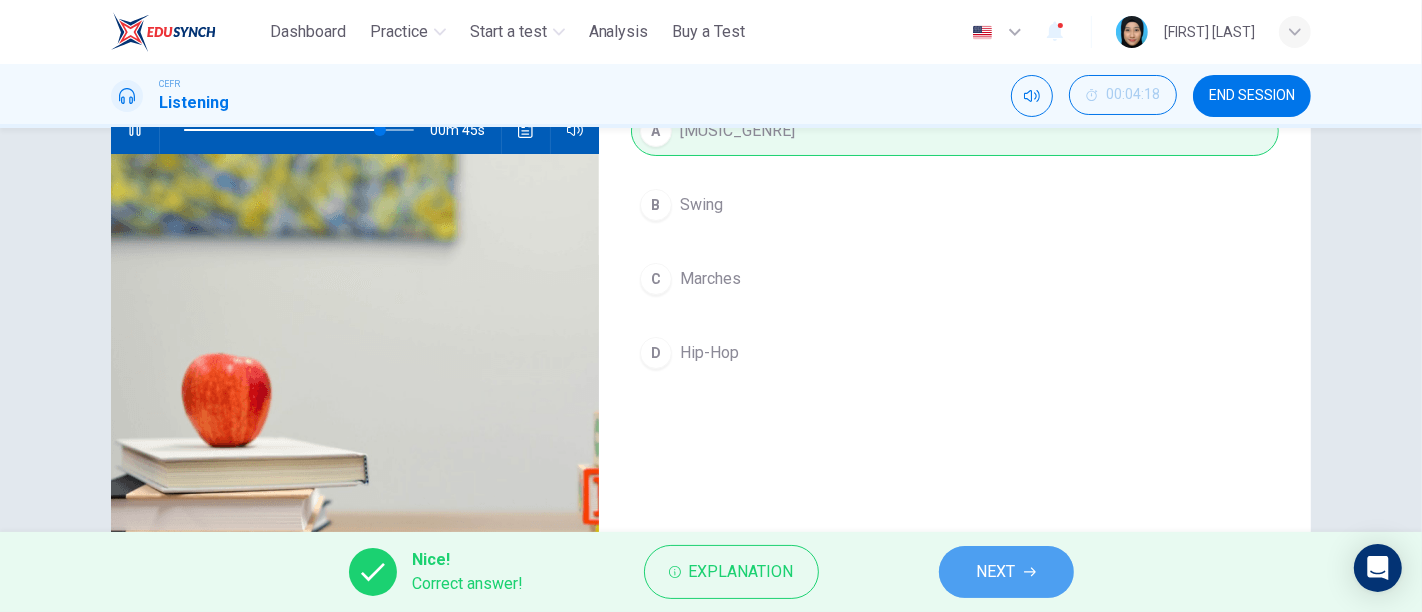 click on "NEXT" at bounding box center [1006, 572] 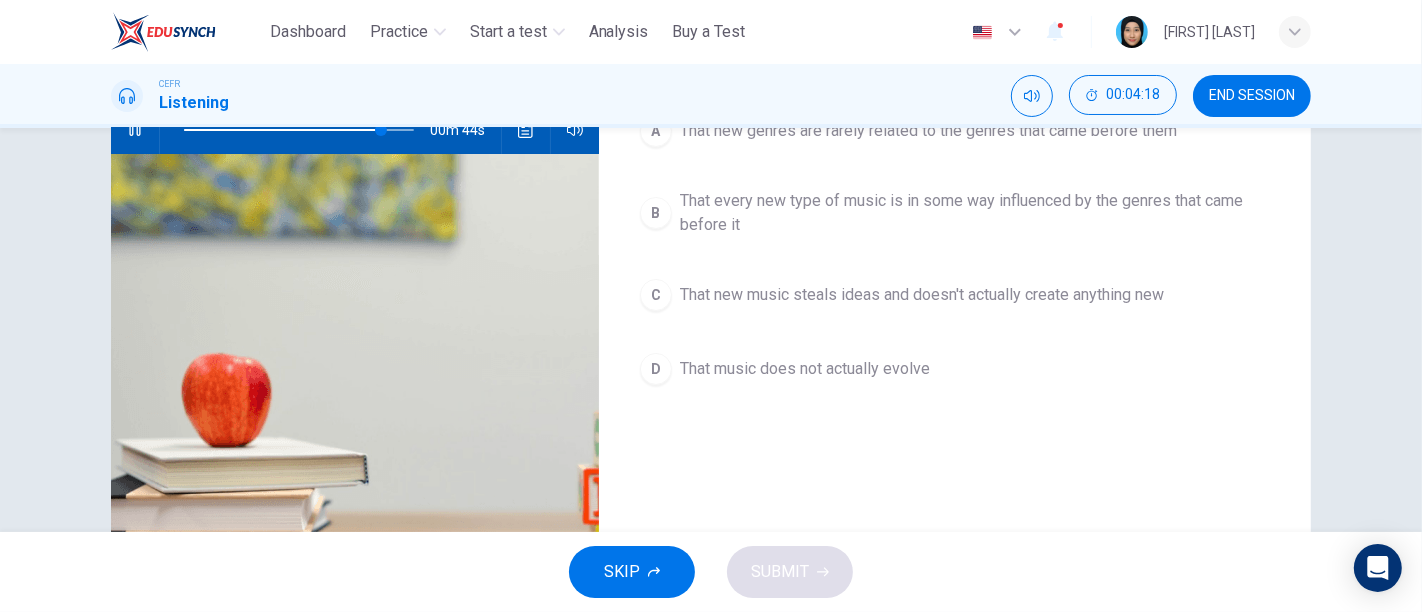 scroll, scrollTop: 111, scrollLeft: 0, axis: vertical 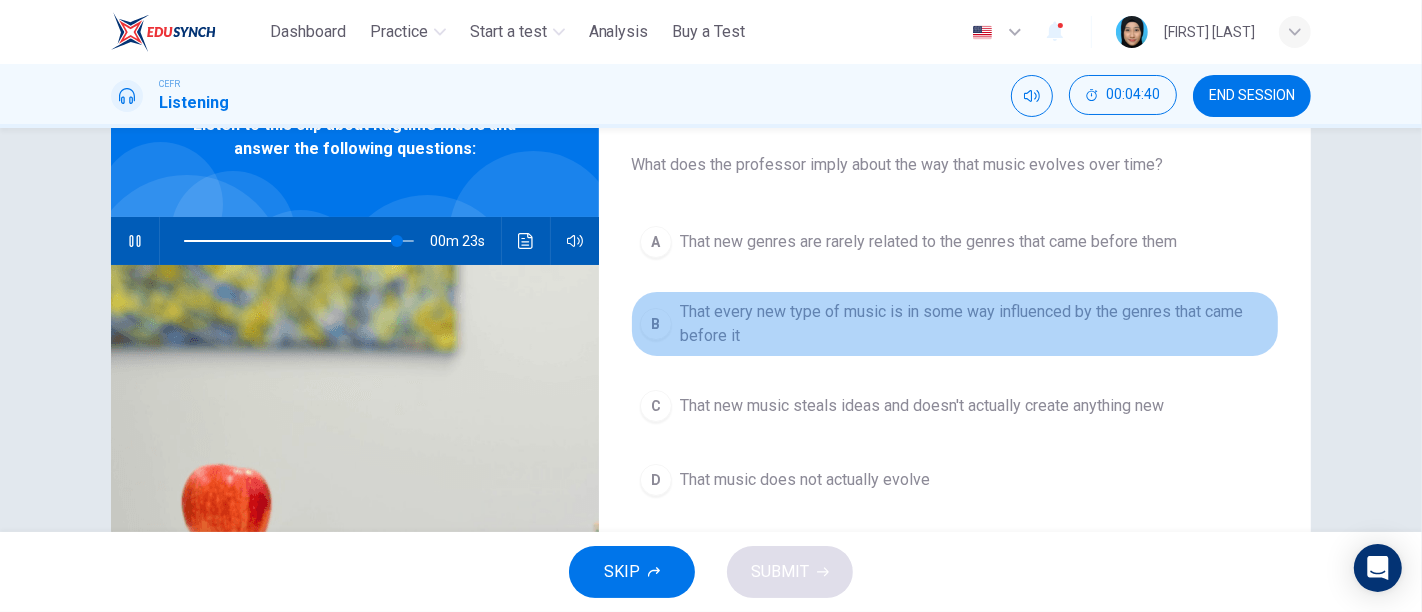 click on "B" at bounding box center (656, 324) 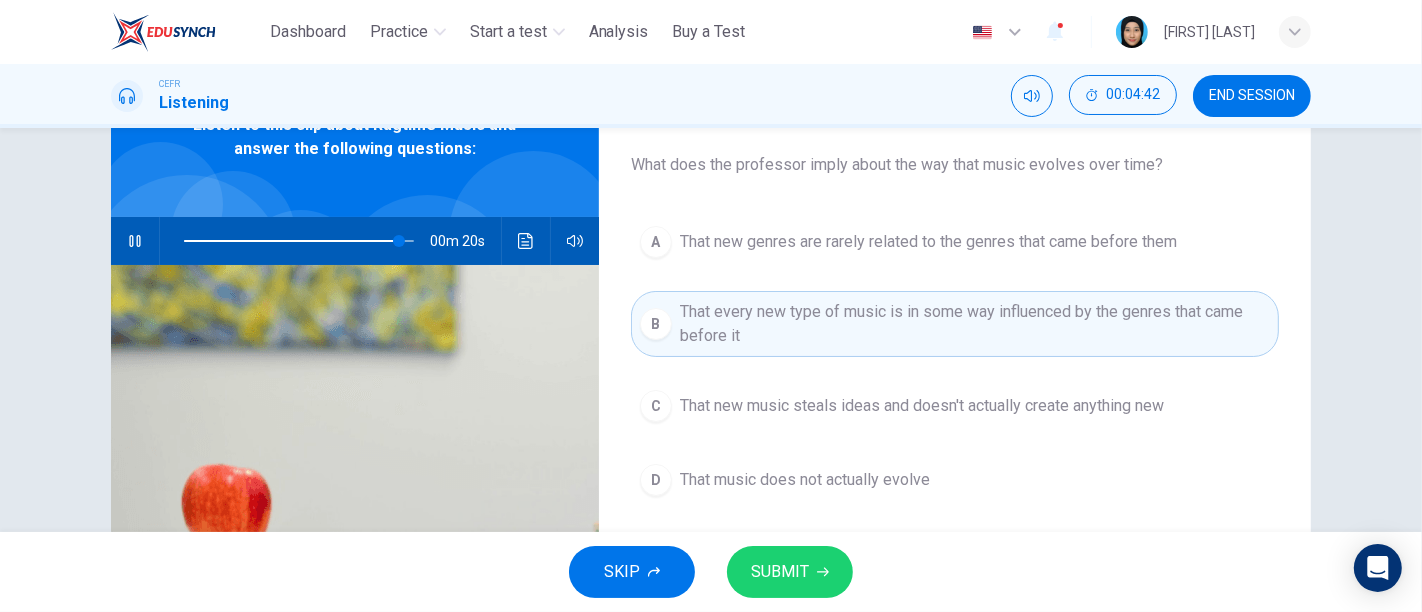 click on "SUBMIT" at bounding box center (790, 572) 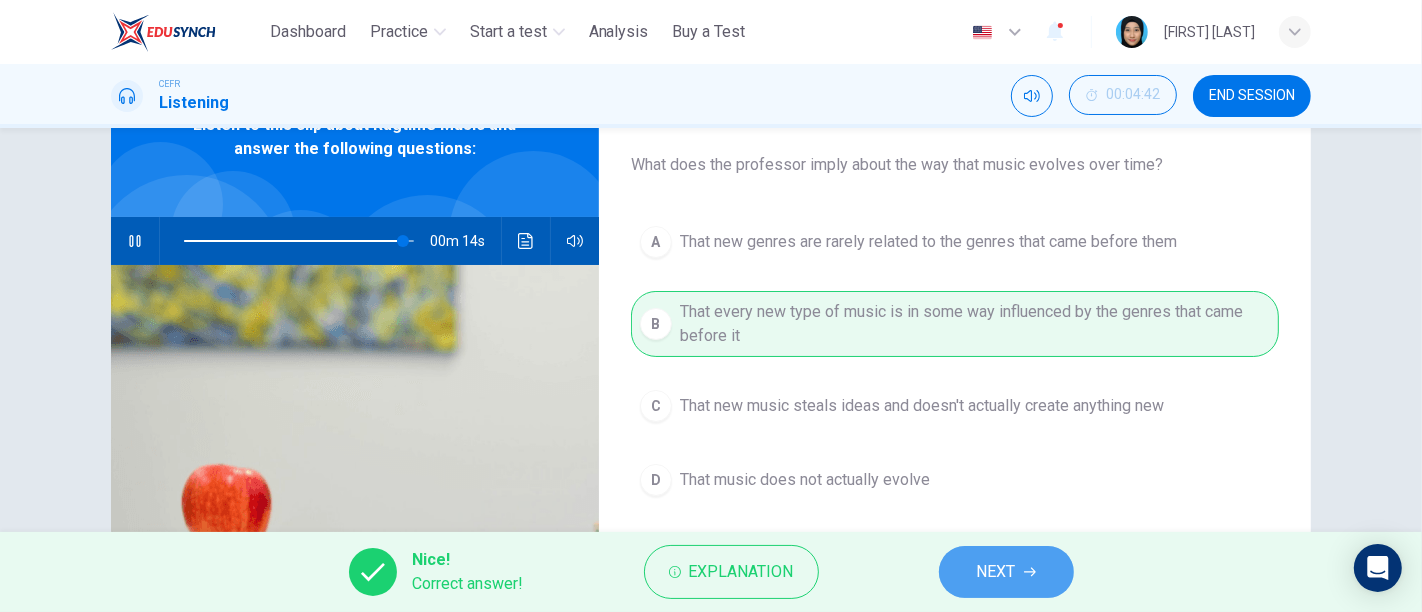 click on "NEXT" at bounding box center (1006, 572) 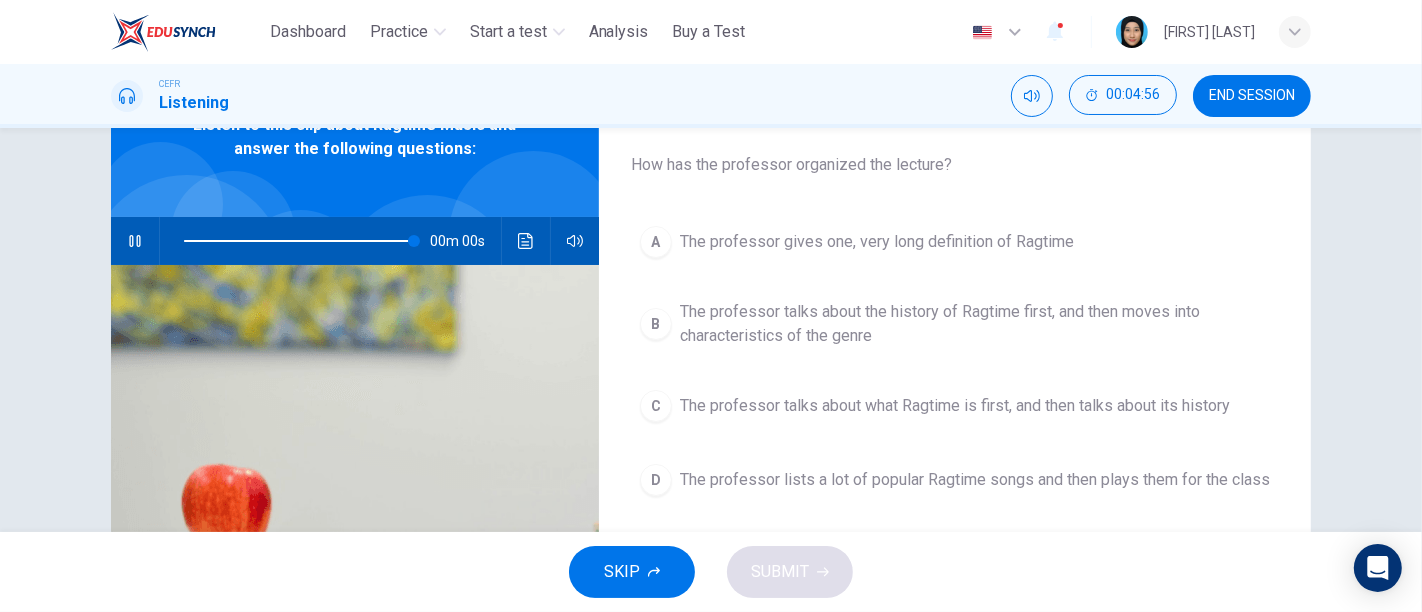 type on "*" 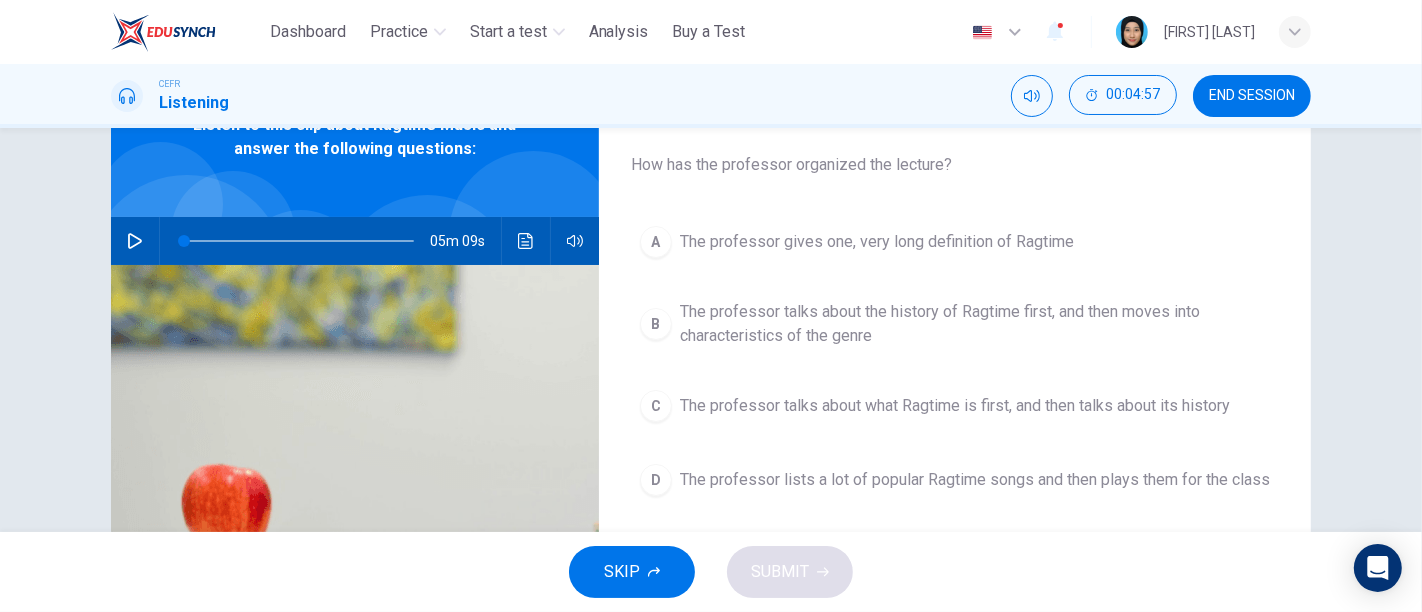 click on "B" at bounding box center (656, 324) 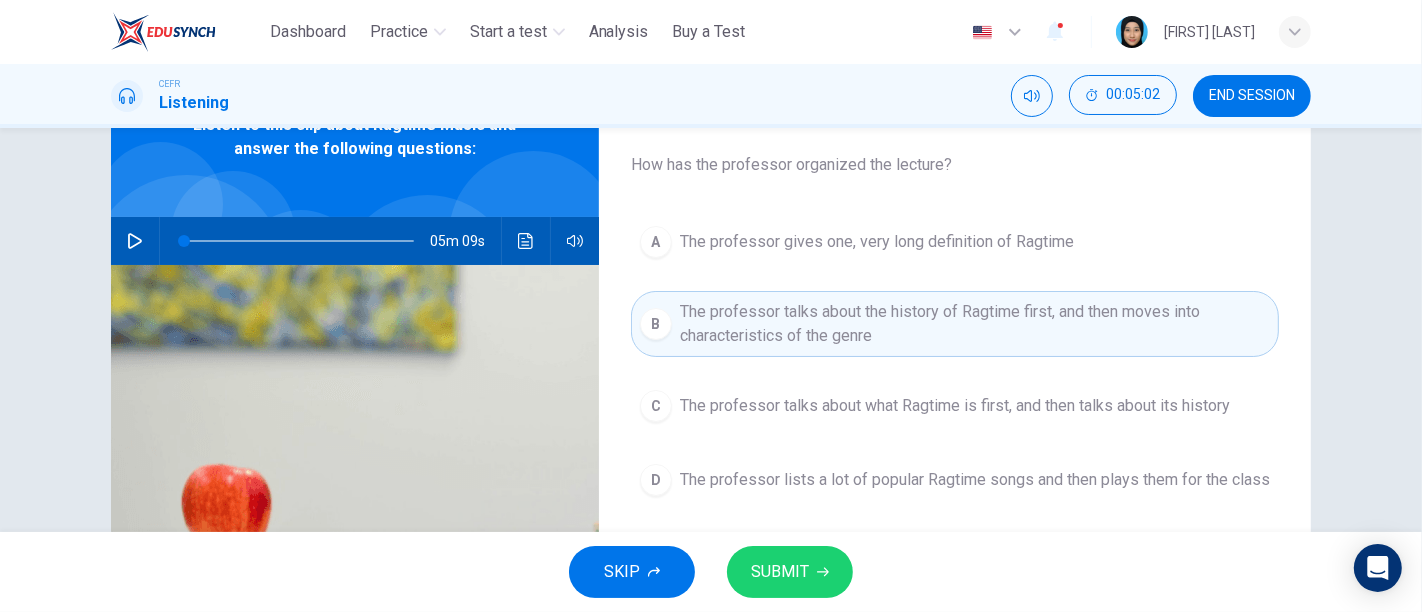 click 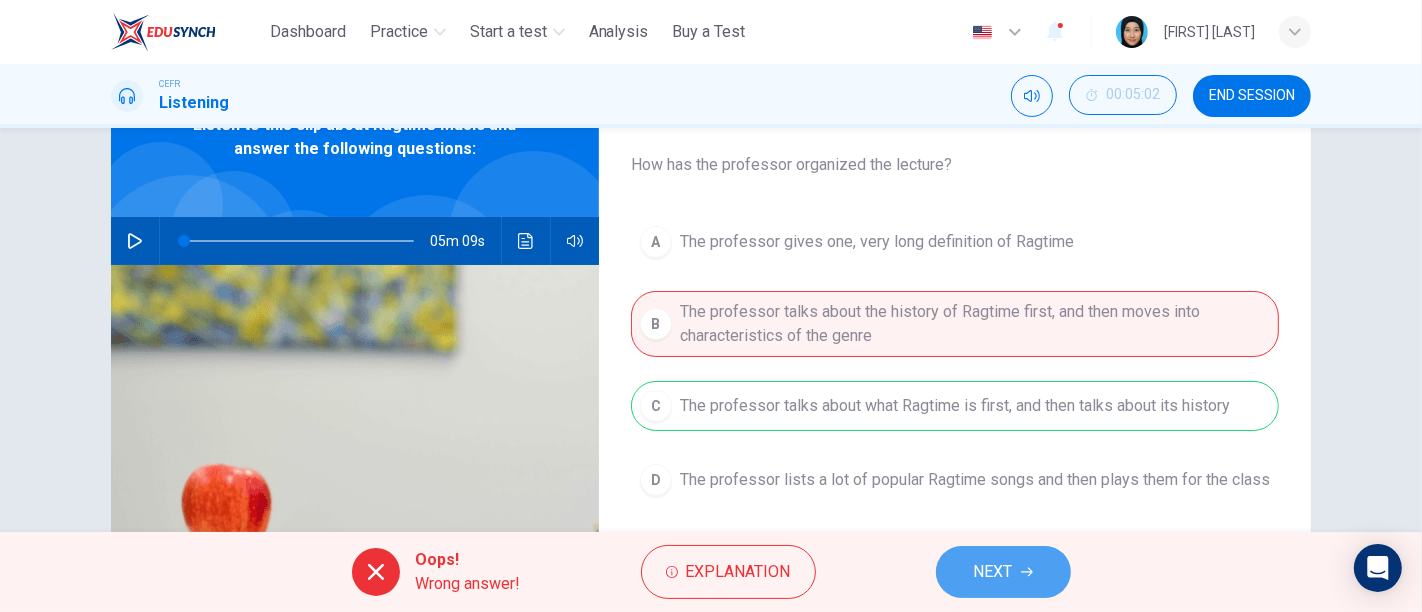 click 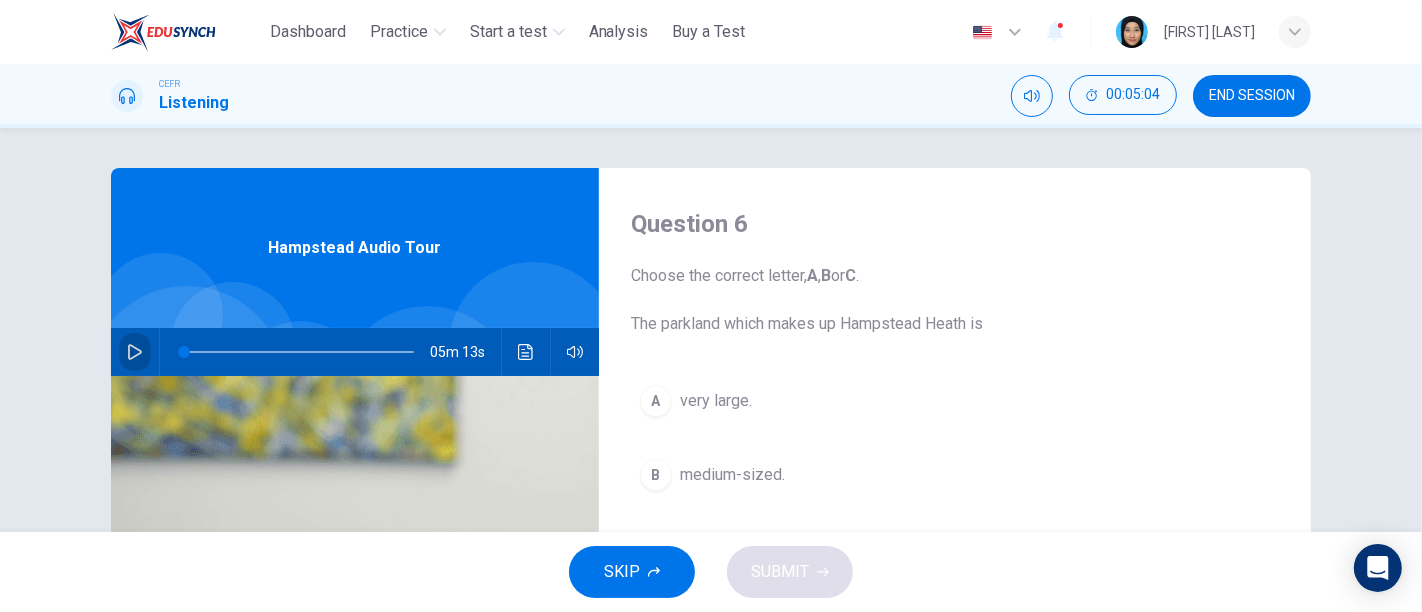 click 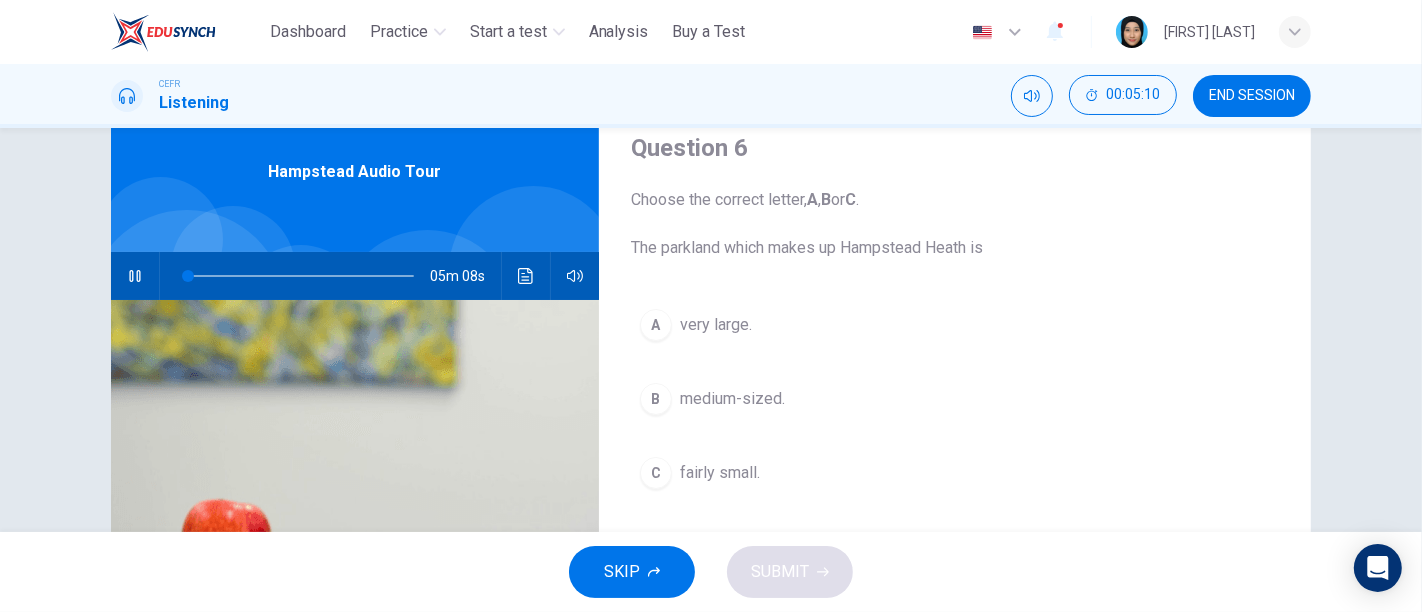 scroll, scrollTop: 111, scrollLeft: 0, axis: vertical 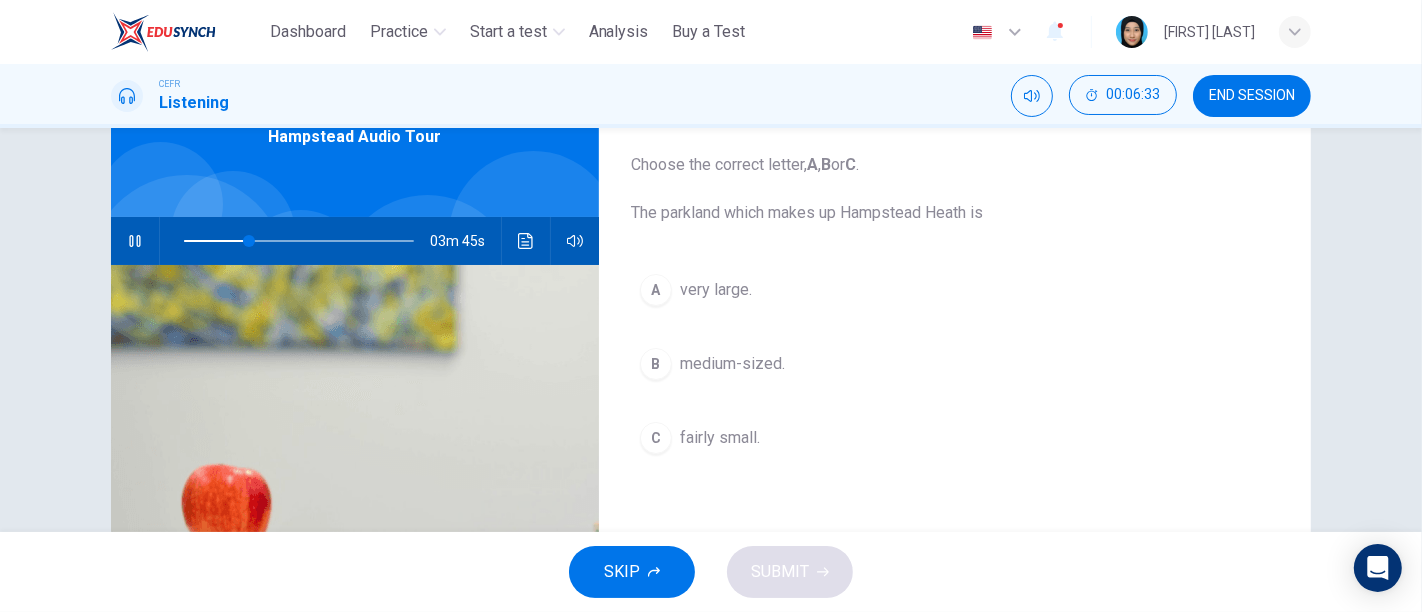 click on "A very large." at bounding box center (955, 290) 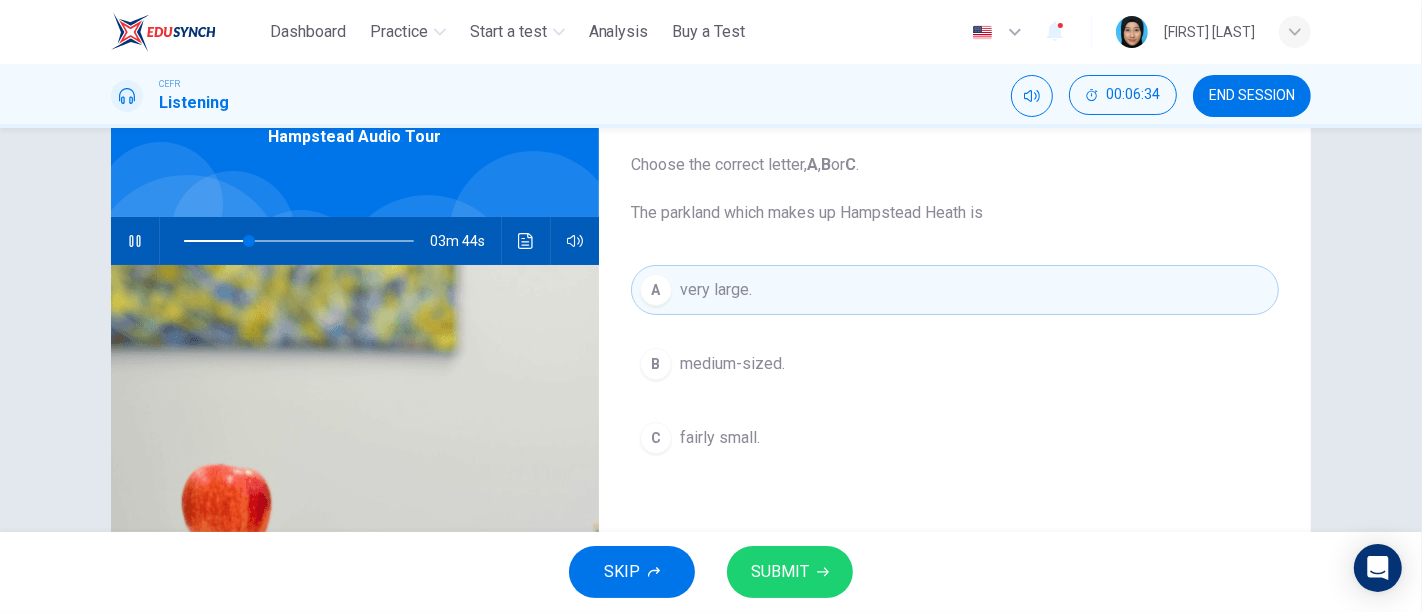 click 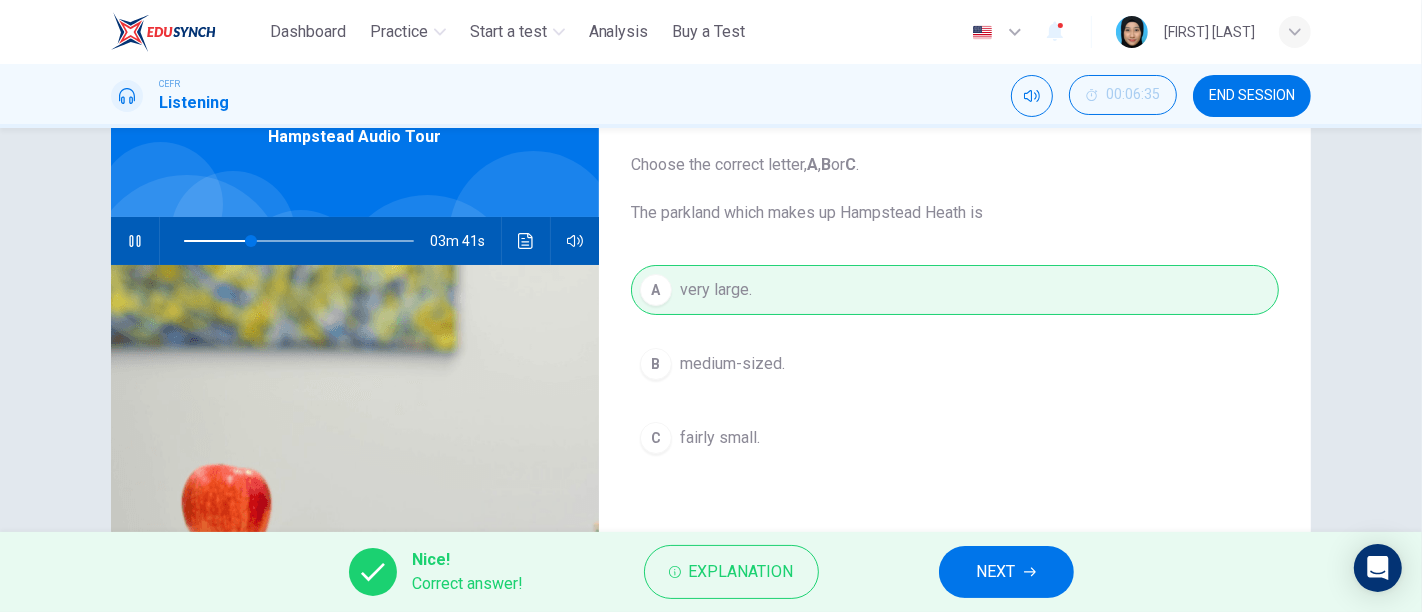 click on "NEXT" at bounding box center [996, 572] 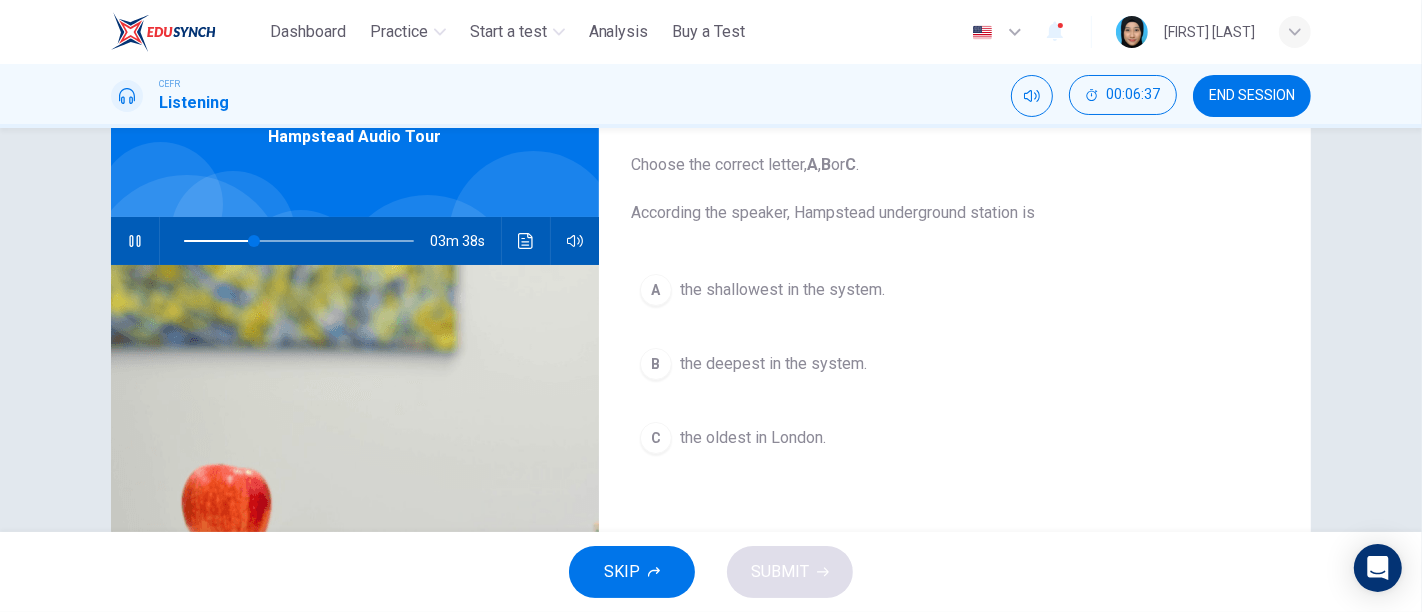 click at bounding box center (299, 241) 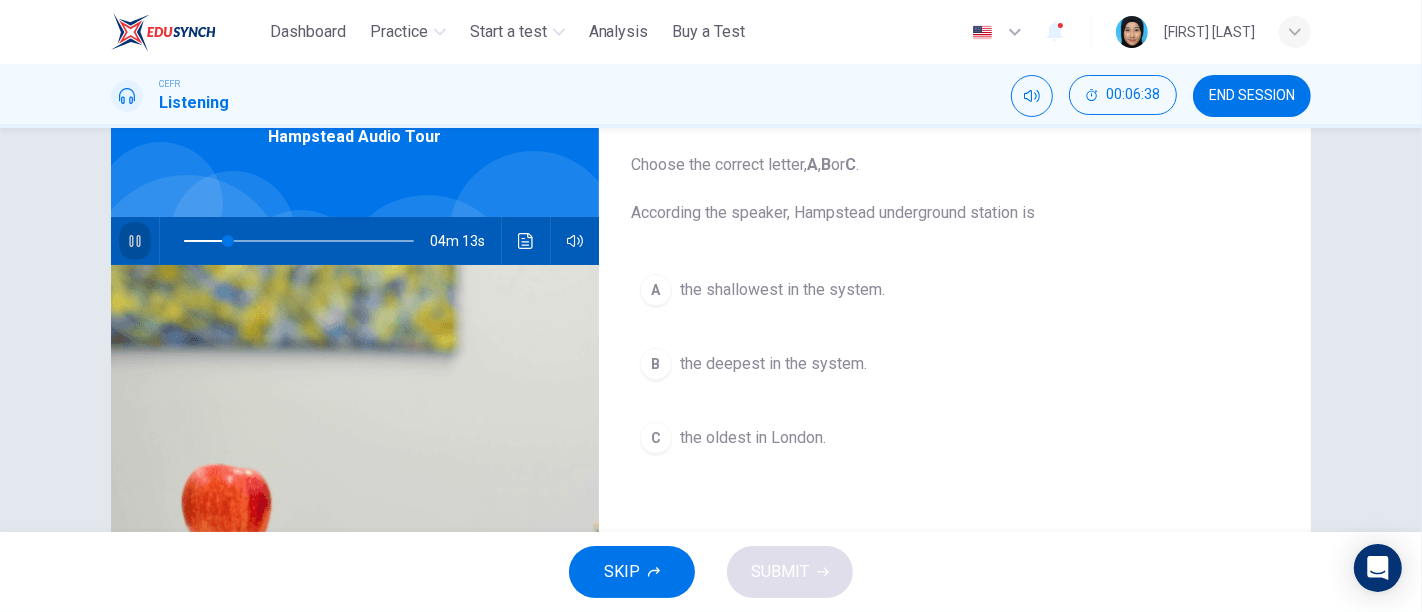 click 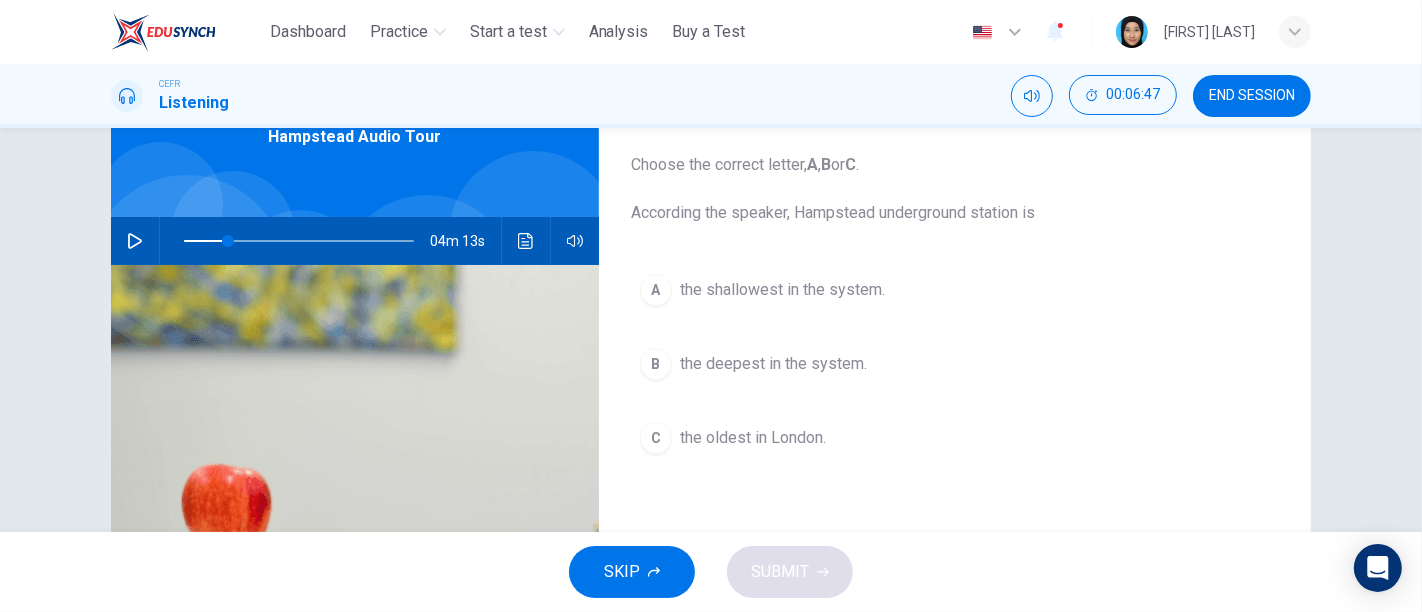 click 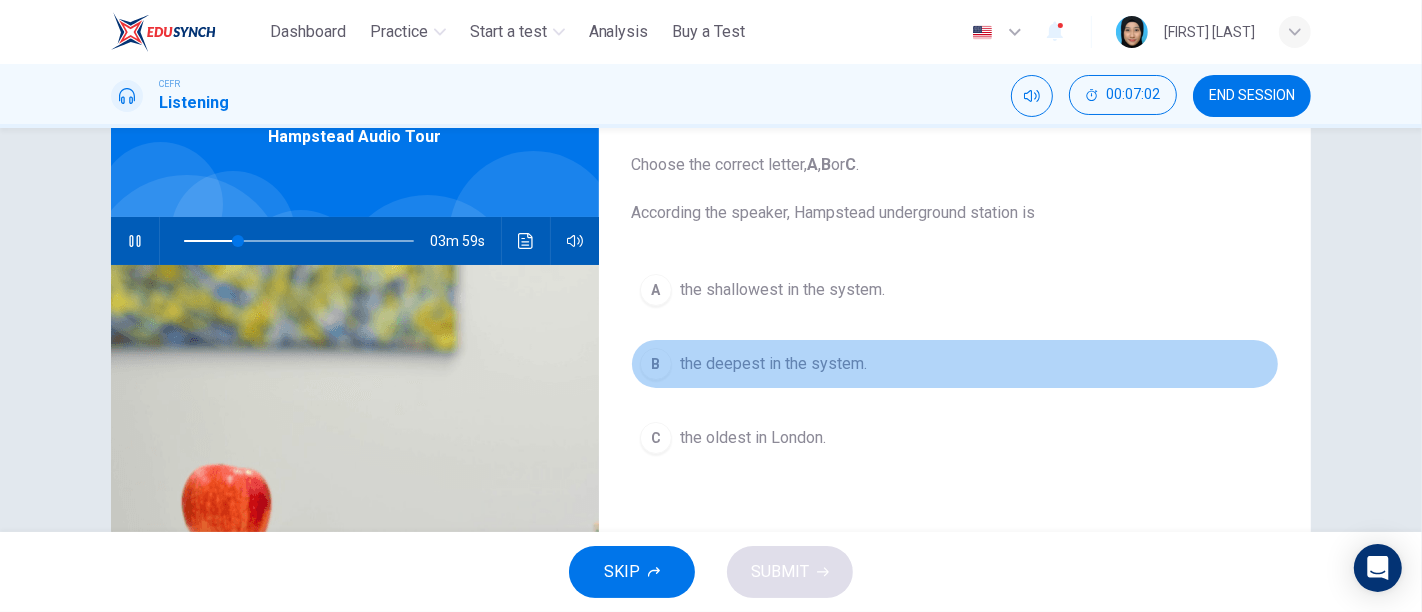 click on "B" at bounding box center (656, 364) 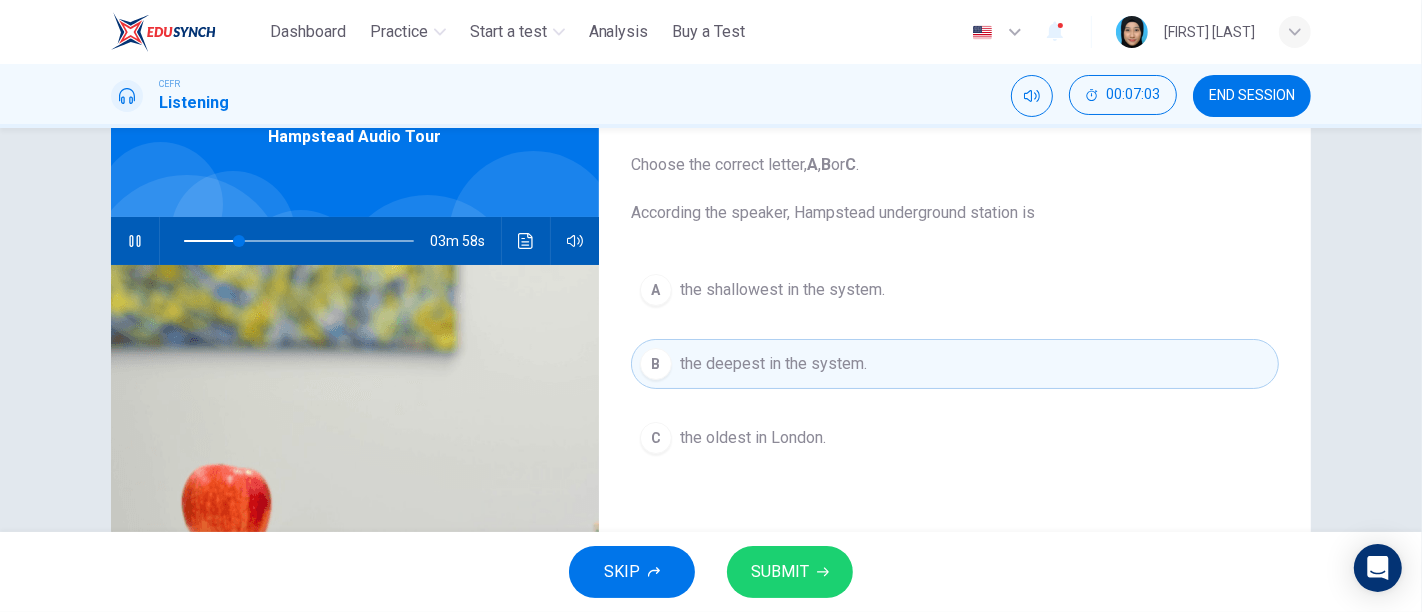 click on "SUBMIT" at bounding box center (790, 572) 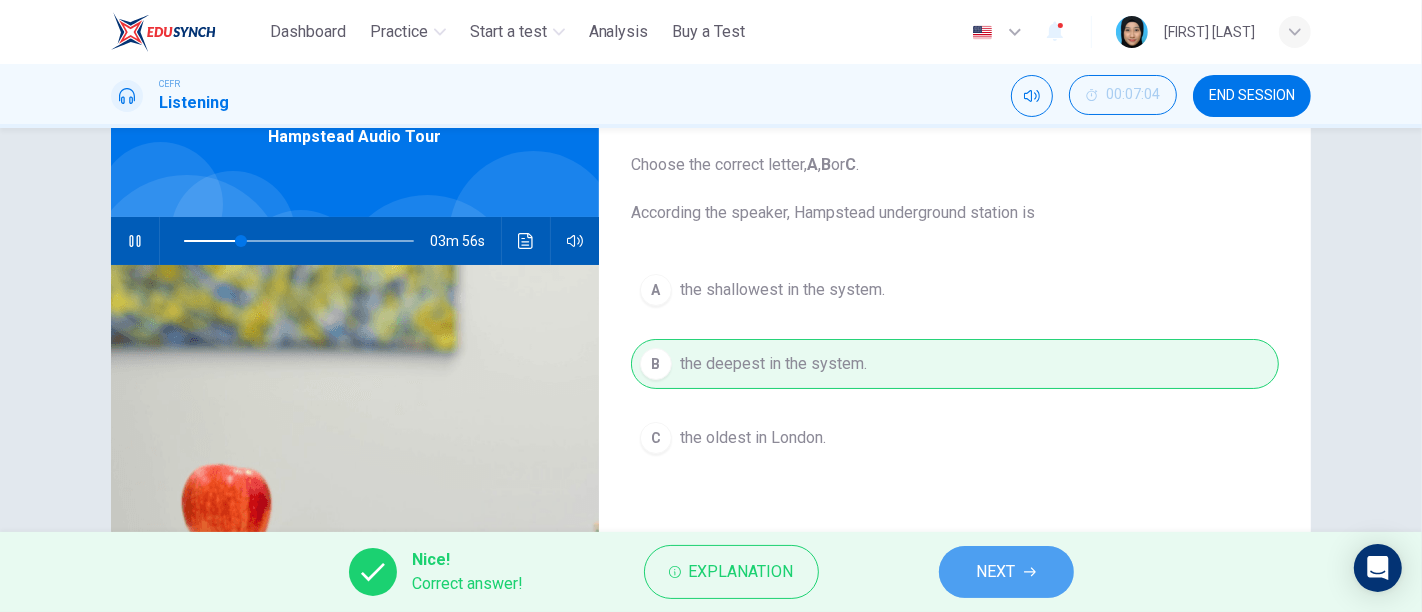 click on "NEXT" at bounding box center [1006, 572] 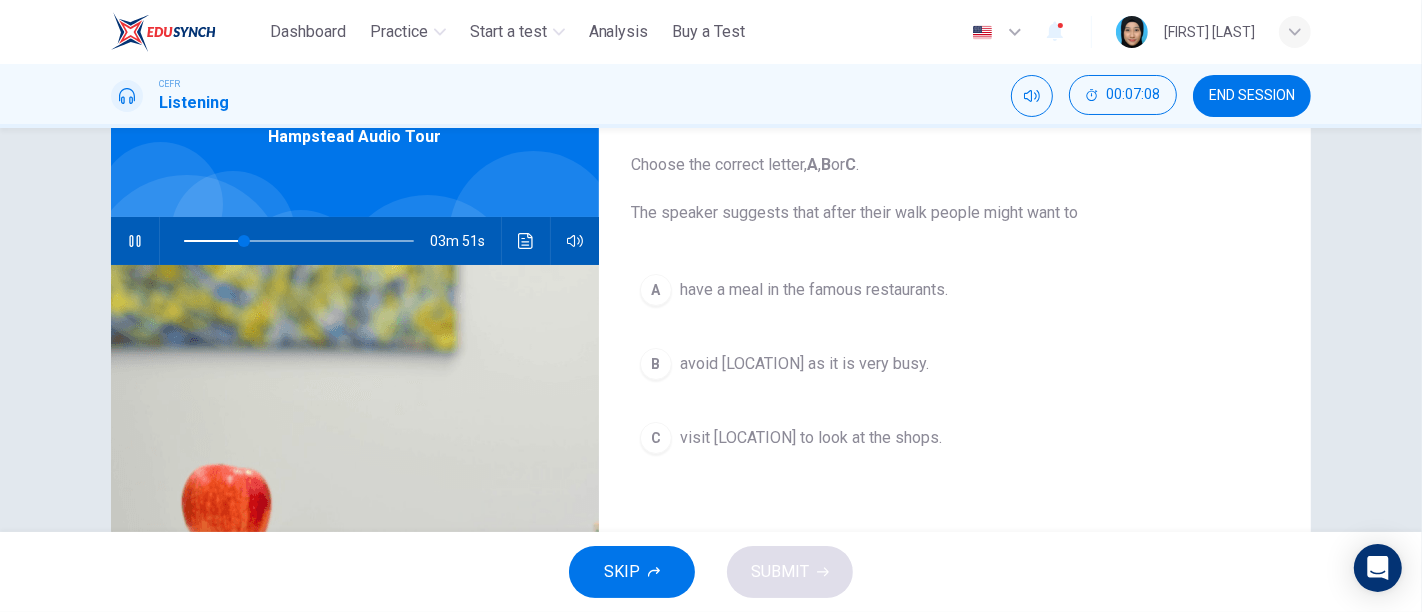 click 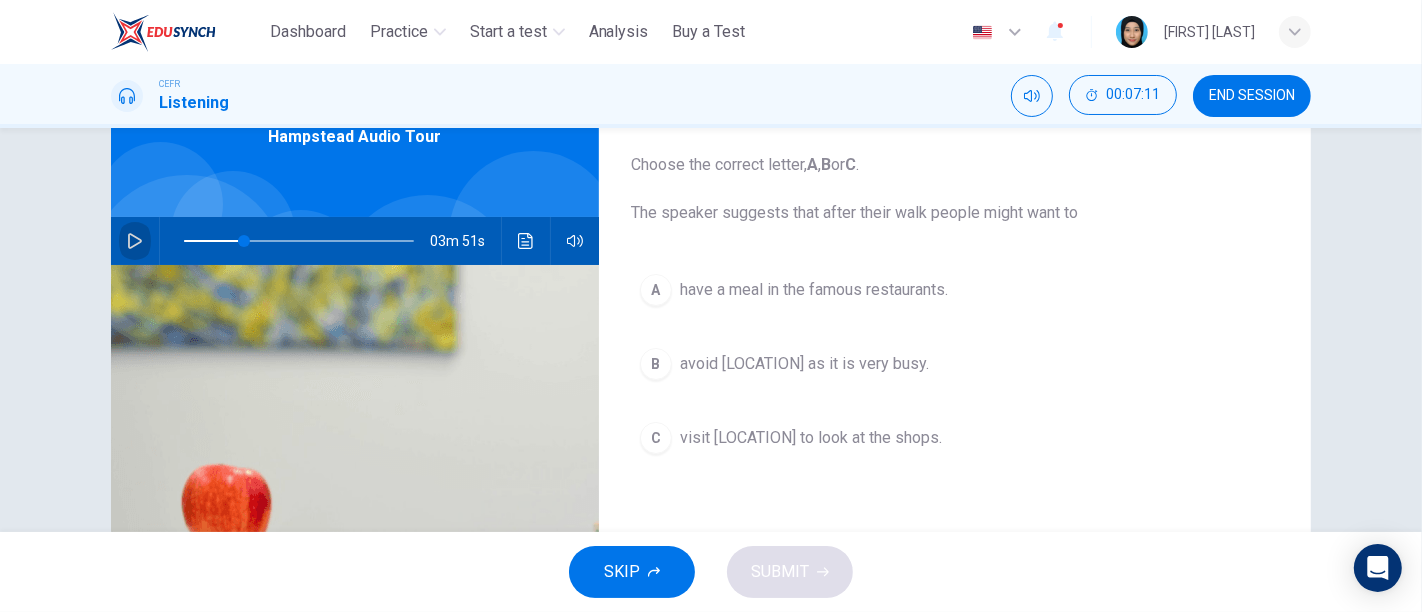 click 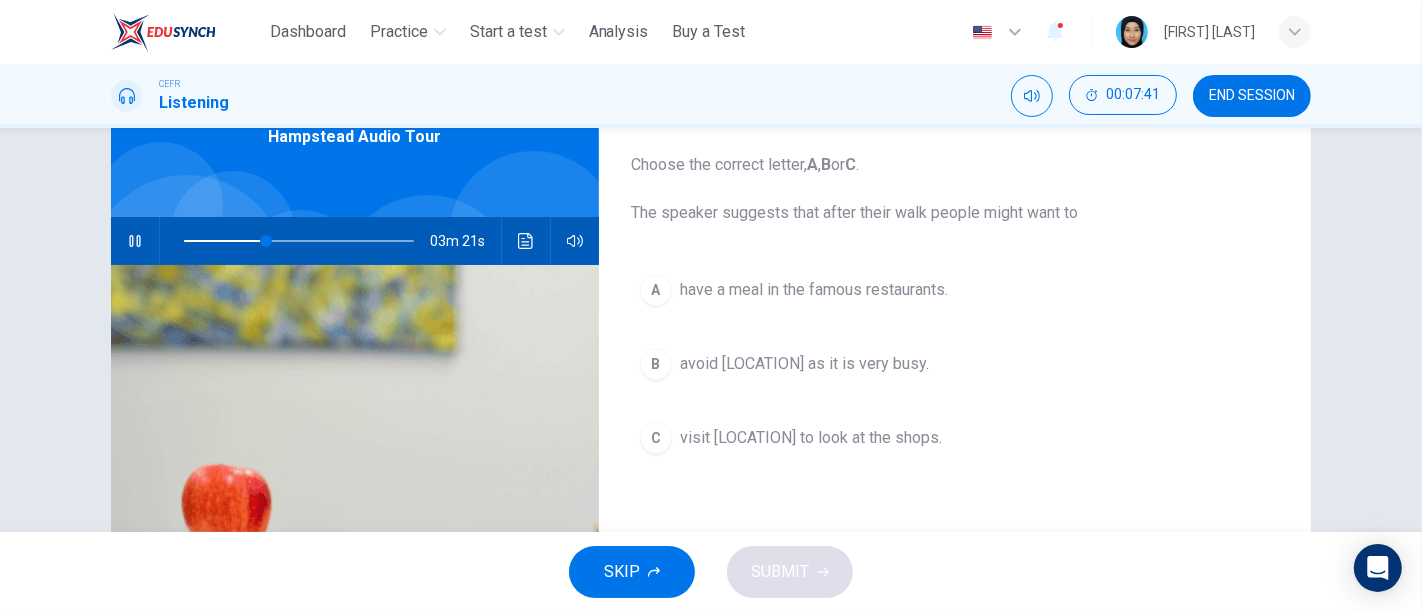 type on "**" 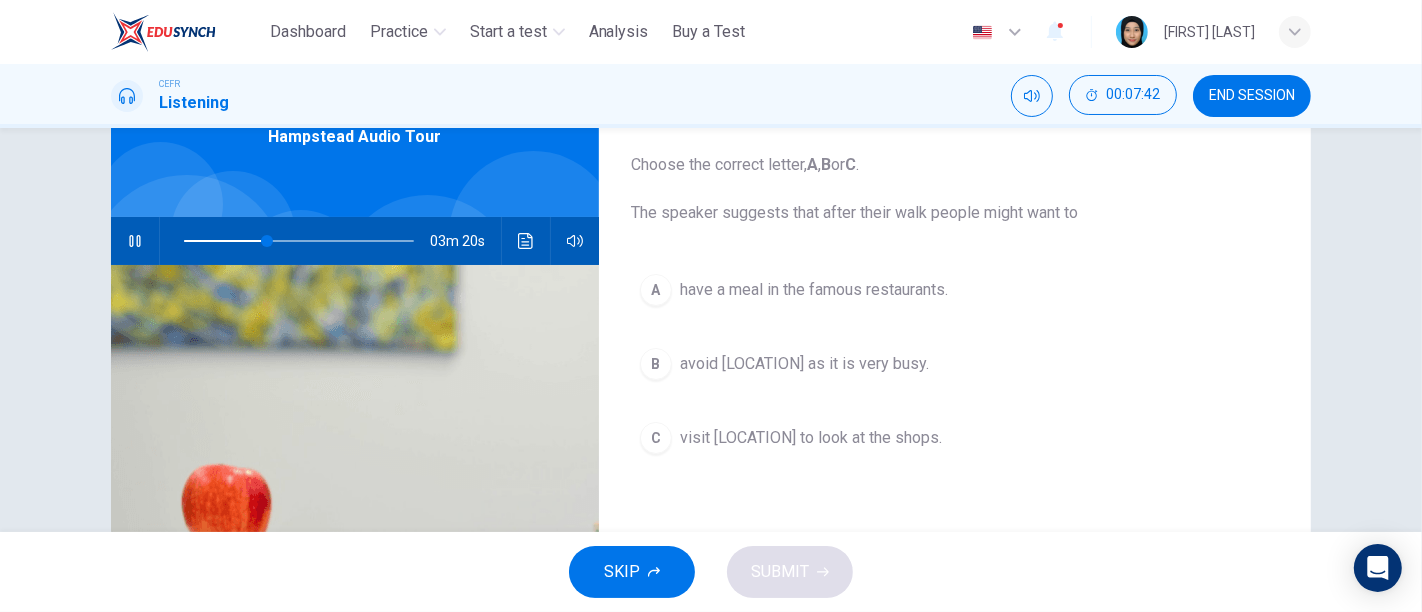 type 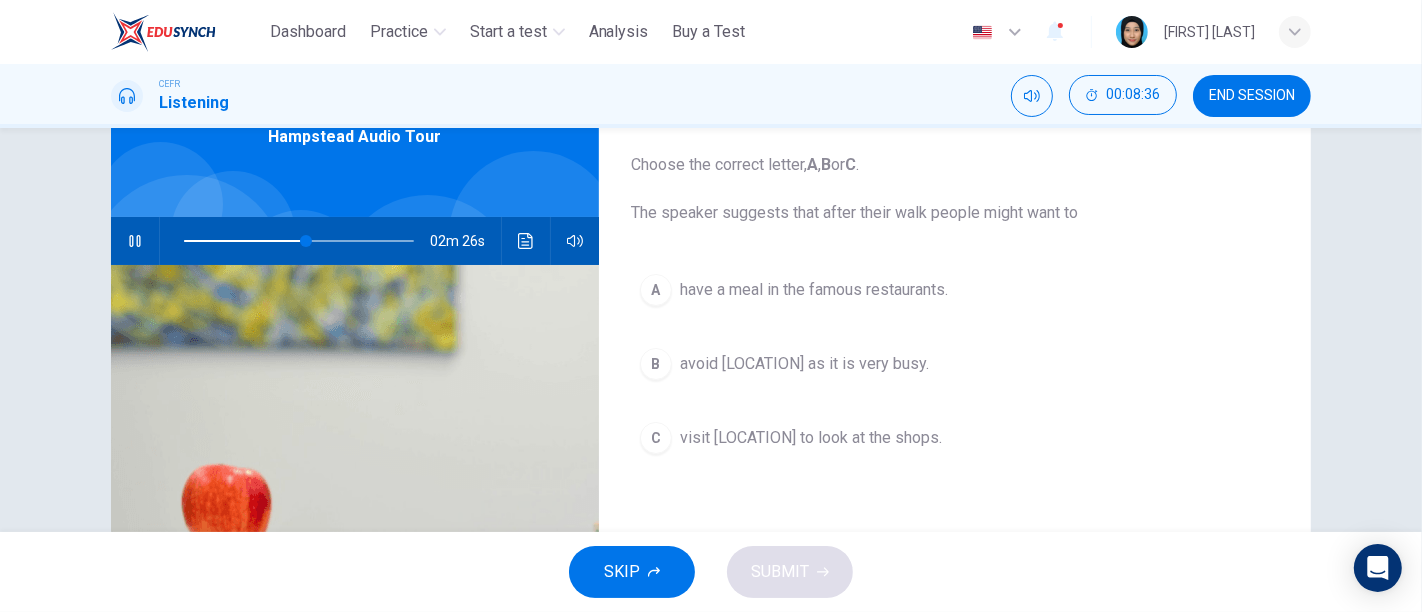 click on "C" at bounding box center [656, 438] 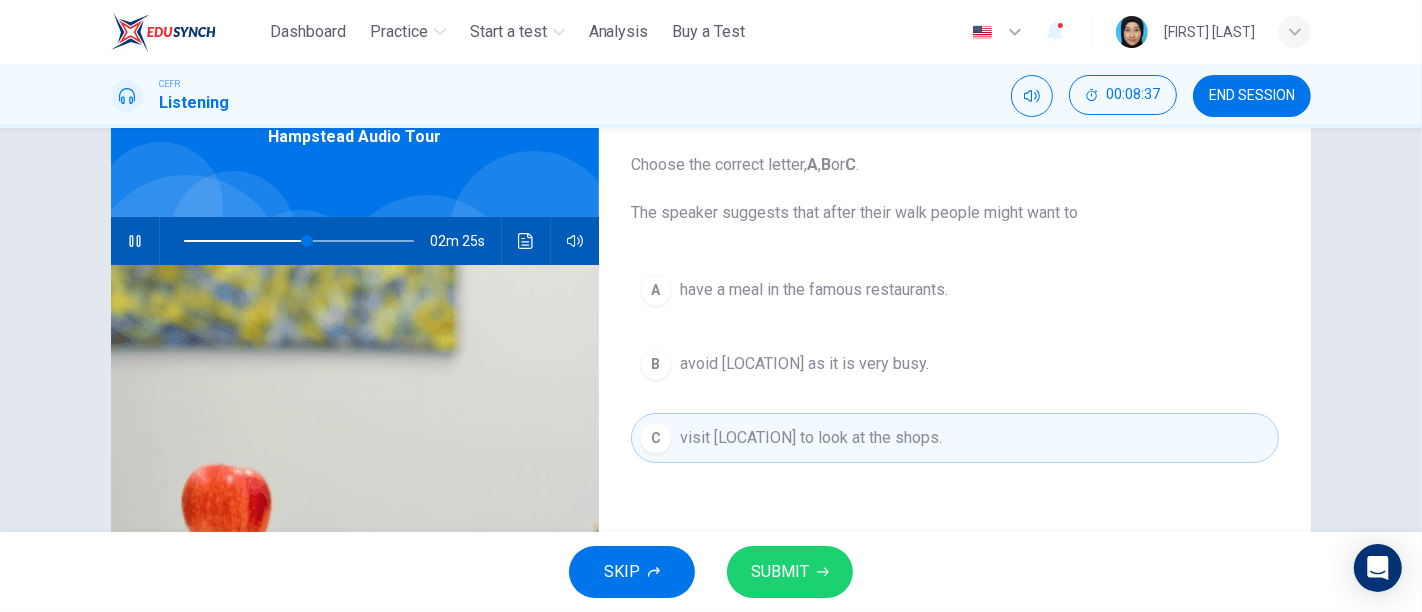 click on "SUBMIT" at bounding box center [780, 572] 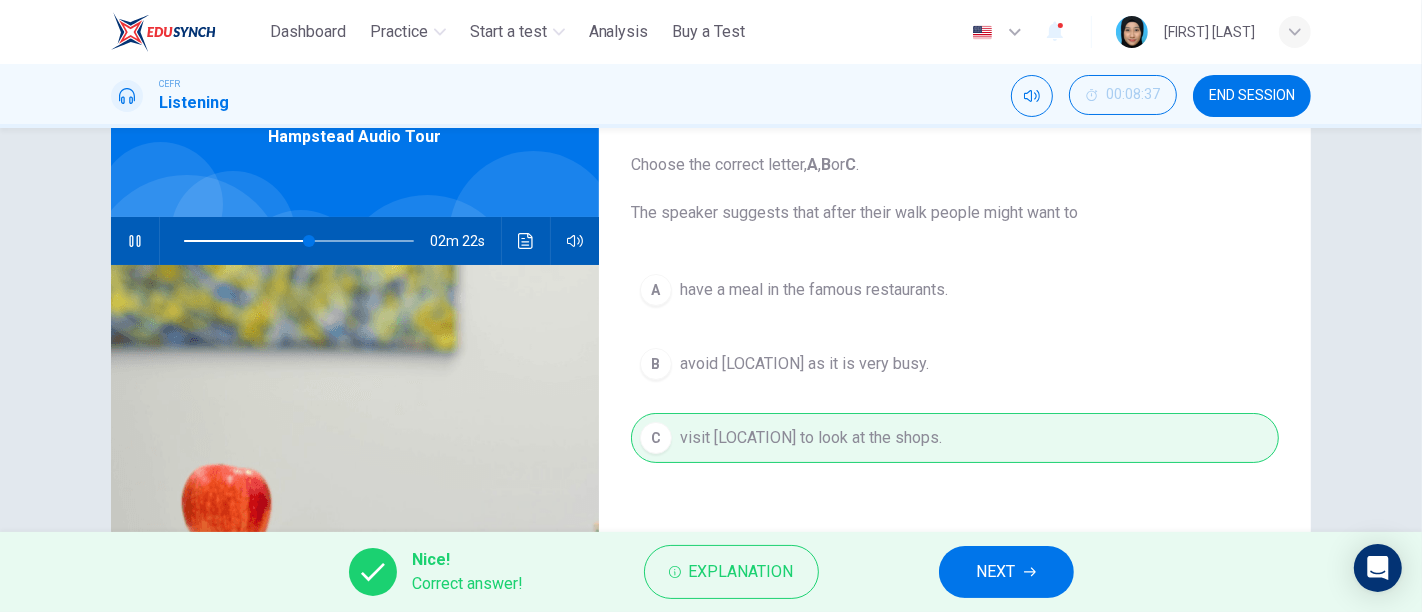 click on "NEXT" at bounding box center [1006, 572] 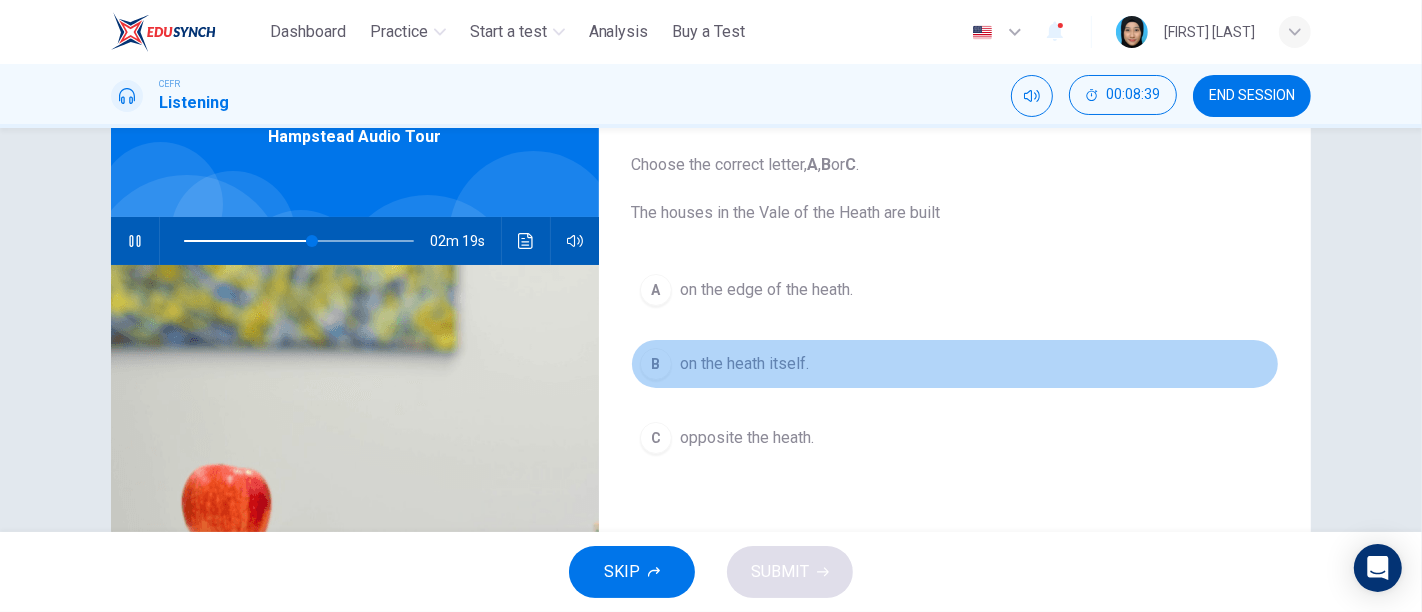 click on "on the heath itself." at bounding box center (744, 364) 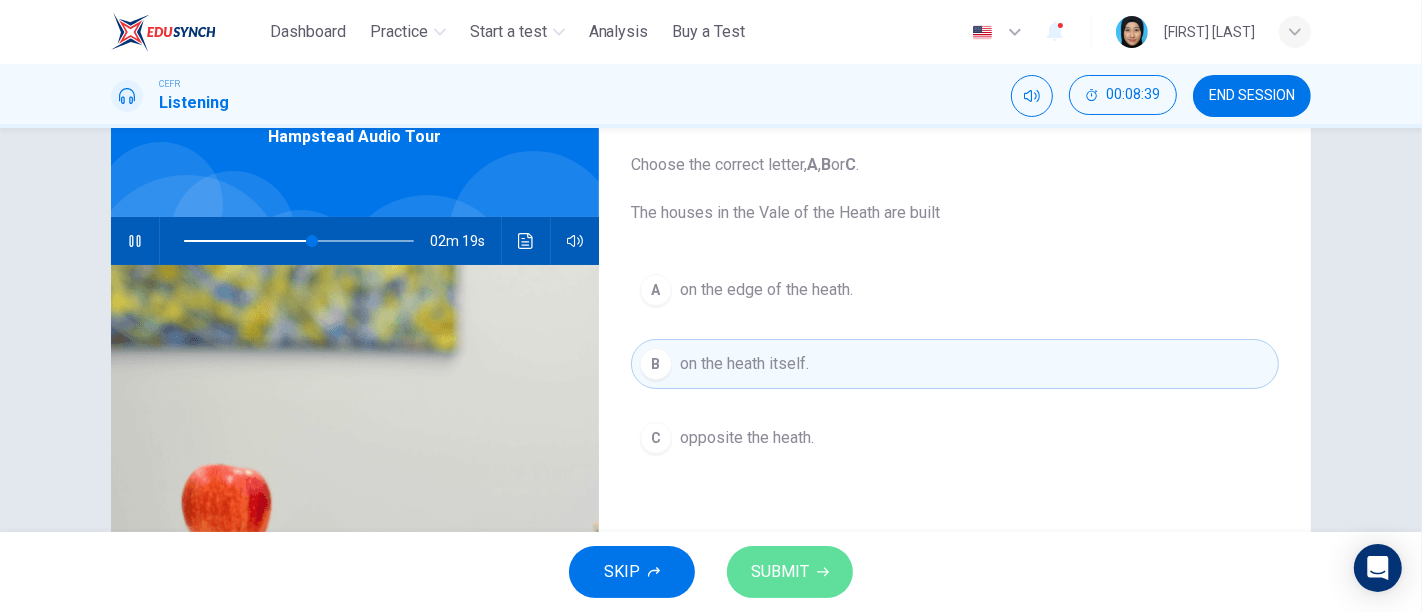 click on "SUBMIT" at bounding box center [790, 572] 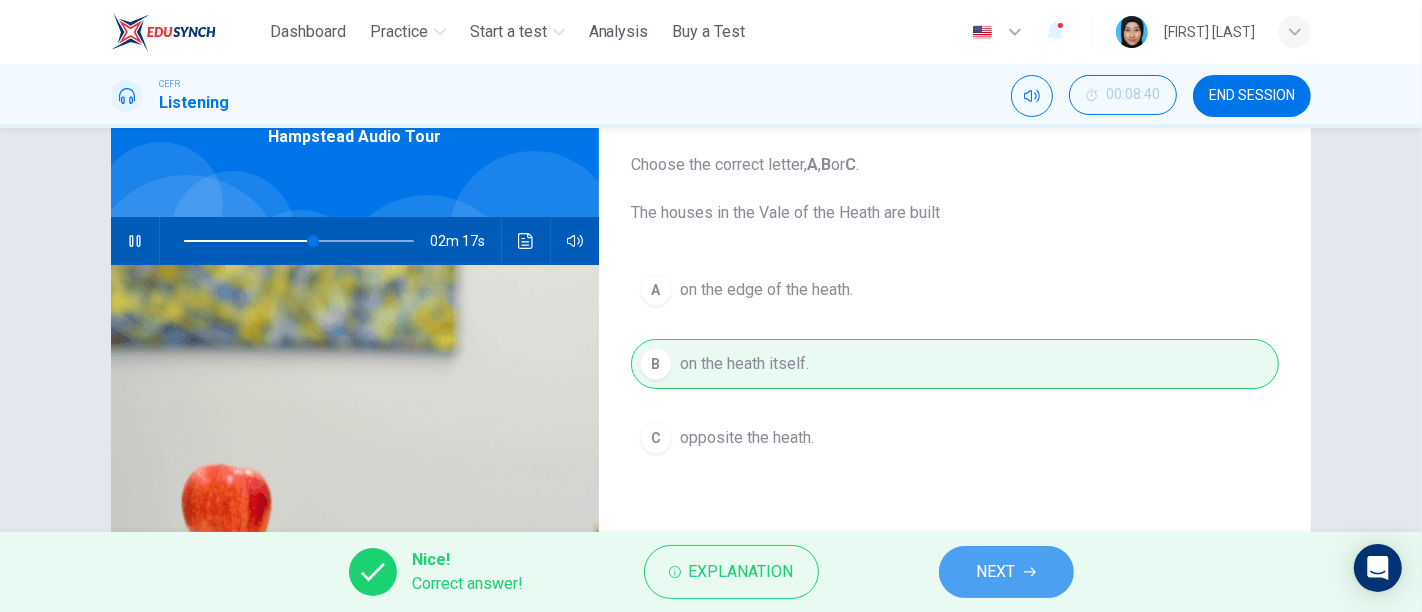 click on "NEXT" at bounding box center [996, 572] 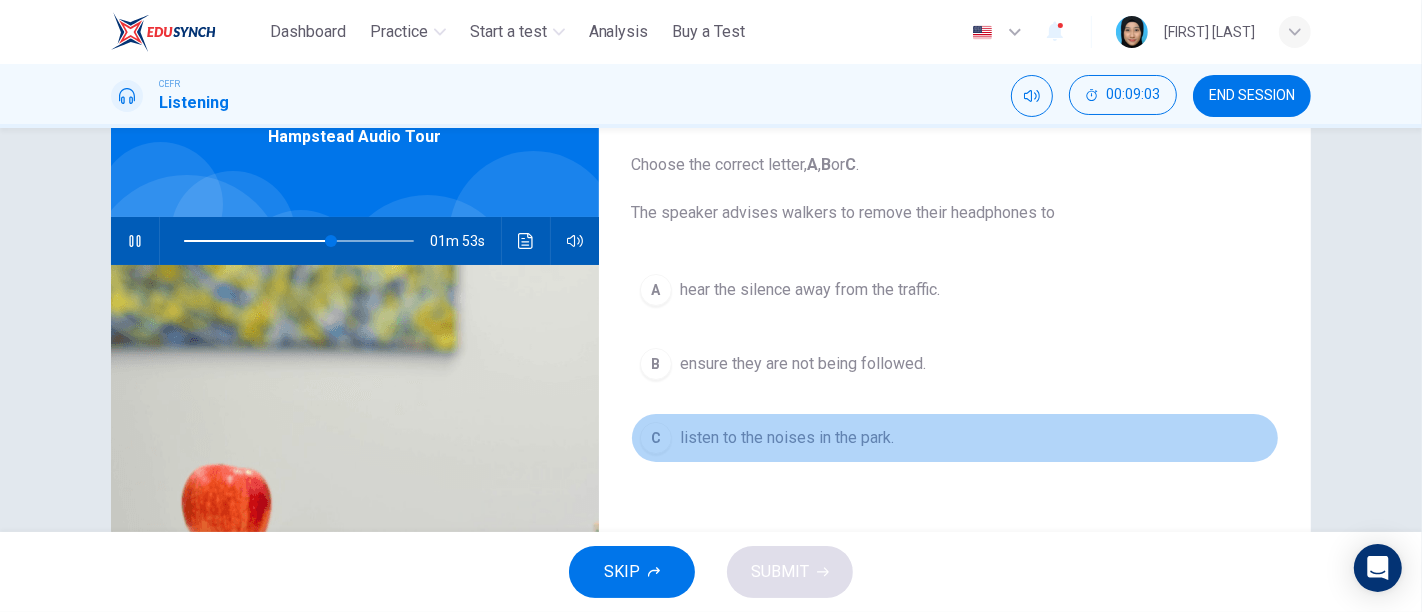click on "C" at bounding box center [656, 438] 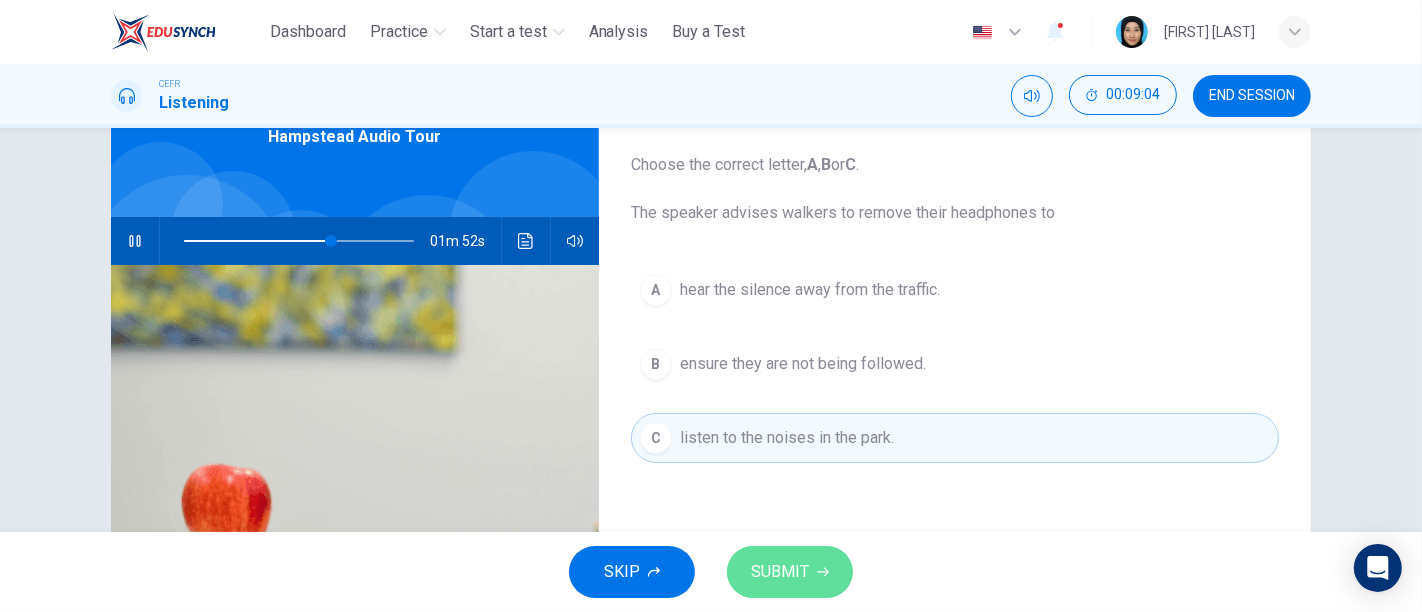 click on "SUBMIT" at bounding box center (780, 572) 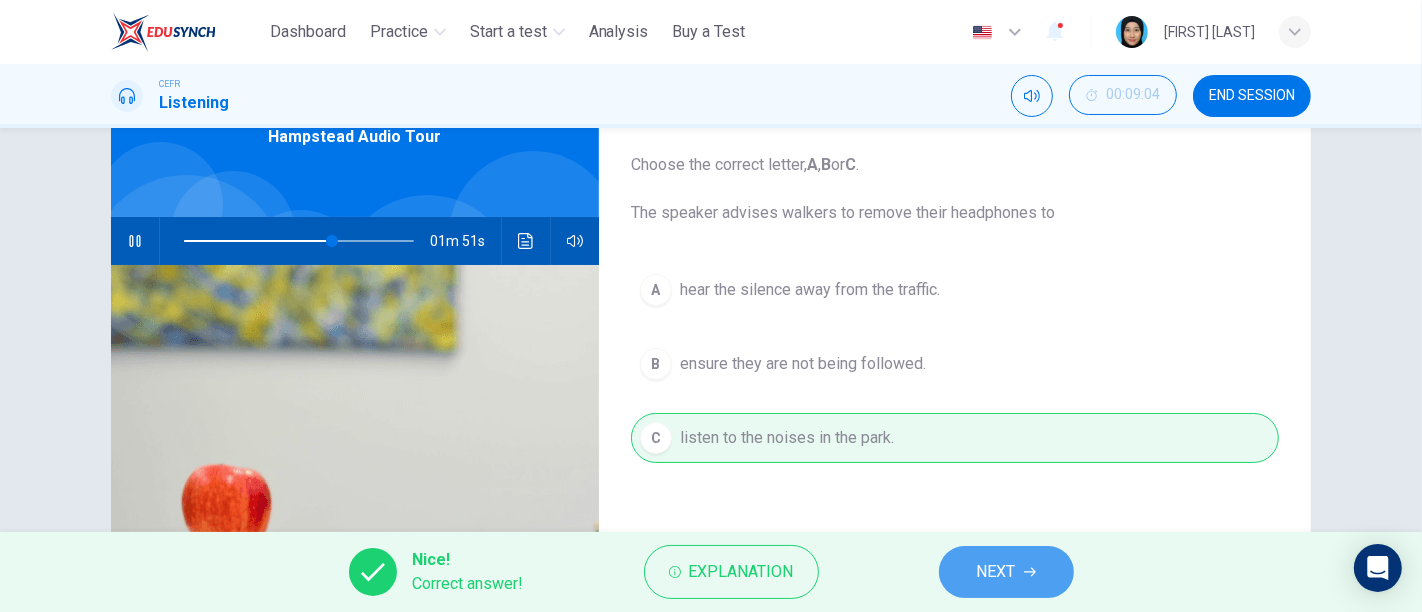 click 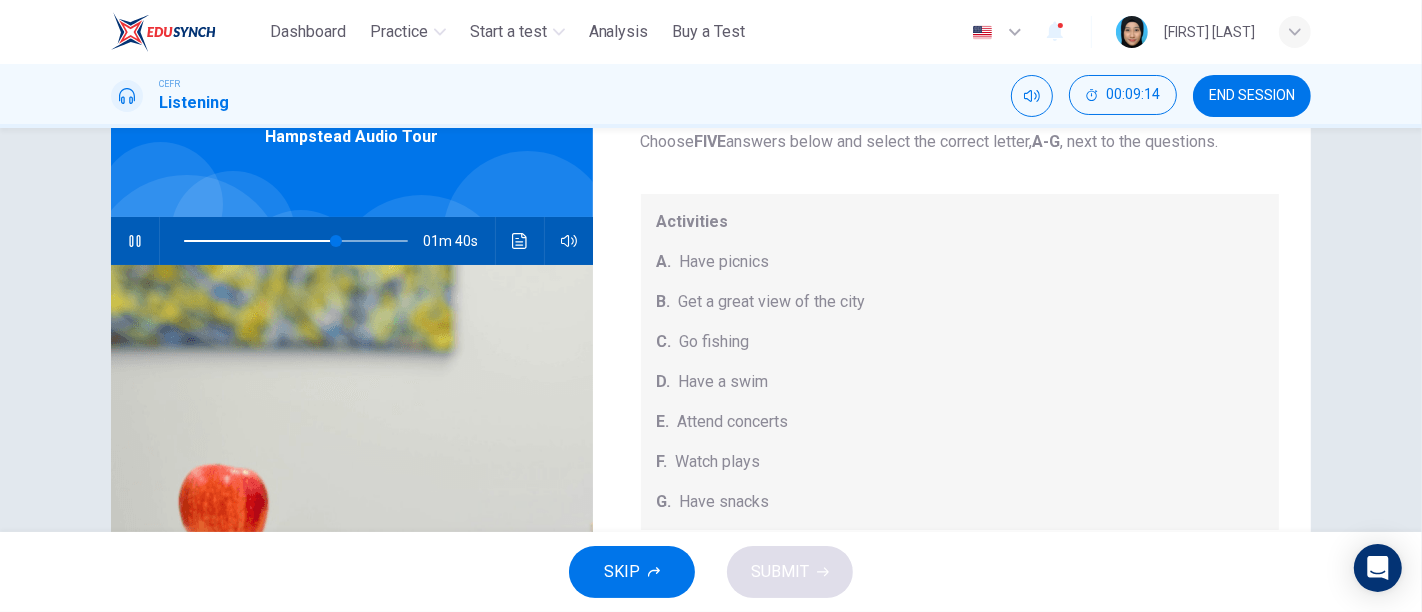scroll, scrollTop: 185, scrollLeft: 0, axis: vertical 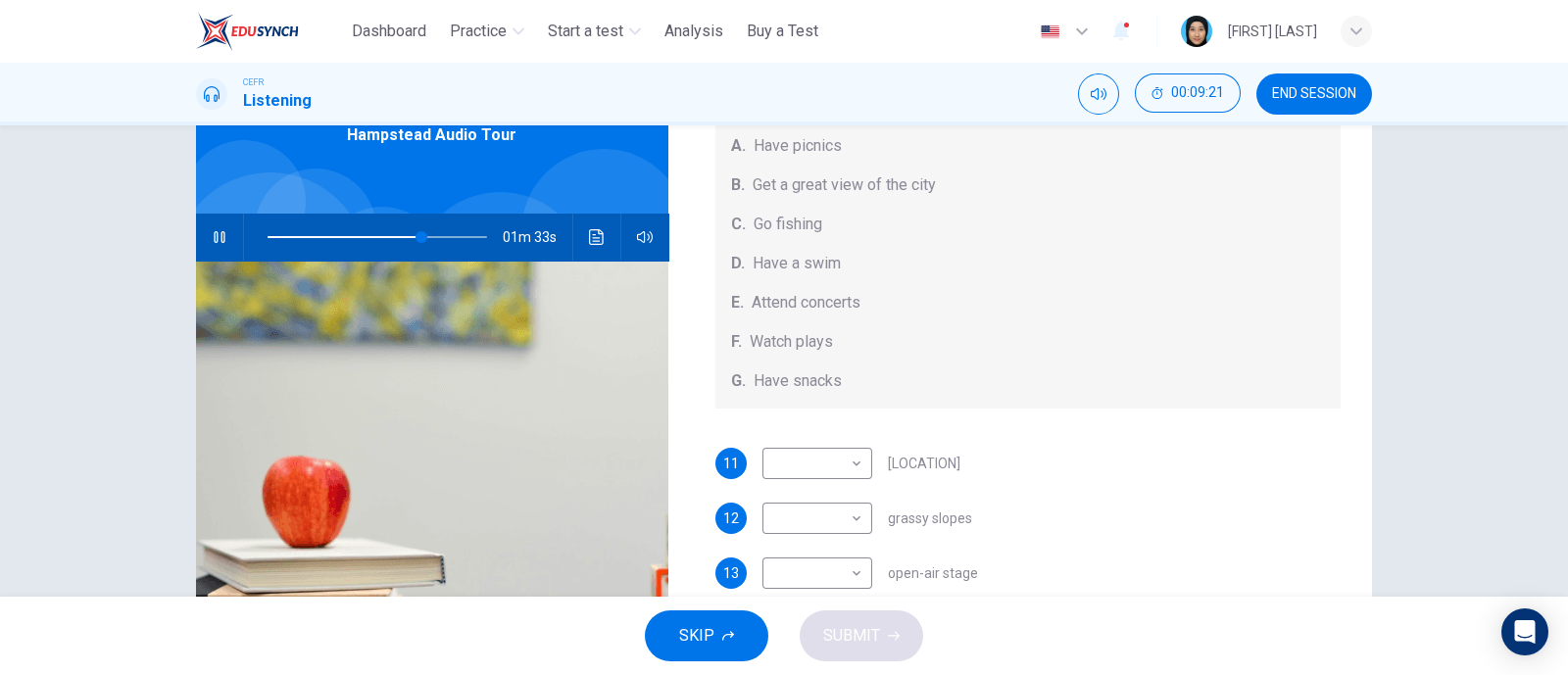 drag, startPoint x: 1306, startPoint y: 2, endPoint x: 942, endPoint y: 324, distance: 485.98354 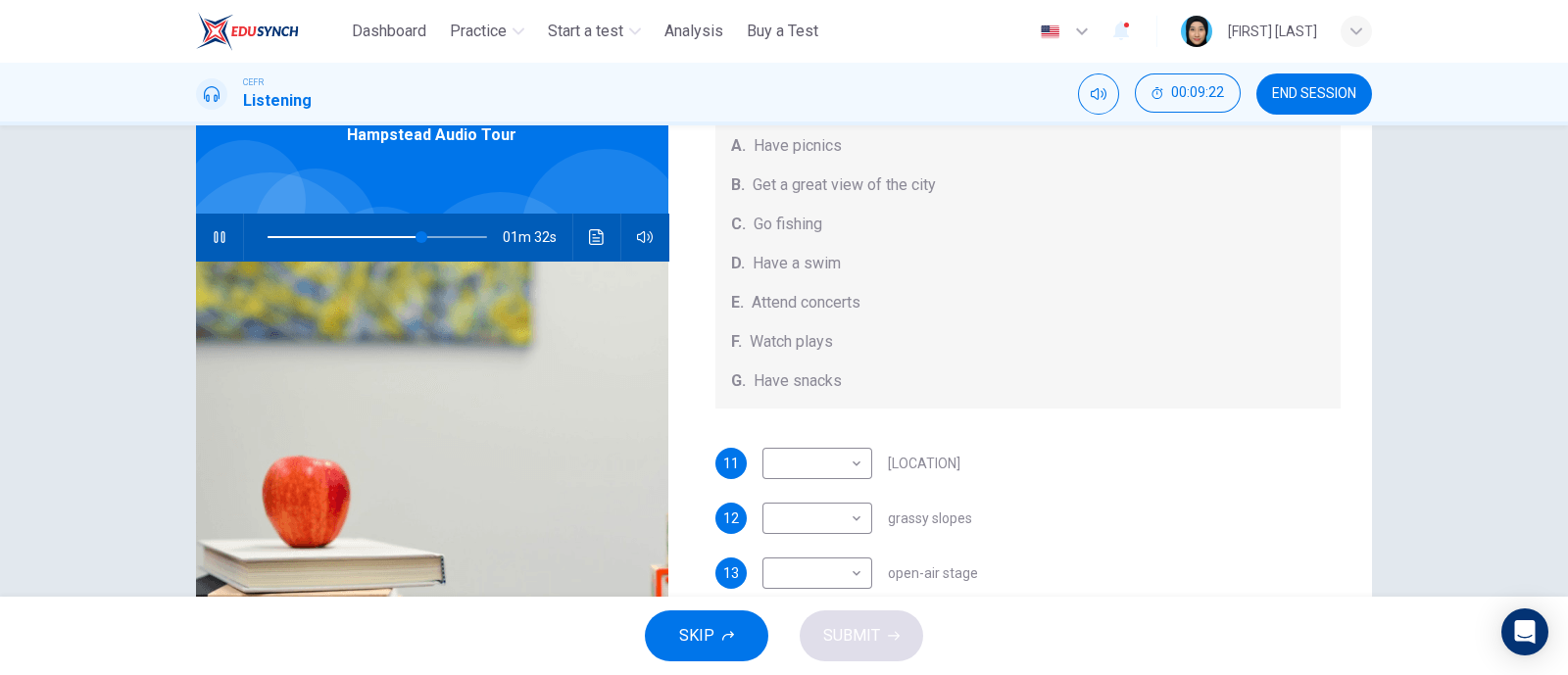 scroll, scrollTop: 180, scrollLeft: 0, axis: vertical 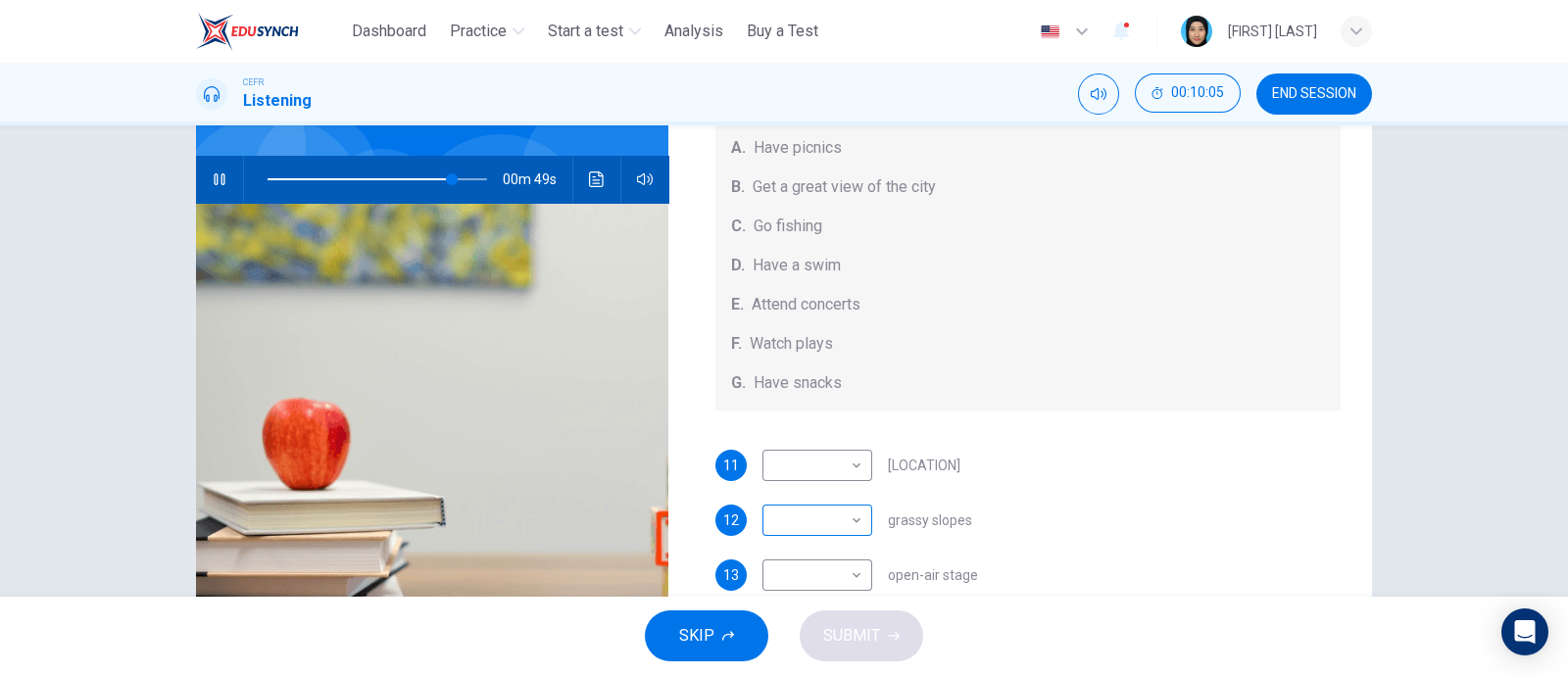 click on "This site uses cookies, as explained in our  Privacy Policy . If you agree to the use of cookies, please click the Accept button and continue to browse our site.   Privacy Policy Accept Dashboard Practice Start a test Analysis Buy a Test English ** ​ [FIRST] [LAST] CEFR Listening 00:10:05 END SESSION Questions 11 - 15 Which activity can be done at each of the following locations on the heath? Choose  FIVE  answers below and select the correct letter,  A-G , next to the questions. Activities A. Have picnics B. Get a great view of the city C. Go fishing D. Have a swim E. Attend concerts F. Watch plays G. Have snacks 11 ​ ​ Kenwood House 12 ​ ​ grassy slopes 13 ​ ​ open-air stage 14 ​ ​ ponds 15 ​ ​ Parliament Hill Hampstead Audio Tour 00m 49s SKIP SUBMIT ELTC - EduSynch CEFR Test for Teachers in Malaysia
Dashboard Practice Start a test Analysis Pricing   Notifications 1 © Copyright  2025" at bounding box center (784, 337) 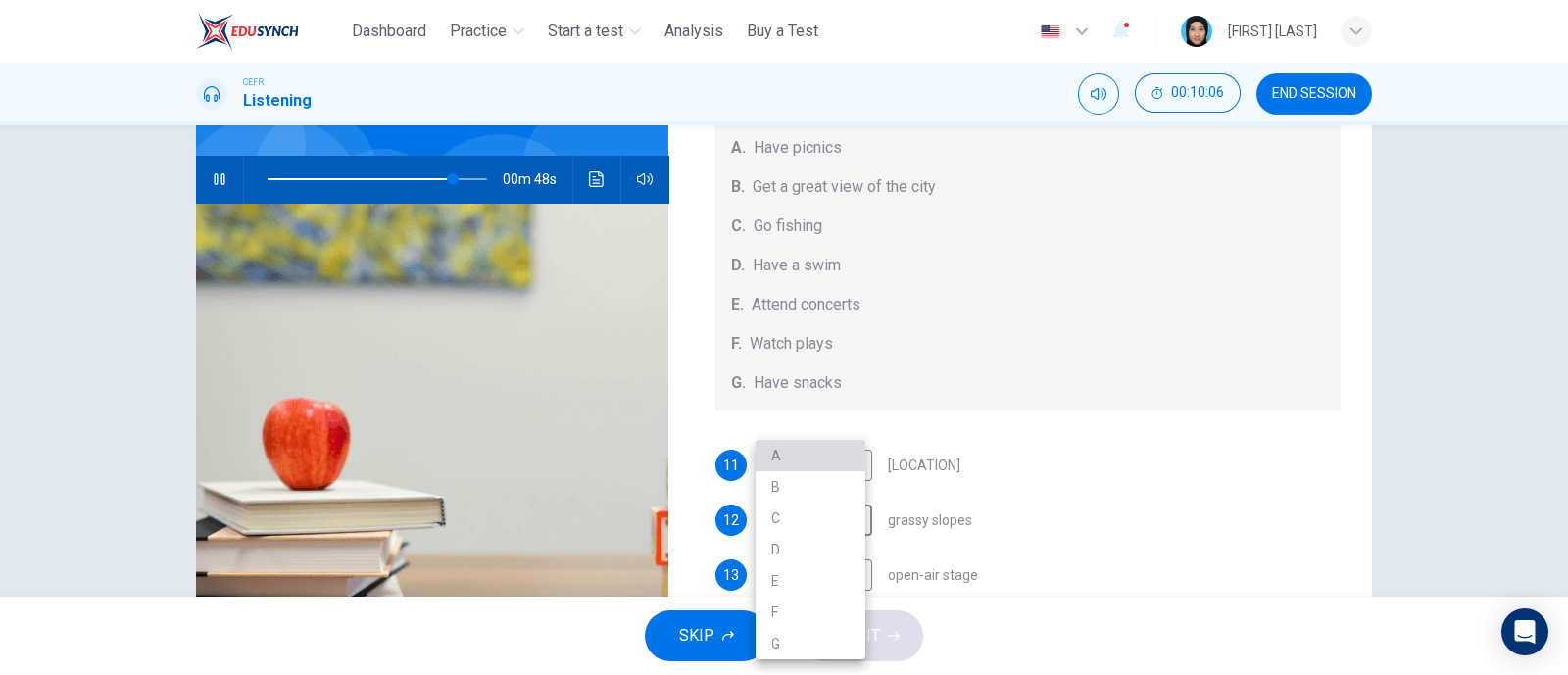 click on "A" at bounding box center (810, 456) 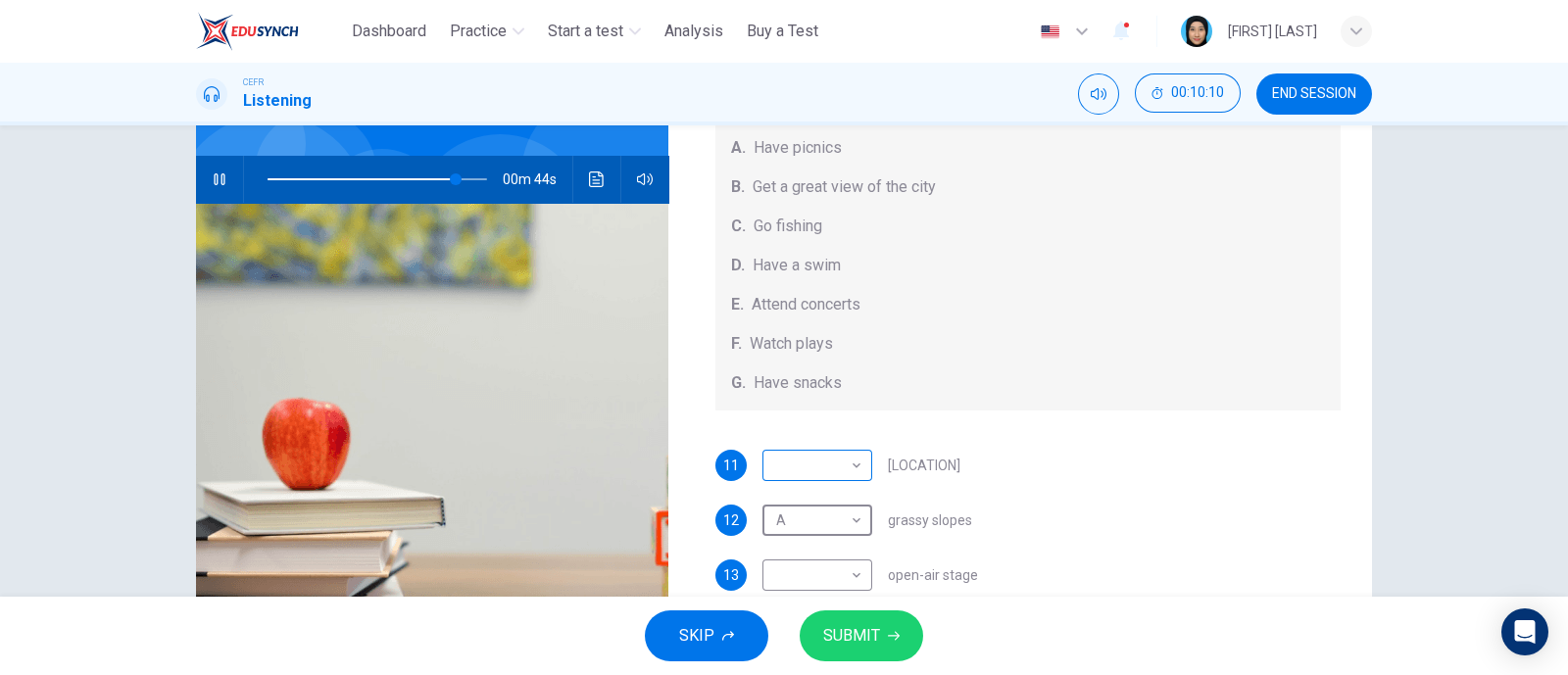 click on "This site uses cookies, as explained in our  Privacy Policy . If you agree to the use of cookies, please click the Accept button and continue to browse our site.   Privacy Policy Accept Dashboard Practice Start a test Analysis Buy a Test English ** ​ [FIRST] [LAST] CEFR Listening 00:10:10 END SESSION Questions 11 - 15 Which activity can be done at each of the following locations on the heath? Choose  FIVE  answers below and select the correct letter,  A-G , next to the questions. Activities A. Have picnics B. Get a great view of the city C. Go fishing D. Have a swim E. Attend concerts F. Watch plays G. Have snacks 11 ​ ​ Kenwood House 12 A * ​ grassy slopes 13 ​ ​ open-air stage 14 ​ ​ ponds 15 ​ ​ Parliament Hill Hampstead Audio Tour 00m 44s SKIP SUBMIT ELTC - EduSynch CEFR Test for Teachers in Malaysia
Dashboard Practice Start a test Analysis Pricing   Notifications 1 © Copyright  2025" at bounding box center (784, 337) 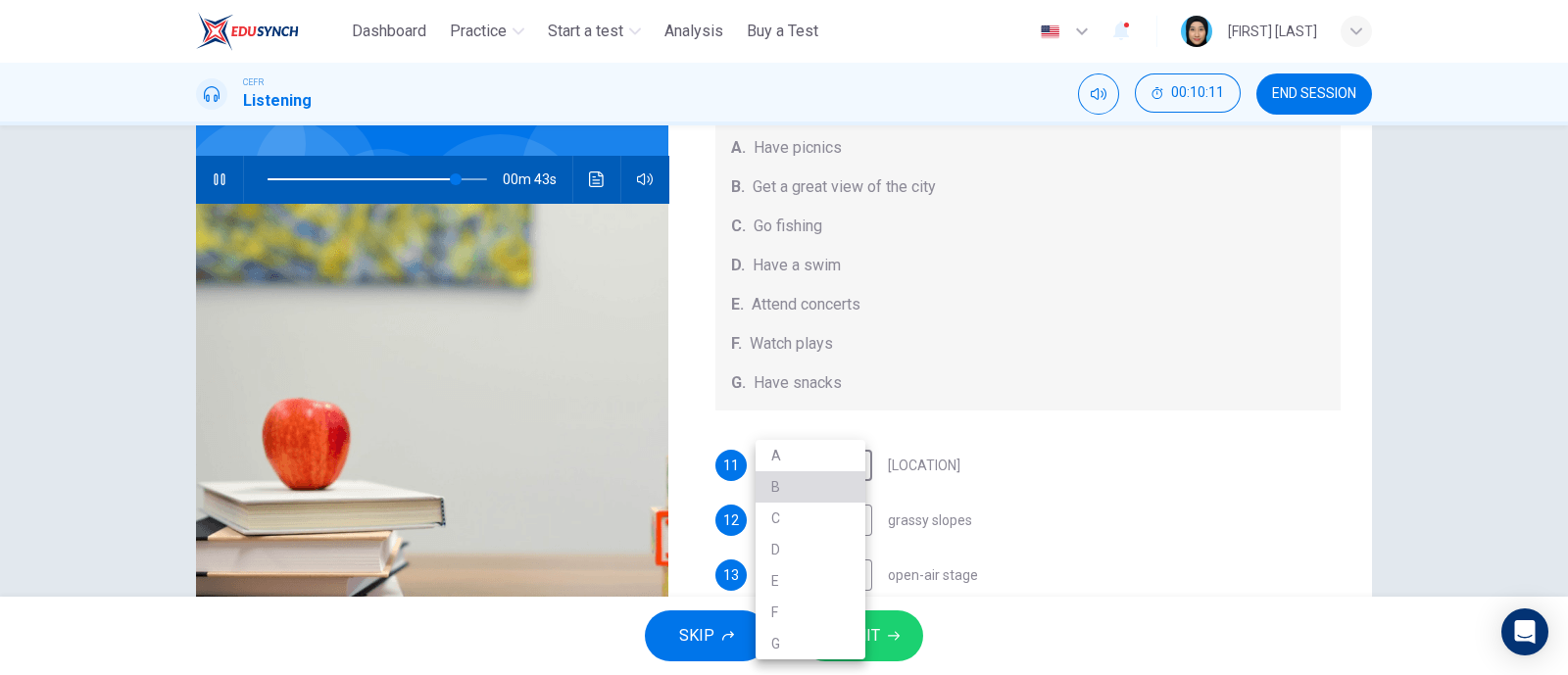 click on "B" at bounding box center [810, 487] 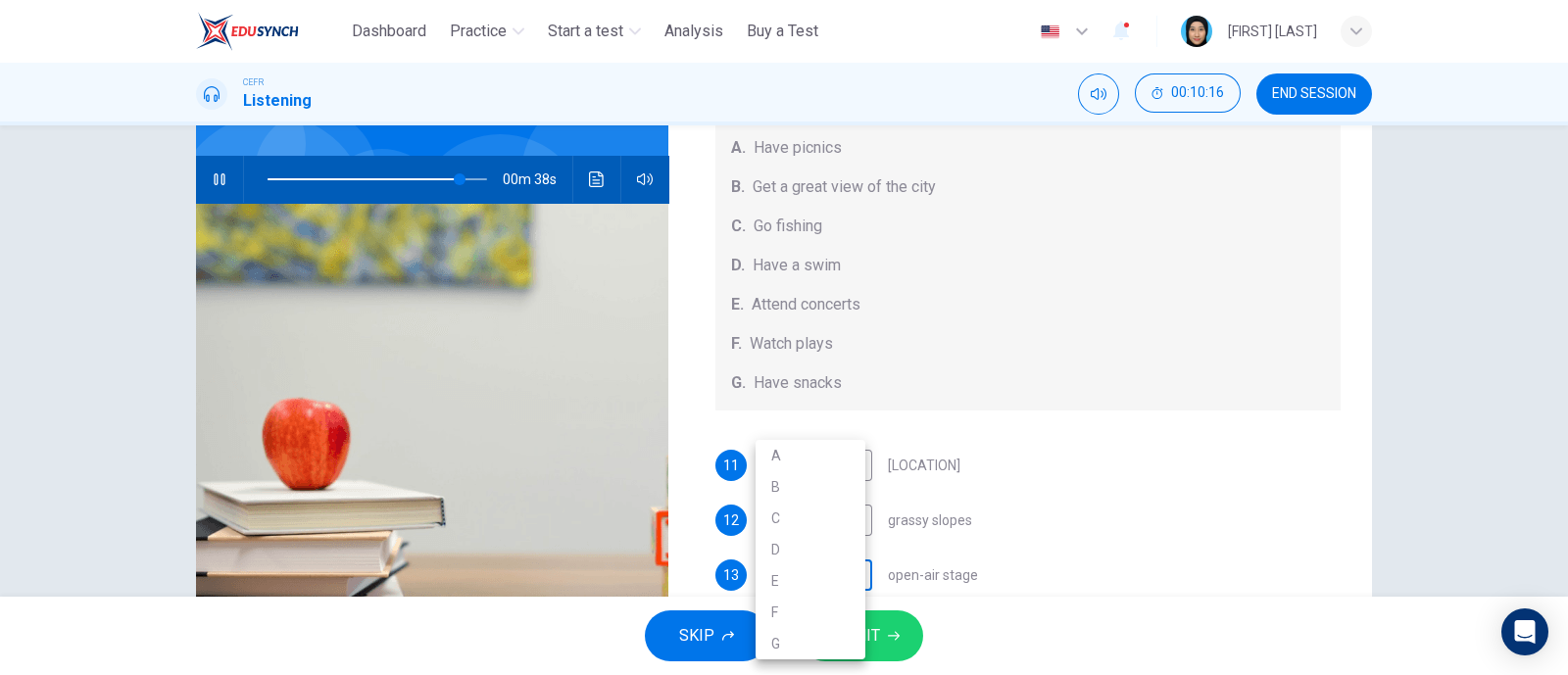 scroll, scrollTop: 170, scrollLeft: 0, axis: vertical 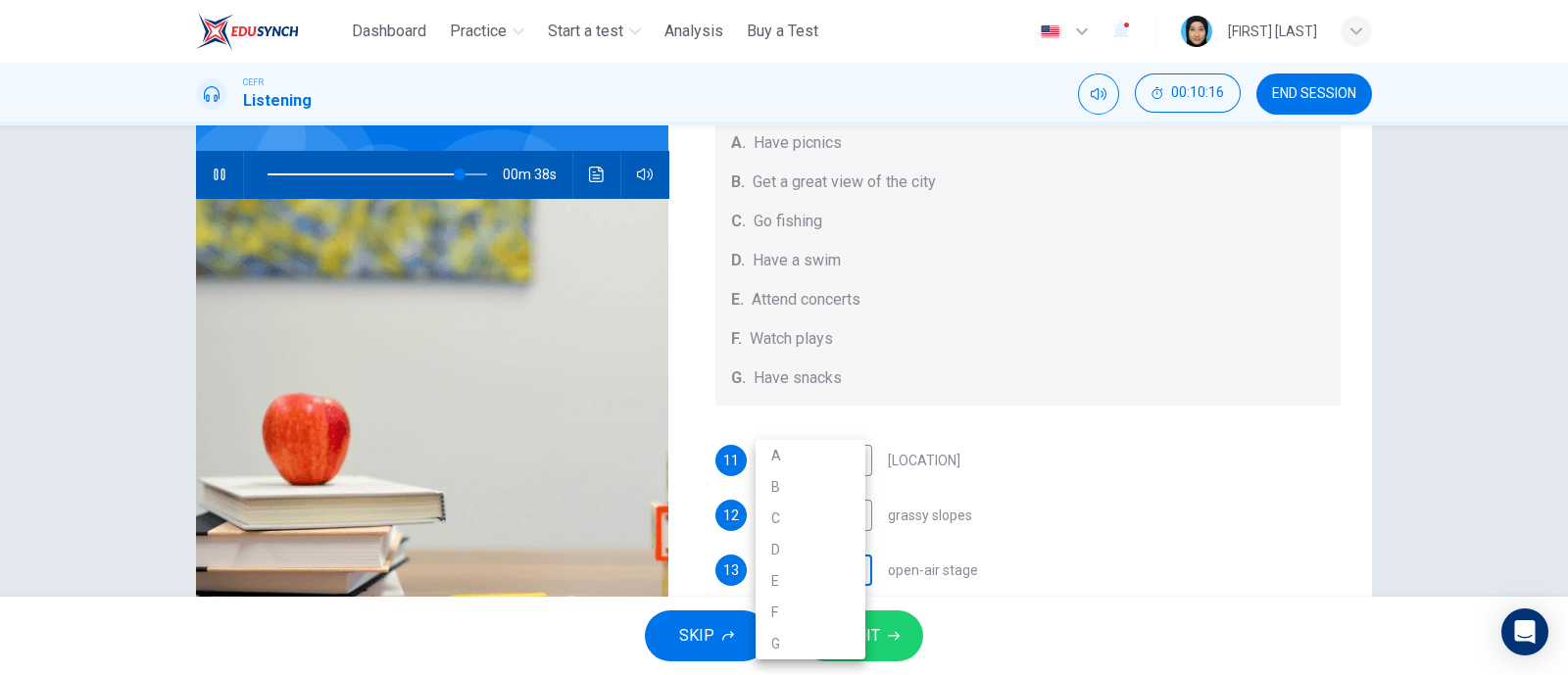 click on "This site uses cookies, as explained in our  Privacy Policy . If you agree to the use of cookies, please click the Accept button and continue to browse our site.   Privacy Policy Accept Dashboard Practice Start a test Analysis Buy a Test English ** ​ [FIRST] [LAST] CEFR Listening 00:10:16 END SESSION Questions 11 - 15 Which activity can be done at each of the following locations on the heath? Choose  FIVE  answers below and select the correct letter,  A-G , next to the questions. Activities A. Have picnics B. Get a great view of the city C. Go fishing D. Have a swim E. Attend concerts F. Watch plays G. Have snacks 11 ​ ​ Kenwood House 12 ​ ​ grassy slopes 13 ​ ​ open-air stage 14 ​ ​ ponds 15 ​ ​ Parliament Hill Hampstead Audio Tour 00m 38s SKIP SUBMIT ELTC - EduSynch CEFR Test for Teachers in Malaysia
Dashboard Practice Start a test Analysis Pricing   Notifications 1 © Copyright  2025 A B C D E F G" at bounding box center (784, 337) 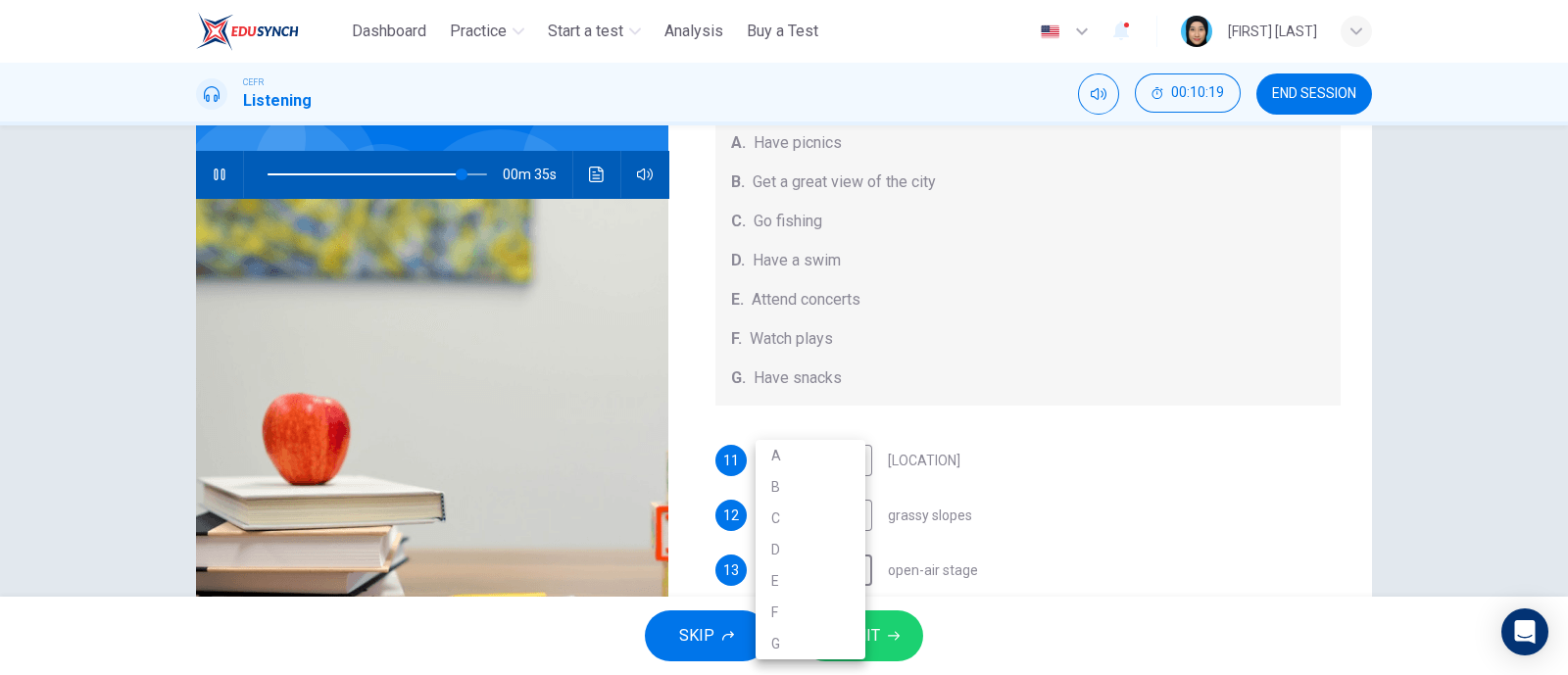 click on "E" at bounding box center (810, 581) 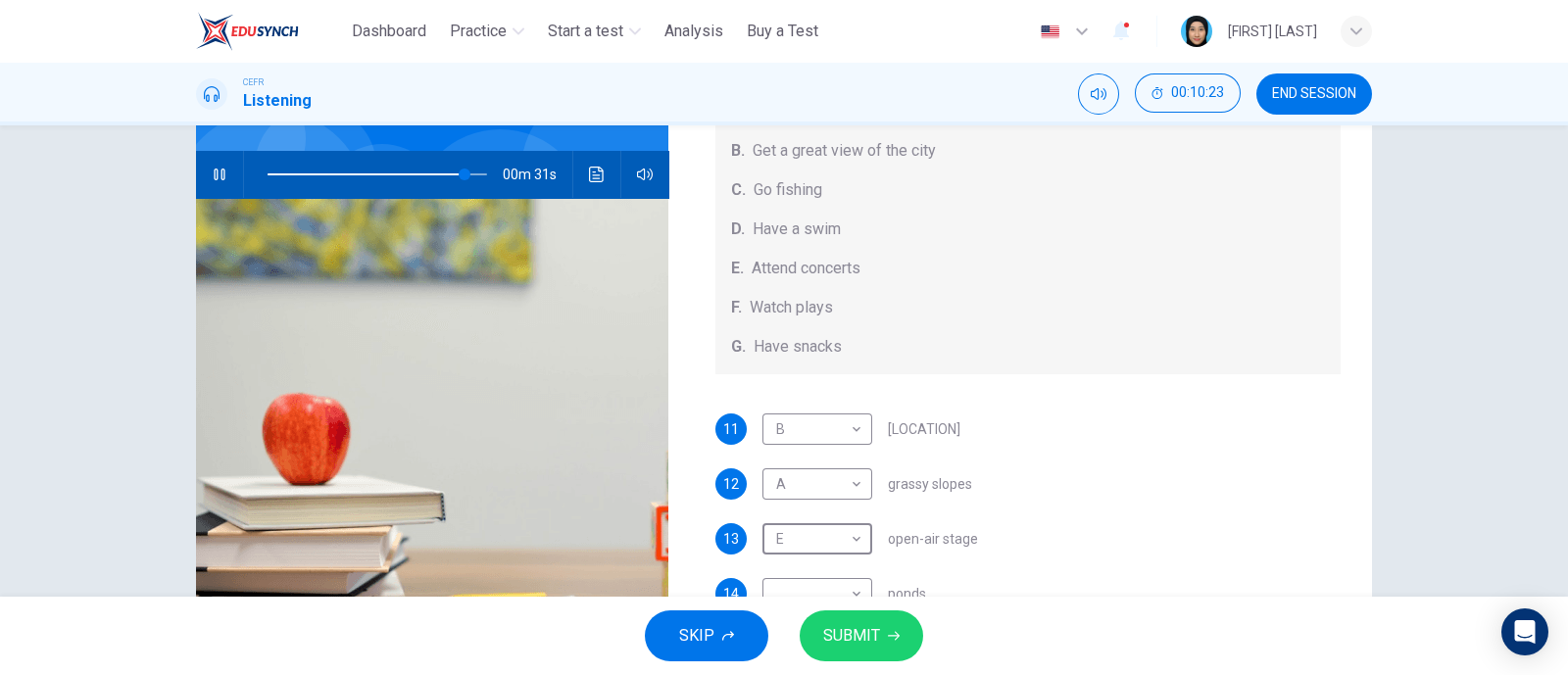 scroll, scrollTop: 180, scrollLeft: 0, axis: vertical 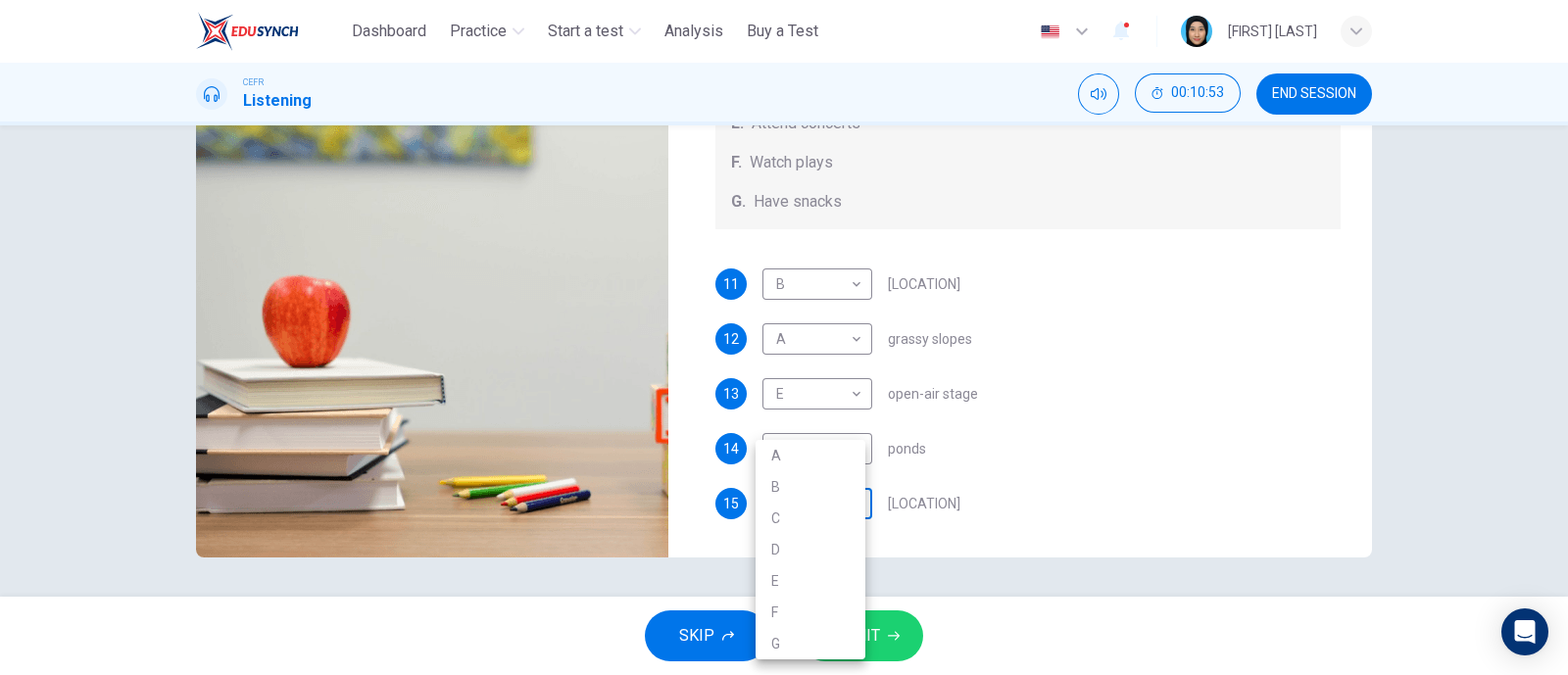 click on "This site uses cookies, as explained in our  Privacy Policy . If you agree to the use of cookies, please click the Accept button and continue to browse our site.   Privacy Policy Accept Dashboard Practice Start a test Analysis Buy a Test English ** ​ [FIRST] [LAST] CEFR Listening 00:10:53 END SESSION Questions 11 - 15 Which activity can be done at each of the following locations on the heath? Choose  FIVE  answers below and select the correct letter,  A-G , next to the questions. Activities A. Have picnics B. Get a great view of the city C. Go fishing D. Have a swim E. Attend concerts F. Watch plays G. Have snacks 11 B * ​ Kenwood House 12 A * ​ grassy slopes 13 E * ​ open-air stage 14 ​ ​ ponds 15 B * ​ Parliament Hill Hampstead Audio Tour 00m 10s SKIP SUBMIT ELTC - EduSynch CEFR Test for Teachers in Malaysia
Dashboard Practice Start a test Analysis Pricing   Notifications 1 © Copyright  2025 A B C D E F G" at bounding box center [784, 337] 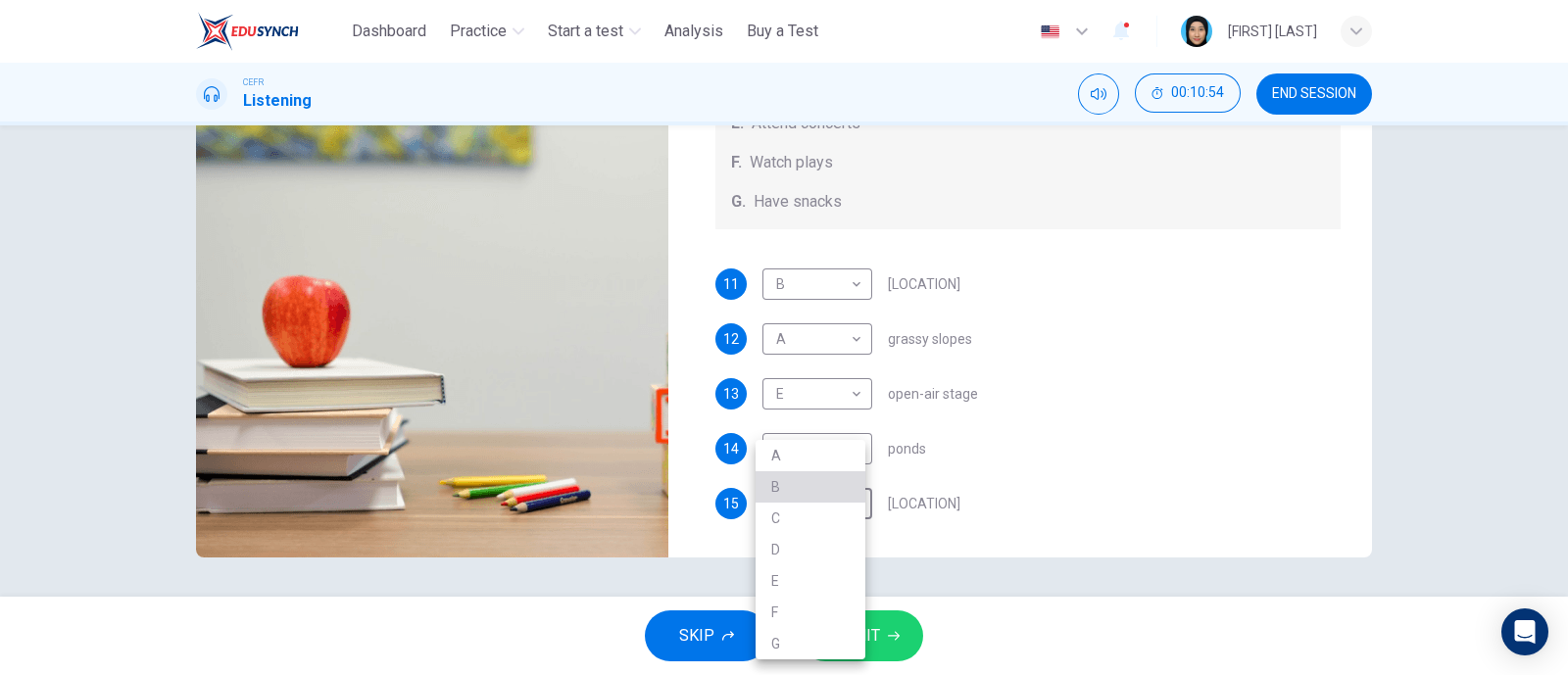 type on "*" 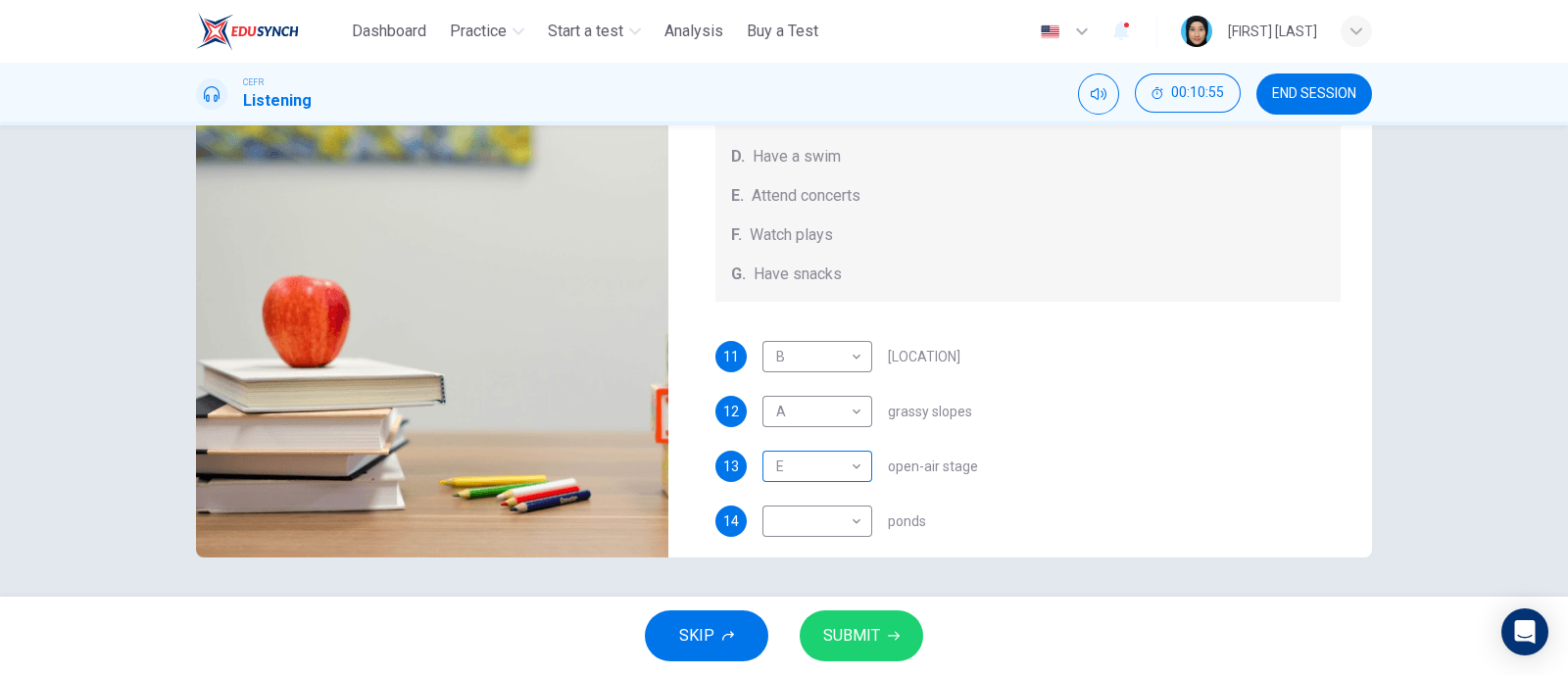 scroll, scrollTop: 0, scrollLeft: 0, axis: both 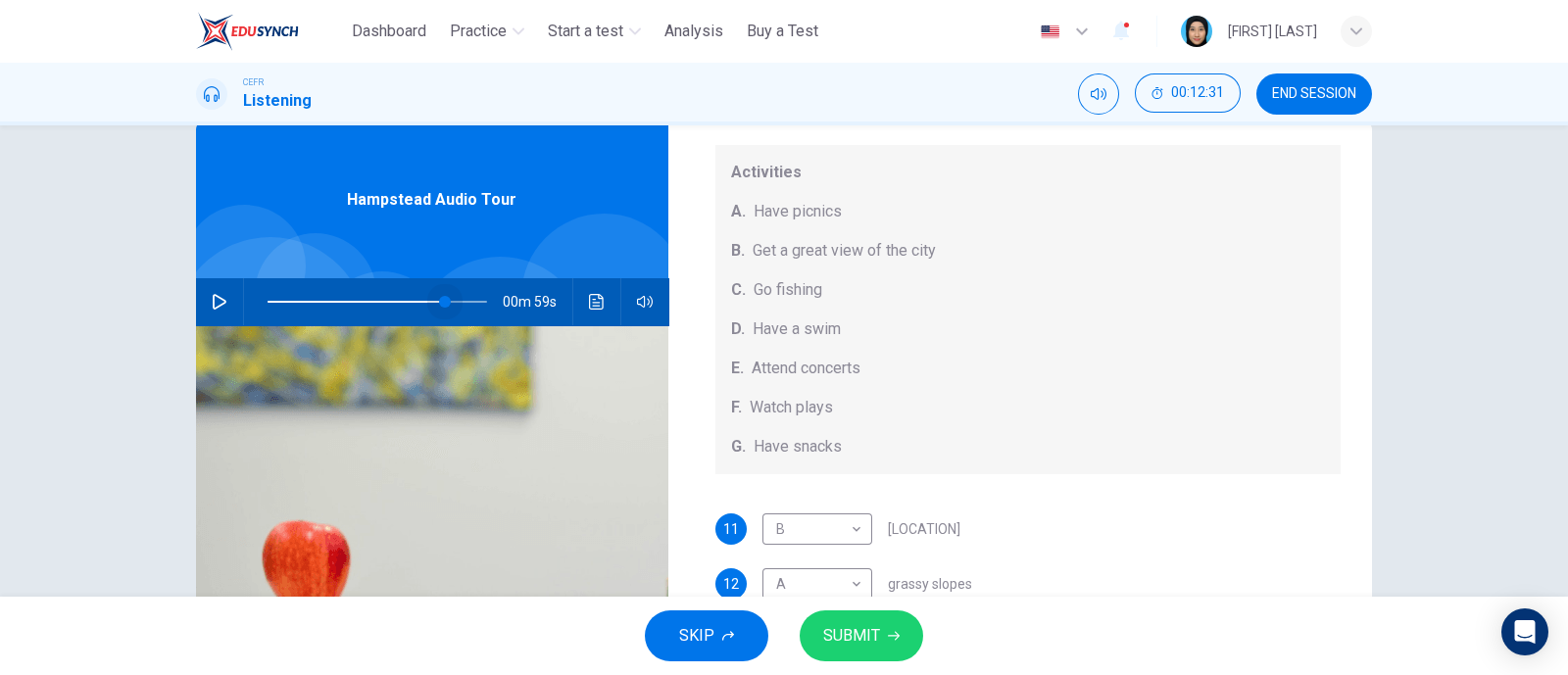 click at bounding box center (377, 302) 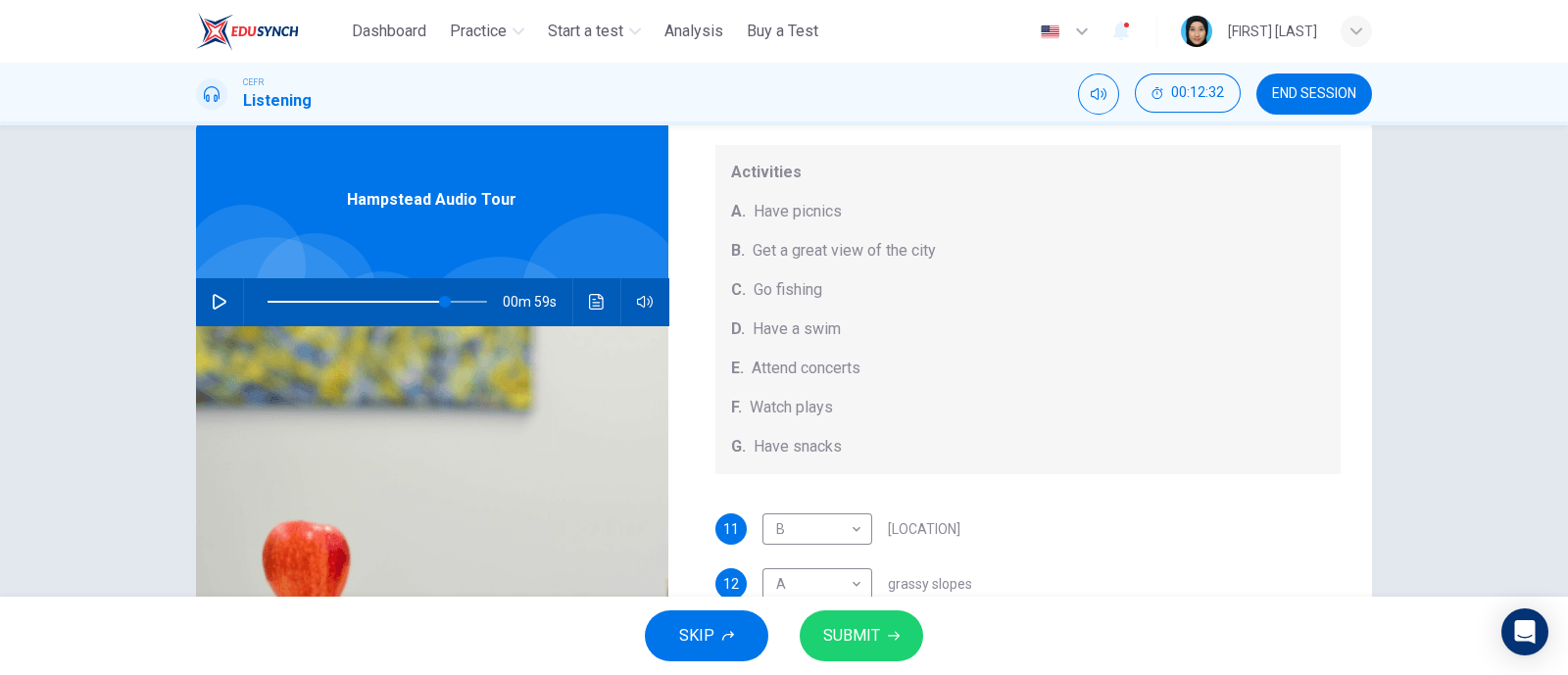 click at bounding box center (220, 302) 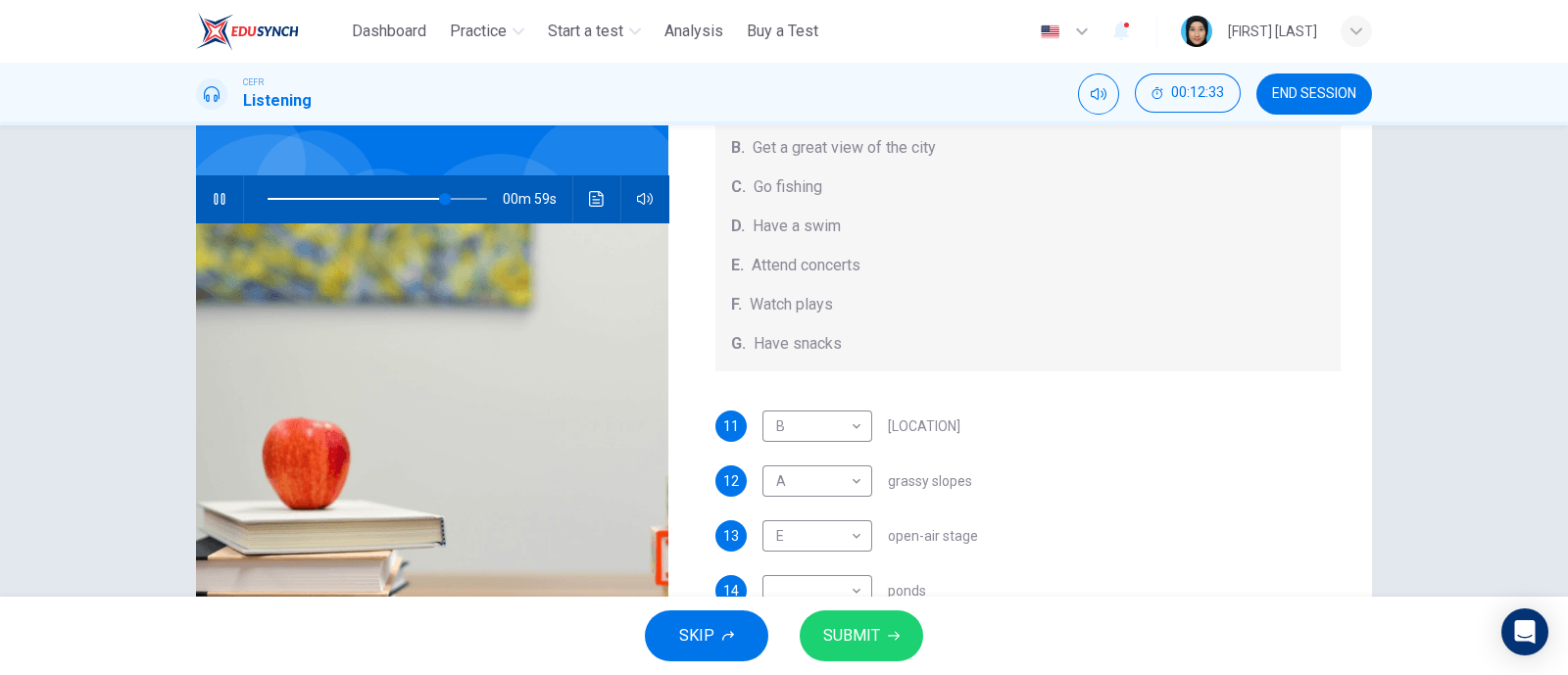 scroll, scrollTop: 288, scrollLeft: 0, axis: vertical 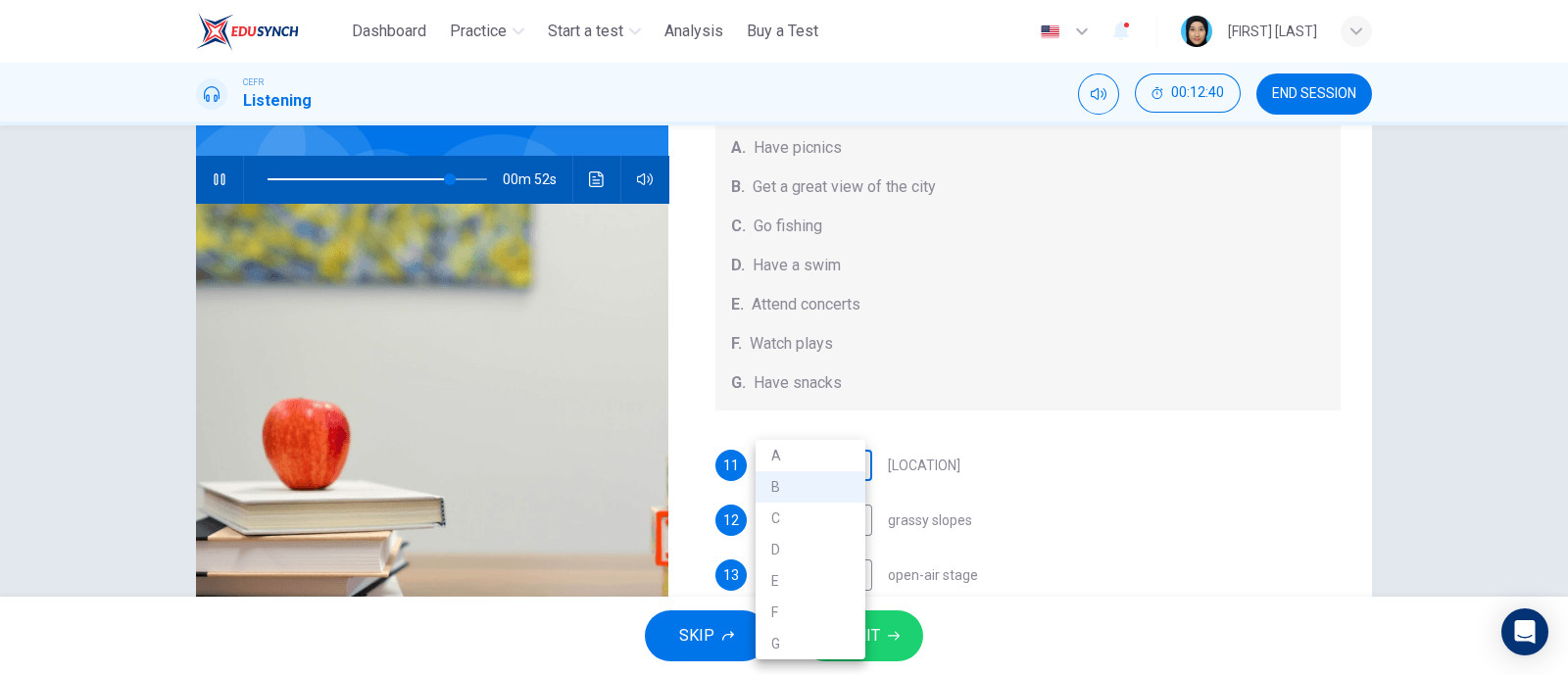 click on "This site uses cookies, as explained in our  Privacy Policy . If you agree to the use of cookies, please click the Accept button and continue to browse our site.   Privacy Policy Accept Dashboard Practice Start a test Analysis Buy a Test English ** ​ [FIRST] [LAST] CEFR Listening 00:12:40 END SESSION Questions 11 - 15 Which activity can be done at each of the following locations on the heath? Choose  FIVE  answers below and select the correct letter,  A-G , next to the questions. Activities A. Have picnics B. Get a great view of the city C. Go fishing D. Have a swim E. Attend concerts F. Watch plays G. Have snacks 11 B * ​ Kenwood House 12 A * ​ grassy slopes 13 E * ​ open-air stage 14 ​ ​ ponds 15 B * ​ Parliament Hill Hampstead Audio Tour 00m 52s SKIP SUBMIT ELTC - EduSynch CEFR Test for Teachers in Malaysia
Dashboard Practice Start a test Analysis Pricing   Notifications 1 © Copyright  2025 A B C D E F G" at bounding box center (784, 337) 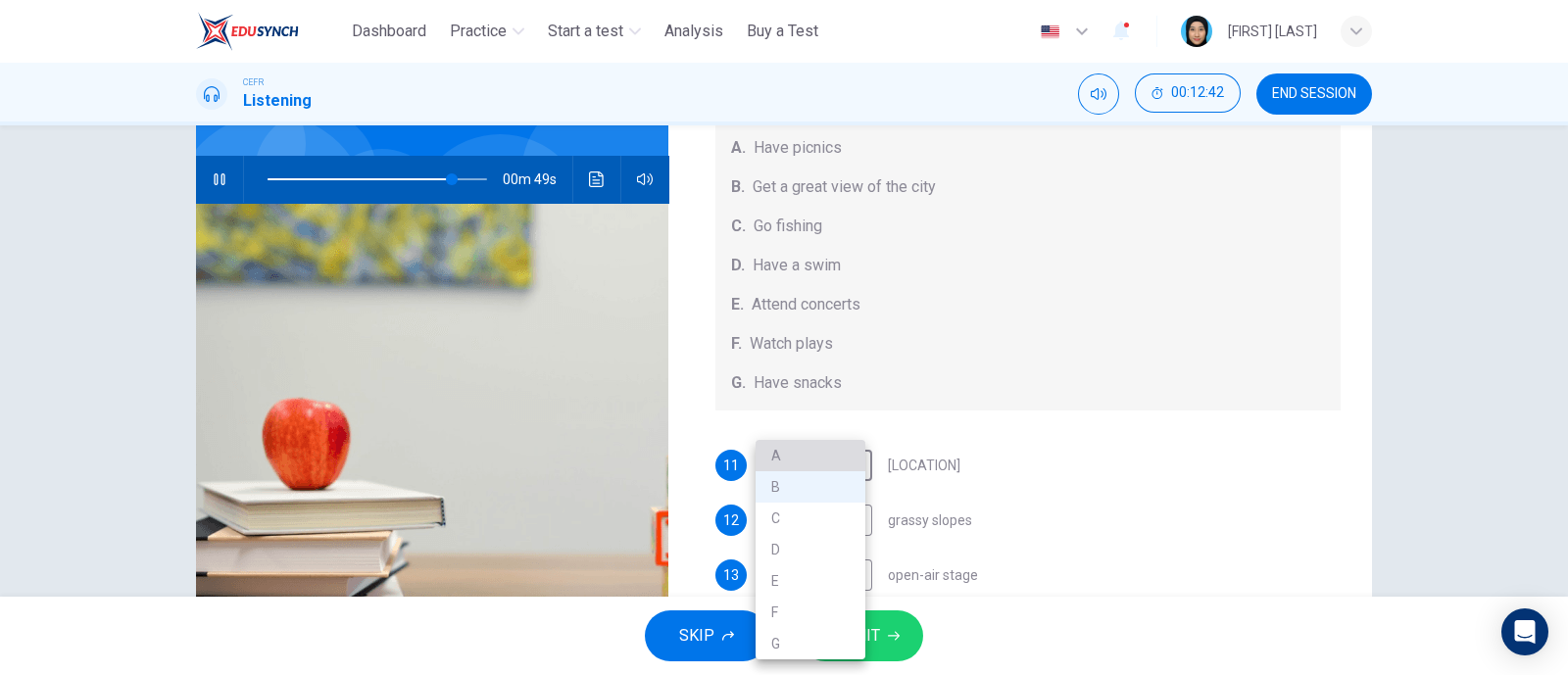 click on "A" at bounding box center (810, 456) 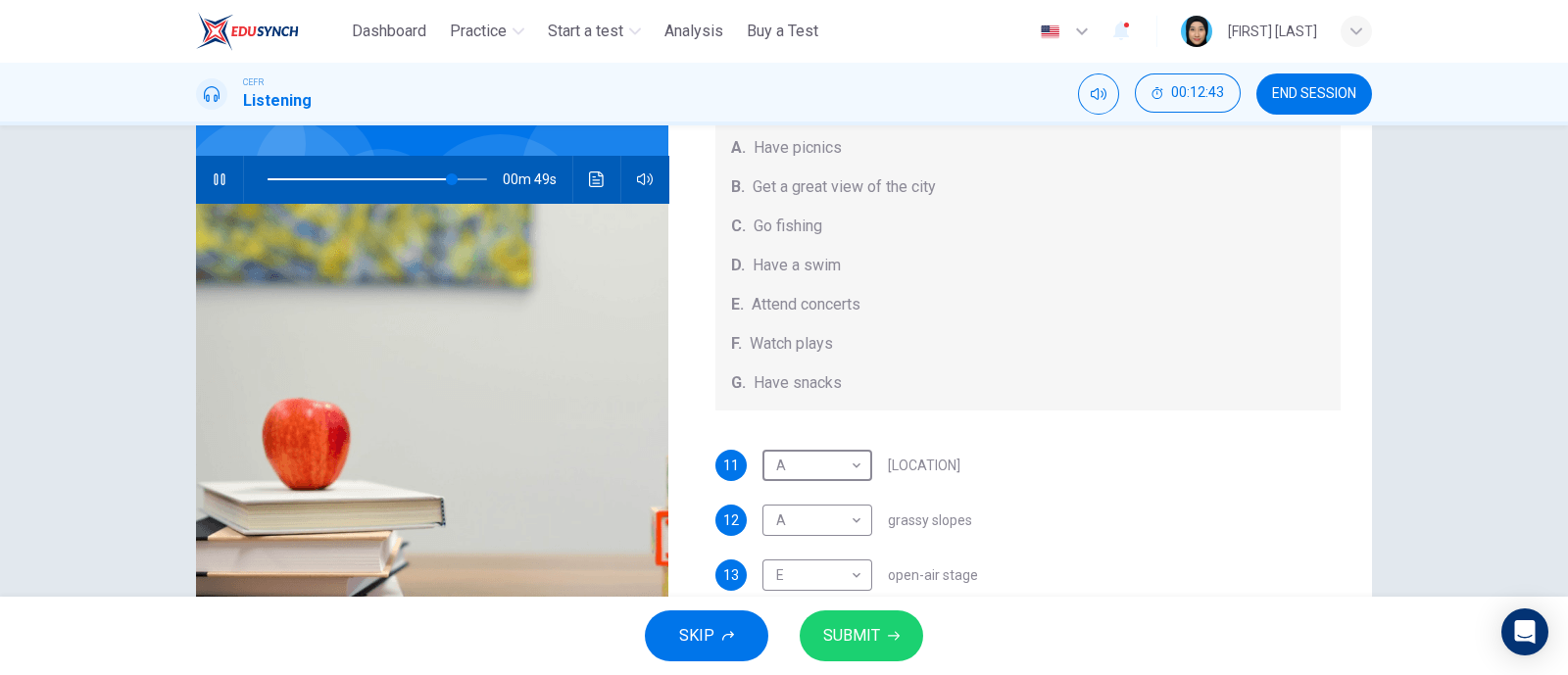 scroll, scrollTop: 180, scrollLeft: 0, axis: vertical 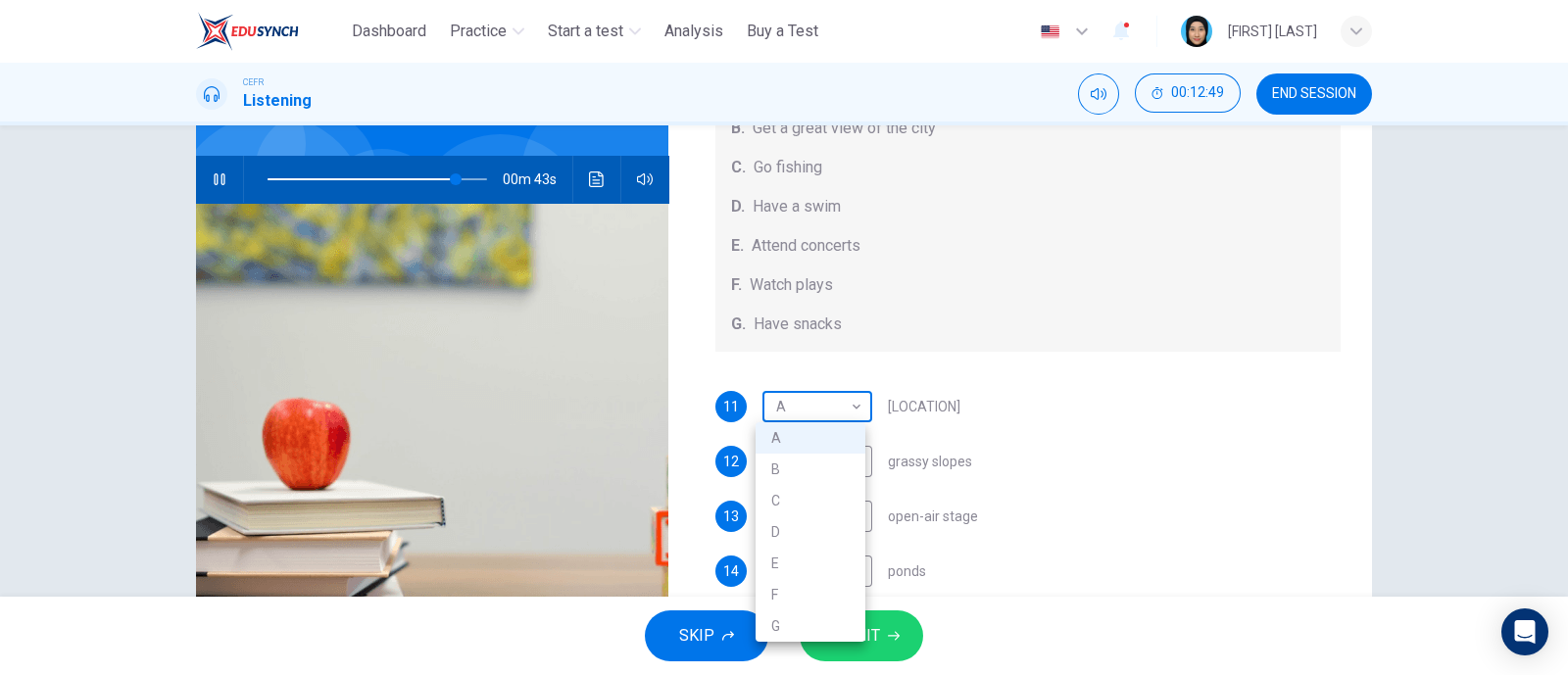click on "This site uses cookies, as explained in our  Privacy Policy . If you agree to the use of cookies, please click the Accept button and continue to browse our site.   Privacy Policy Accept Dashboard Practice Start a test Analysis Buy a Test English ** ​ [FIRST] [LAST] CEFR Listening 00:12:49 END SESSION Questions 11 - 15 Which activity can be done at each of the following locations on the heath? Choose  FIVE  answers below and select the correct letter,  A-G , next to the questions. Activities A. Have picnics B. Get a great view of the city C. Go fishing D. Have a swim E. Attend concerts F. Watch plays G. Have snacks 11 A * ​ Kenwood House 12 A * ​ grassy slopes 13 E * ​ open-air stage 14 ​ ​ ponds 15 B * ​ Parliament Hill Hampstead Audio Tour 00m 43s SKIP SUBMIT ELTC - EduSynch CEFR Test for Teachers in Malaysia
Dashboard Practice Start a test Analysis Pricing   Notifications 1 © Copyright  2025 A B C D E F G" at bounding box center (784, 337) 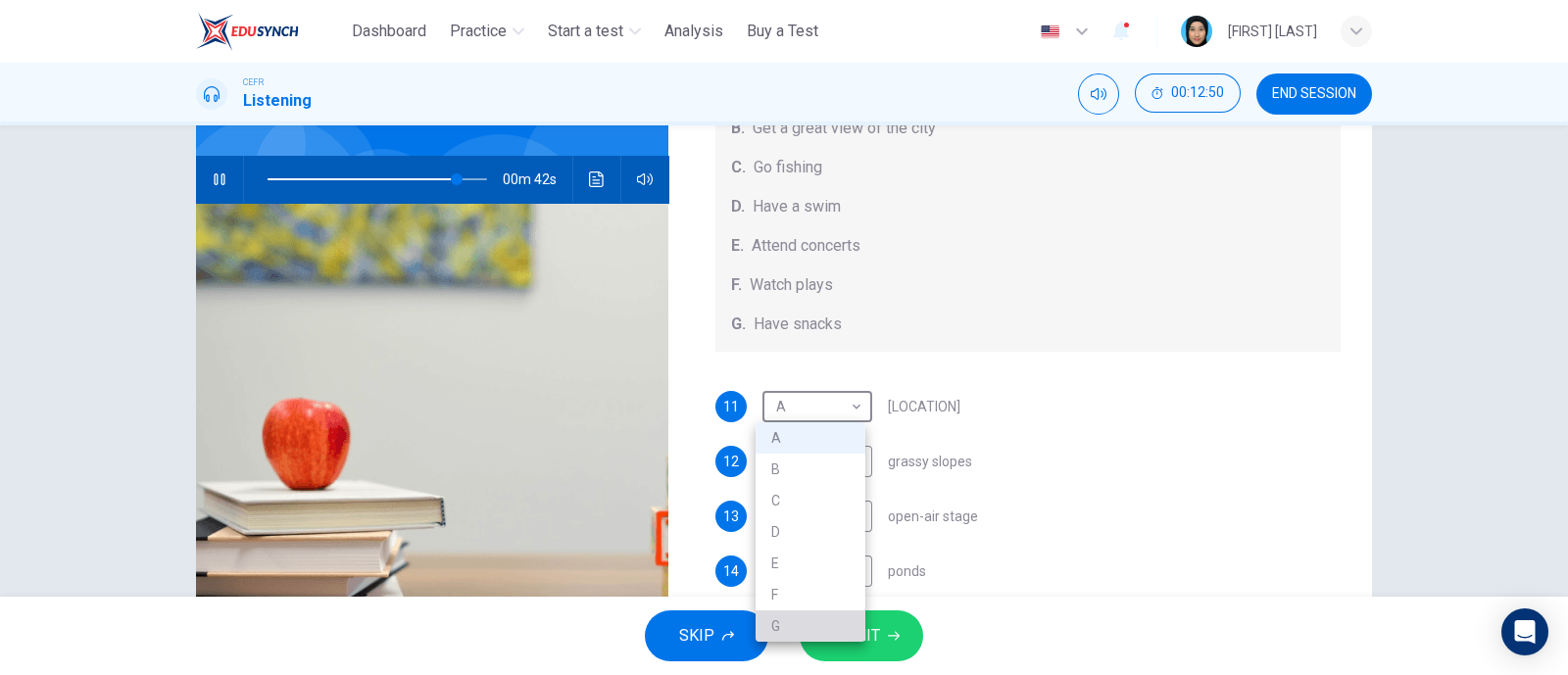 click on "G" at bounding box center [810, 626] 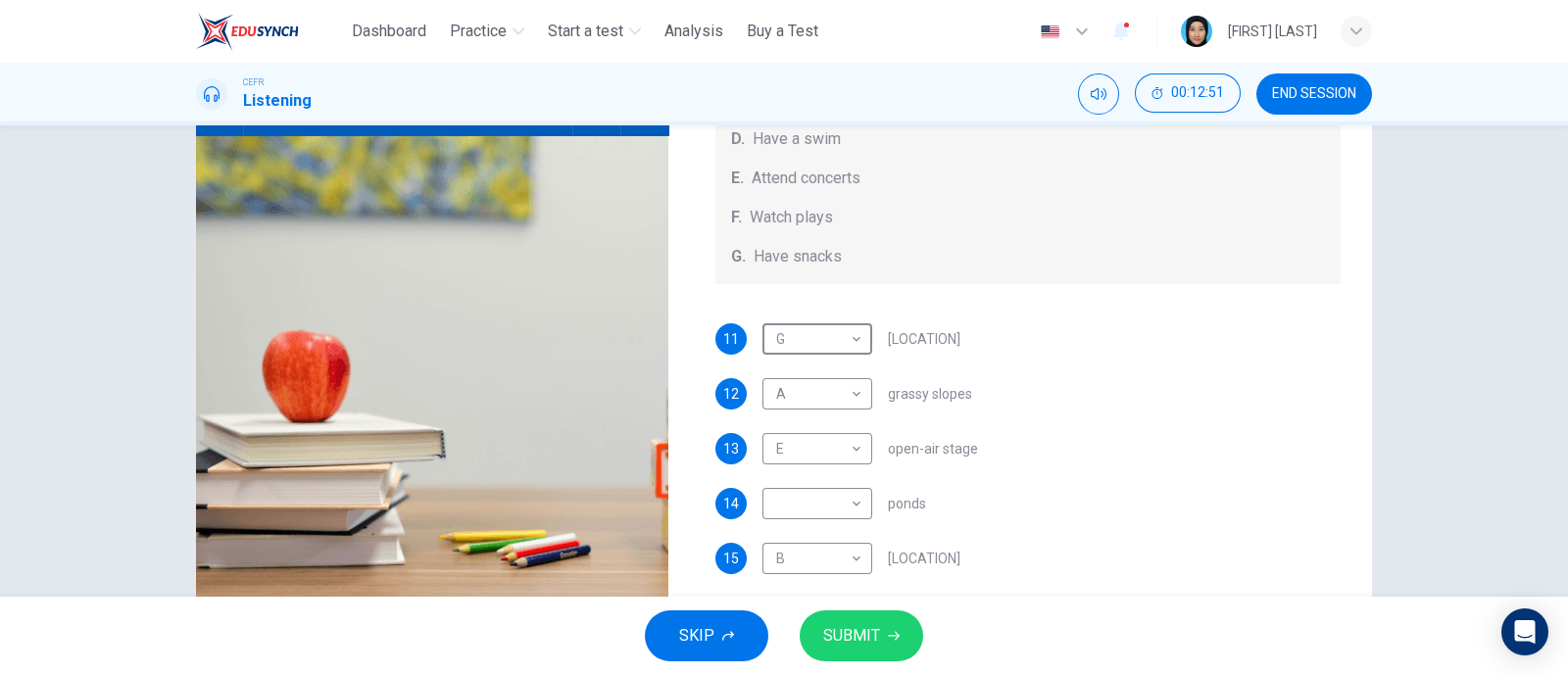 scroll, scrollTop: 288, scrollLeft: 0, axis: vertical 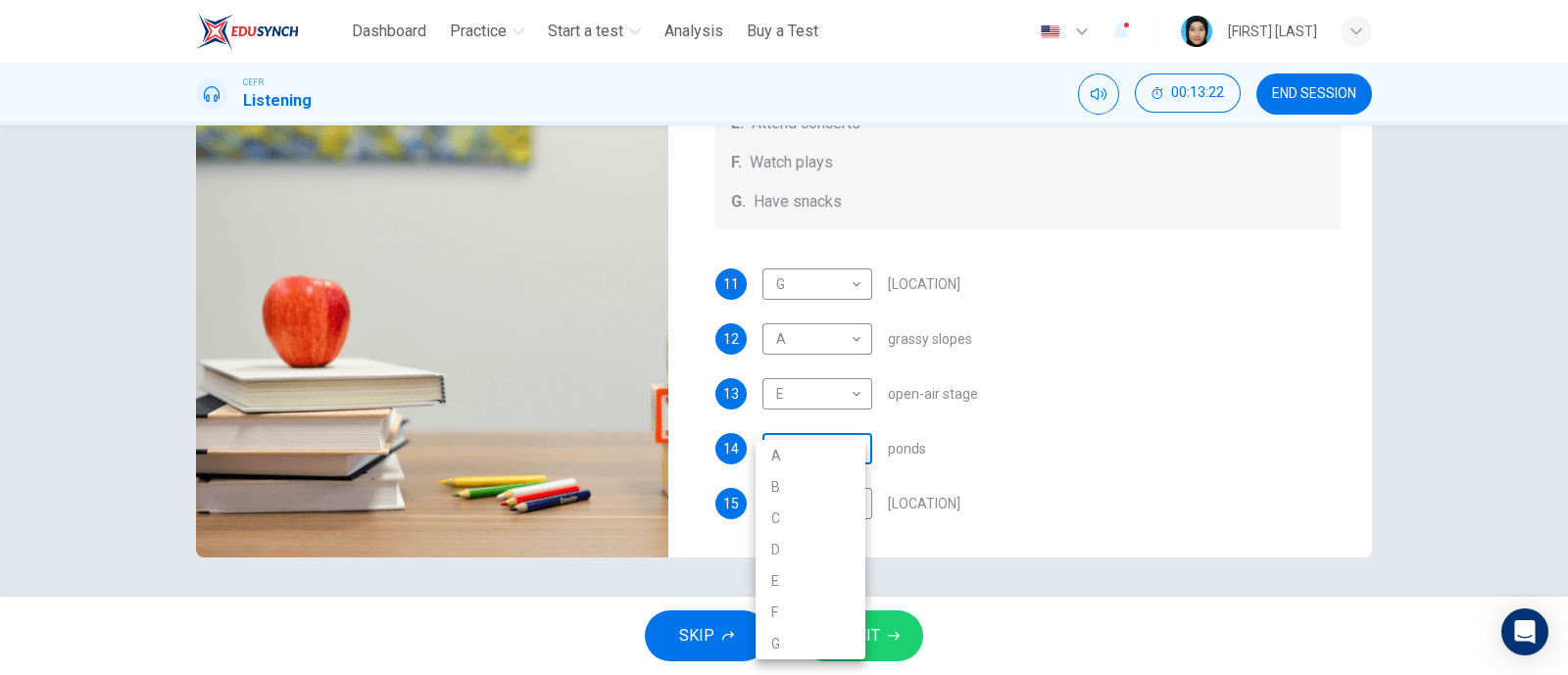 click on "This site uses cookies, as explained in our  Privacy Policy . If you agree to the use of cookies, please click the Accept button and continue to browse our site.   Privacy Policy Accept Dashboard Practice Start a test Analysis Buy a Test English ** ​ [FIRST] [LAST] CEFR Listening 00:13:22 END SESSION Questions 11 - 15 Which activity can be done at each of the following locations on the heath? Choose  FIVE  answers below and select the correct letter,  A-G , next to the questions. Activities A. Have picnics B. Get a great view of the city C. Go fishing D. Have a swim E. Attend concerts F. Watch plays G. Have snacks 11 G * ​ Kenwood House 12 A * ​ grassy slopes 13 E * ​ open-air stage 14 ​ ​ ponds 15 B * ​ Parliament Hill Hampstead Audio Tour 00m 10s SKIP SUBMIT ELTC - EduSynch CEFR Test for Teachers in Malaysia
Dashboard Practice Start a test Analysis Pricing   Notifications 1 © Copyright  2025 A B C D E F G" at bounding box center (784, 337) 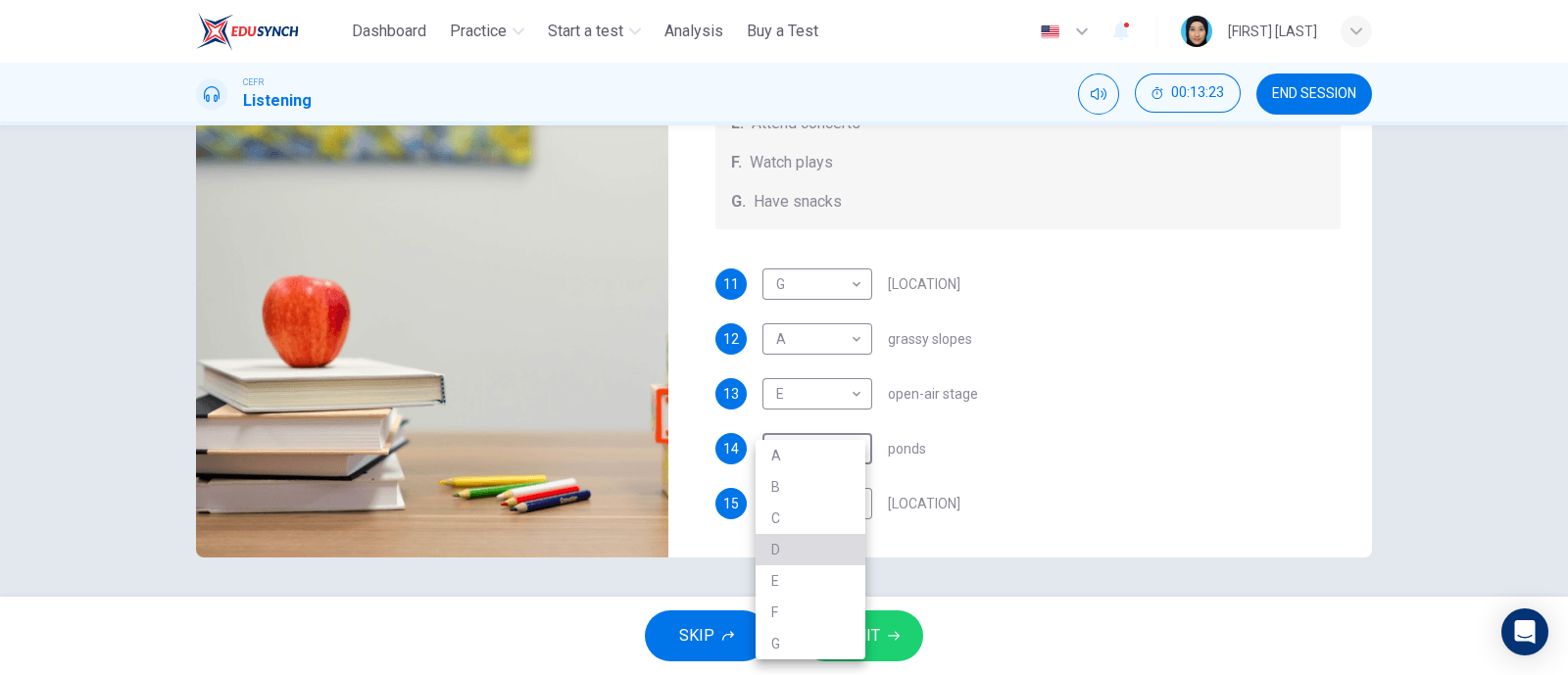 click on "D" at bounding box center [810, 550] 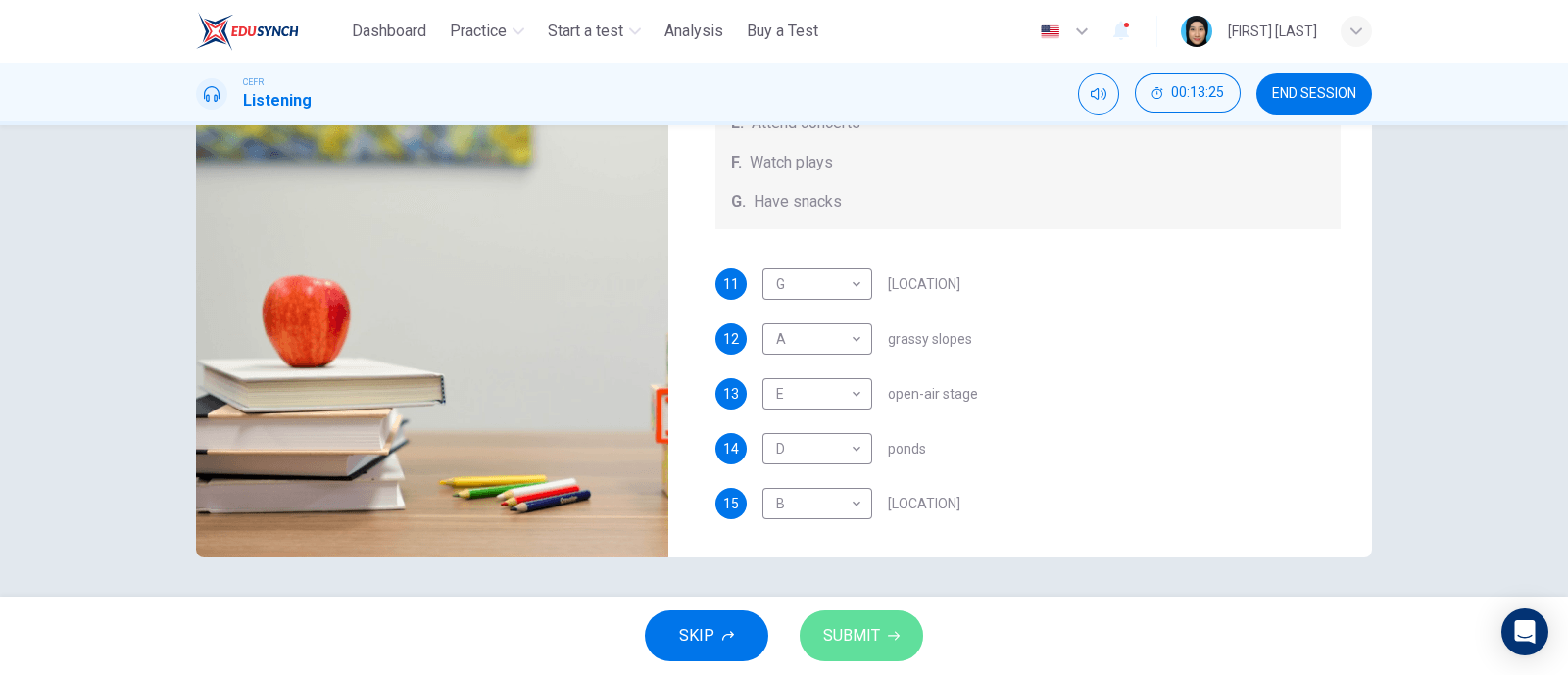 click on "SUBMIT" at bounding box center [852, 636] 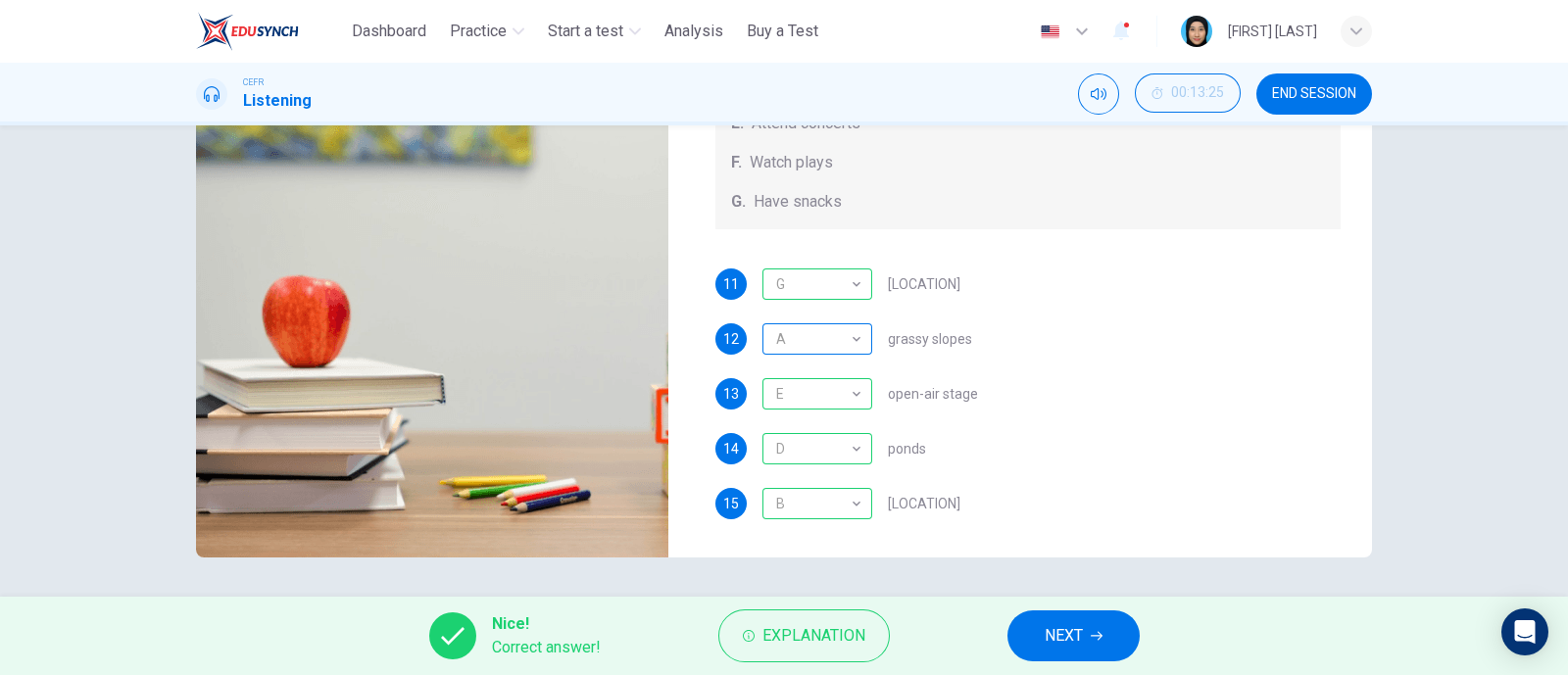 type on "*" 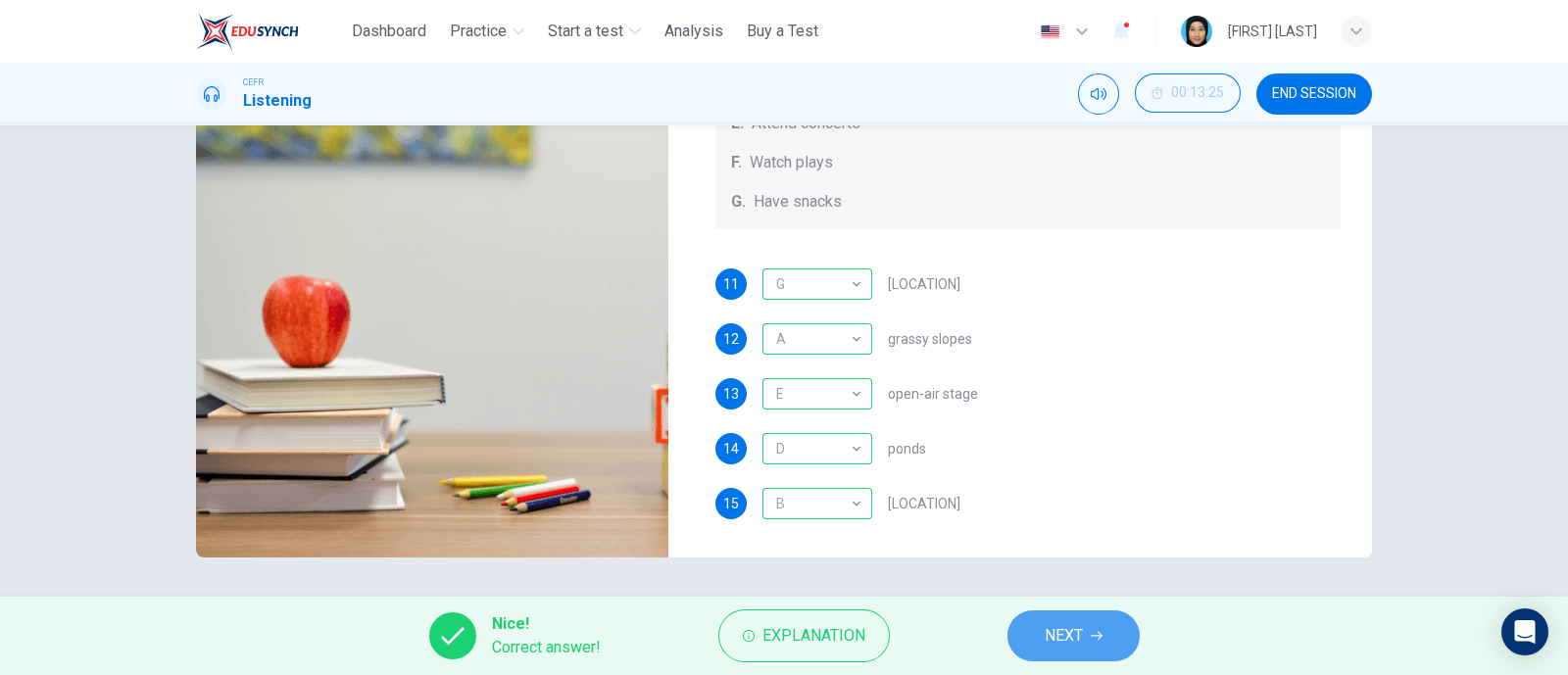 click on "NEXT" at bounding box center [1073, 636] 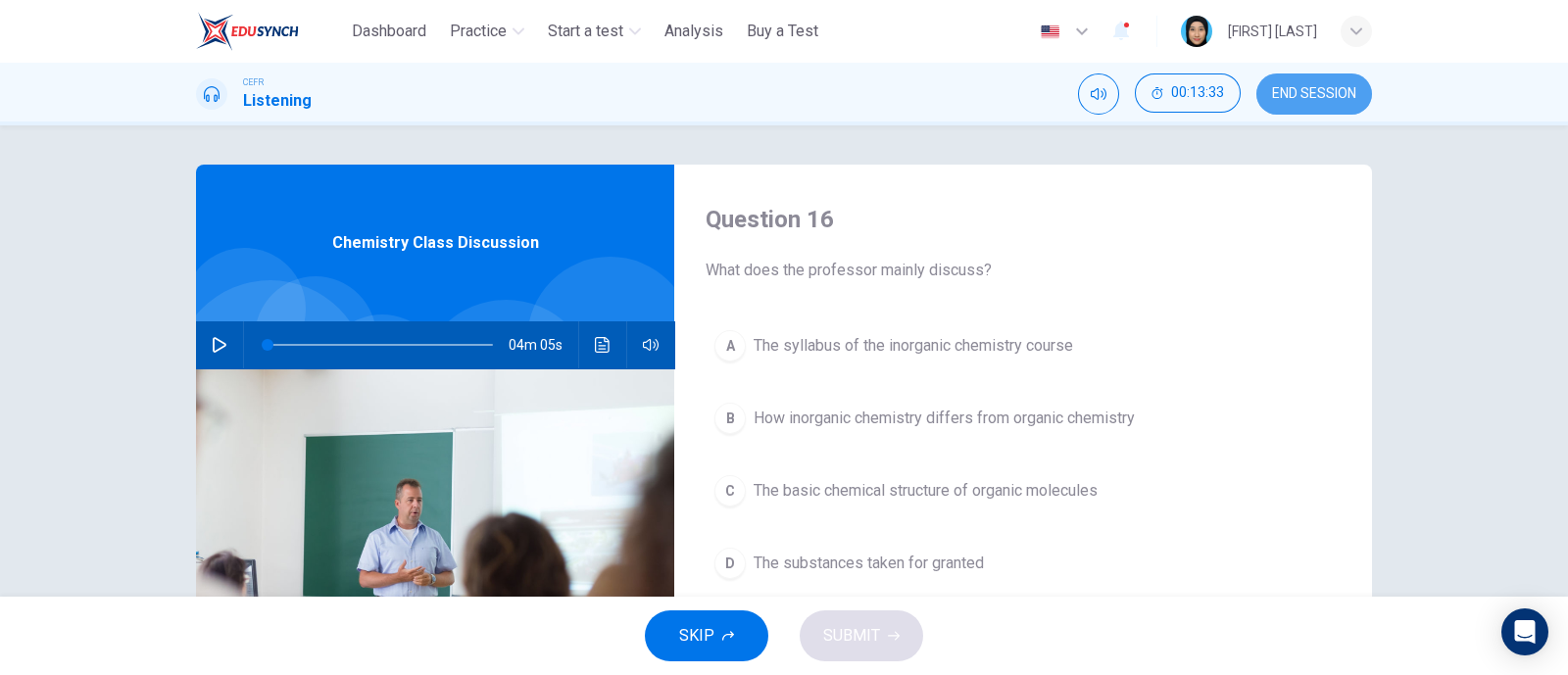 click on "END SESSION" at bounding box center (1314, 94) 